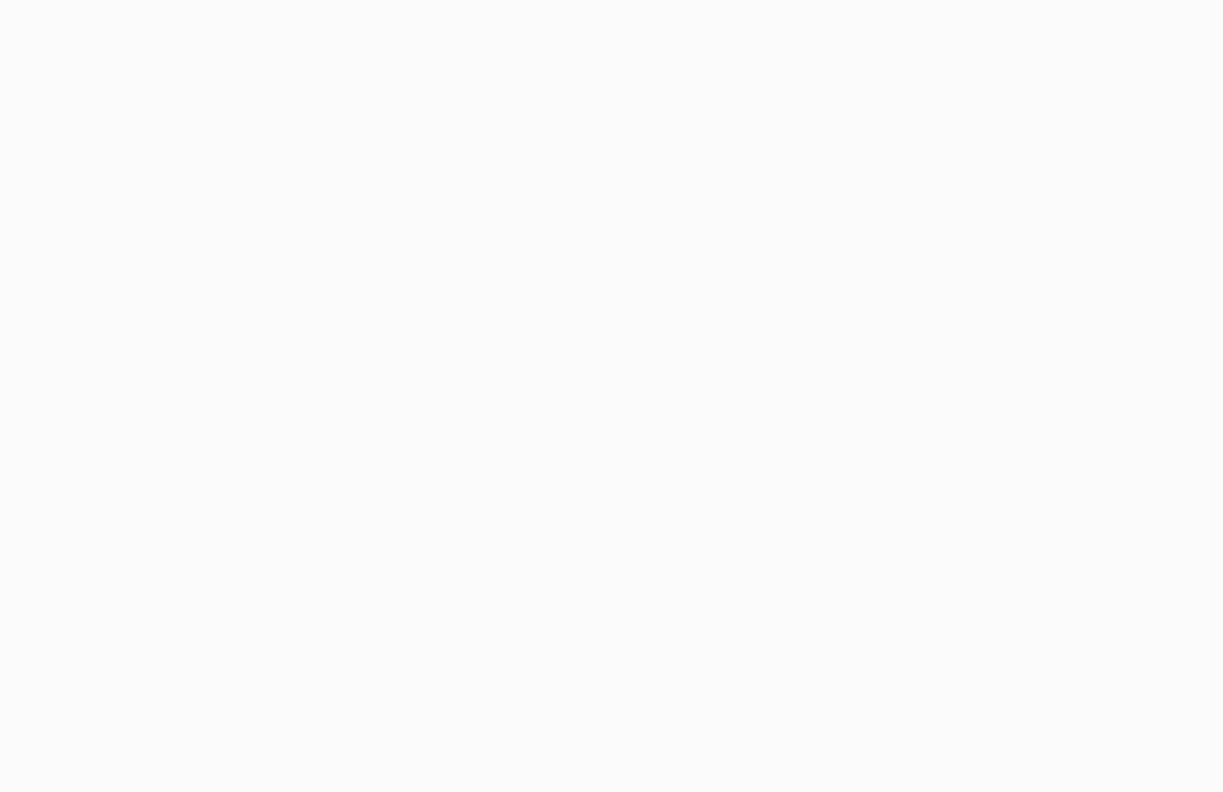scroll, scrollTop: 0, scrollLeft: 0, axis: both 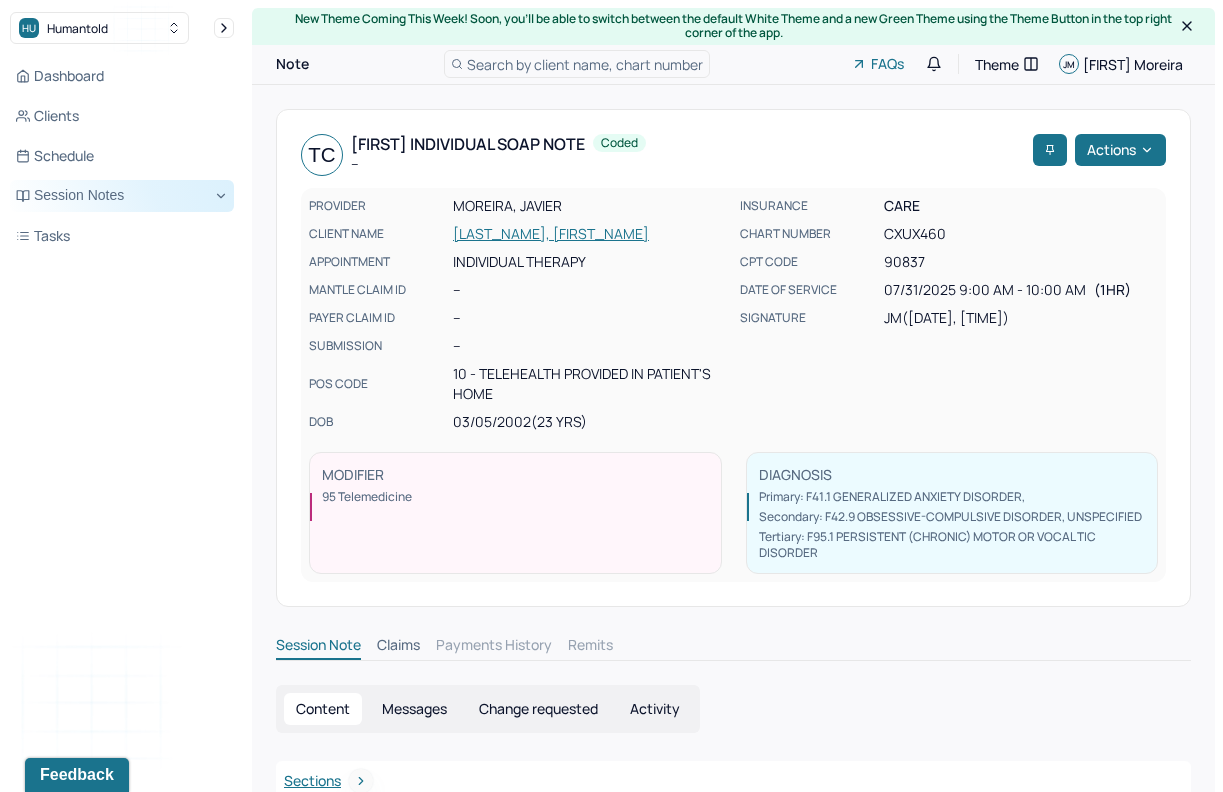 click on "Session Notes" at bounding box center (122, 196) 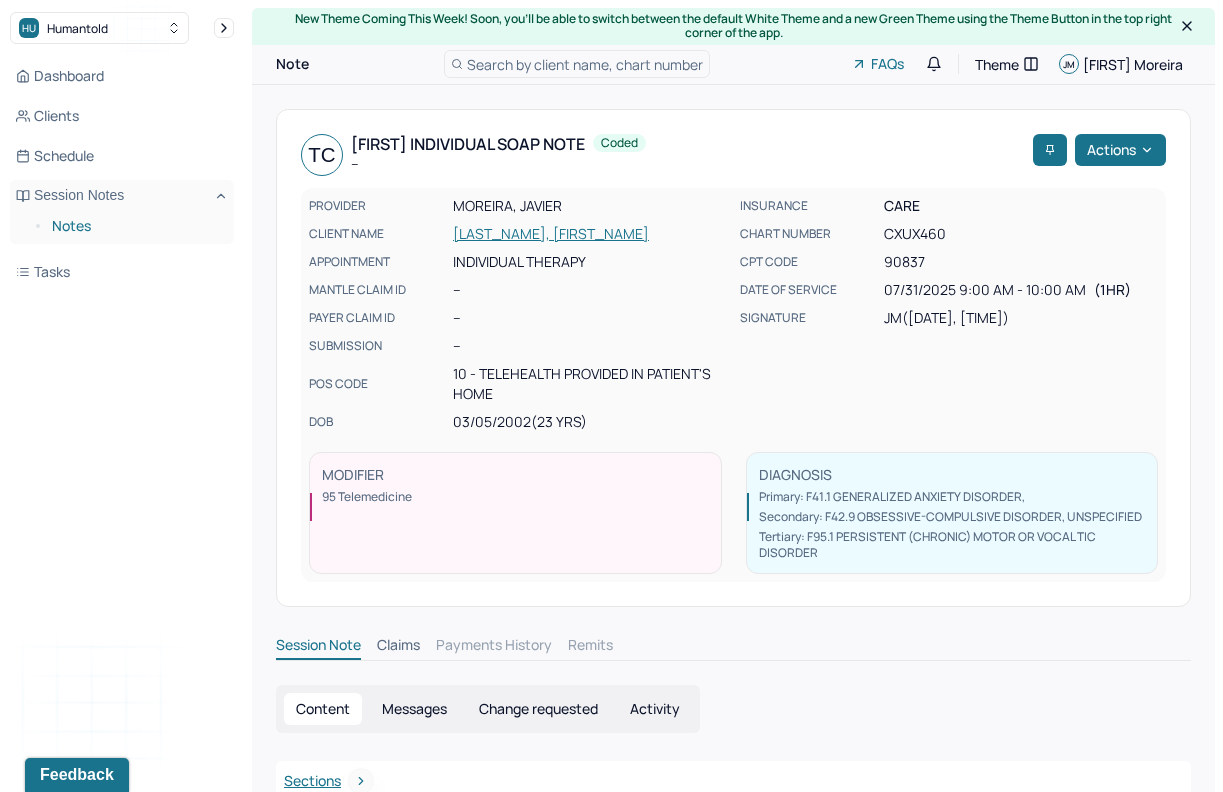 click on "Notes" at bounding box center [135, 226] 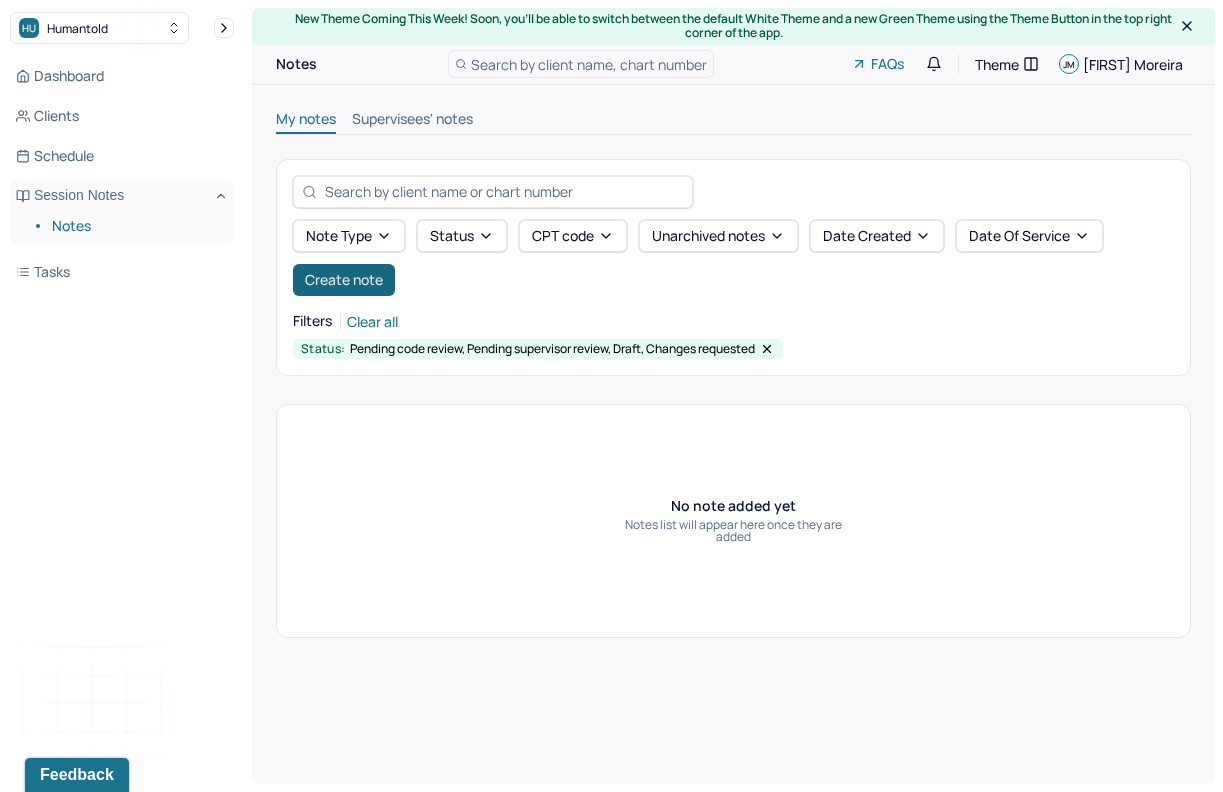 click on "Create note" at bounding box center (344, 280) 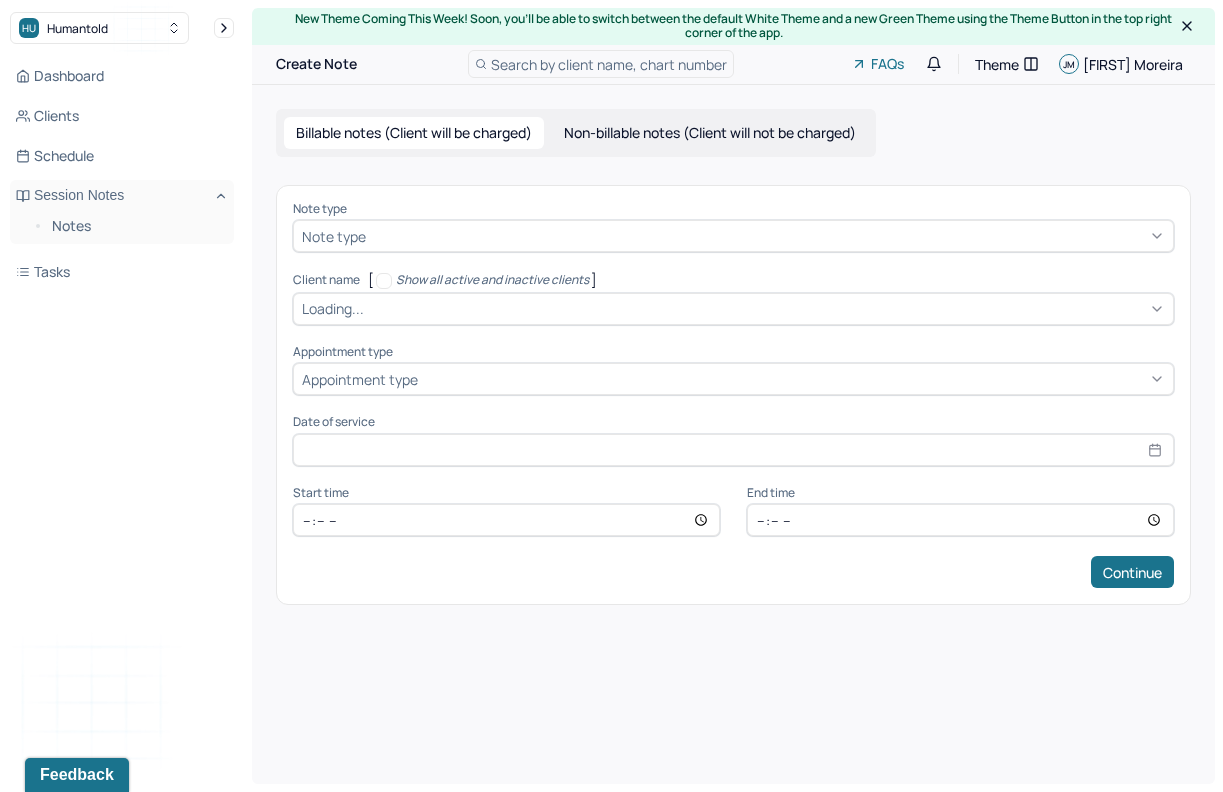 click on "Note type" at bounding box center [733, 236] 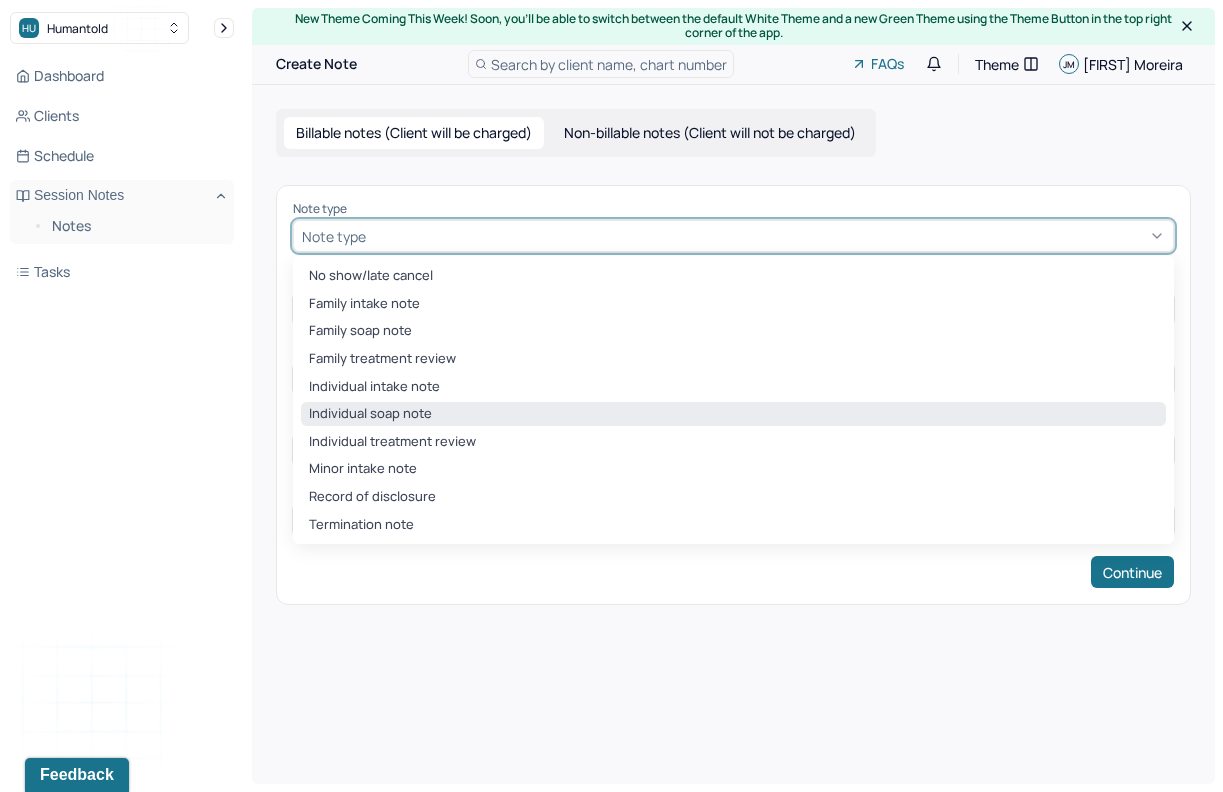 click on "Individual soap note" at bounding box center [733, 414] 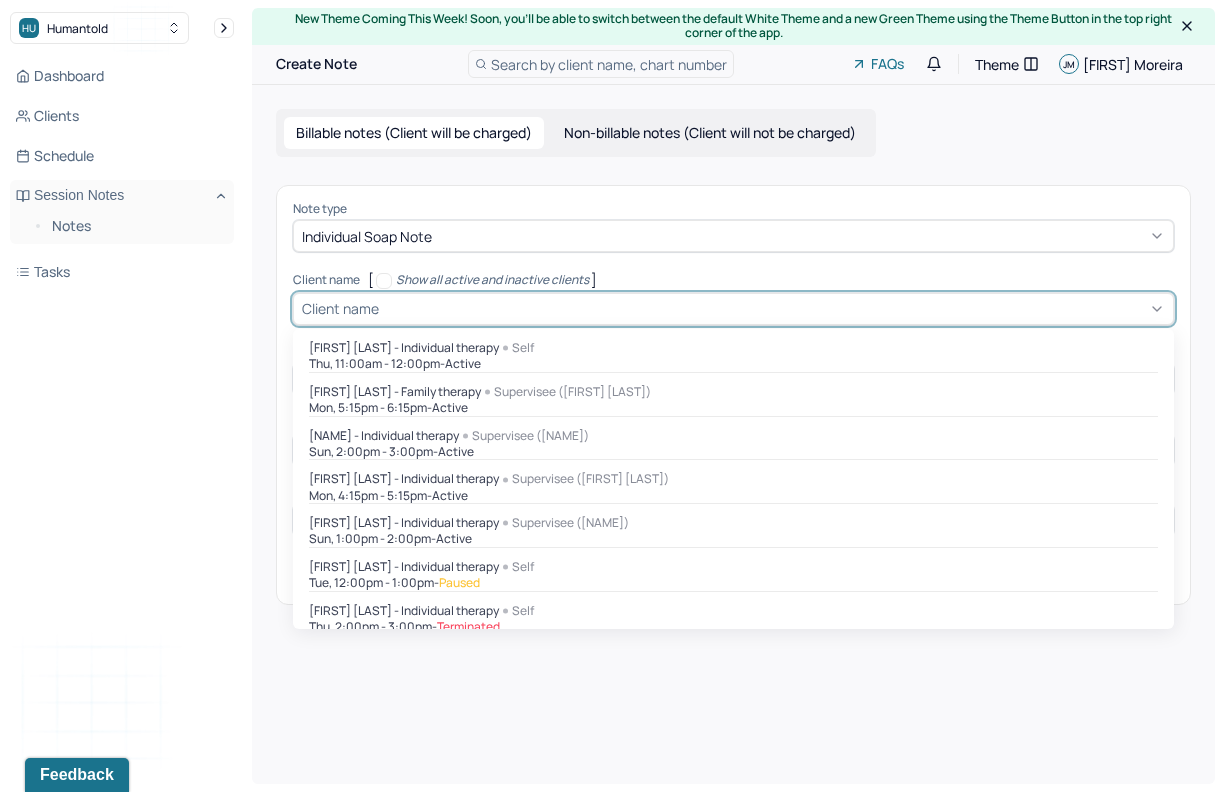 click at bounding box center [774, 308] 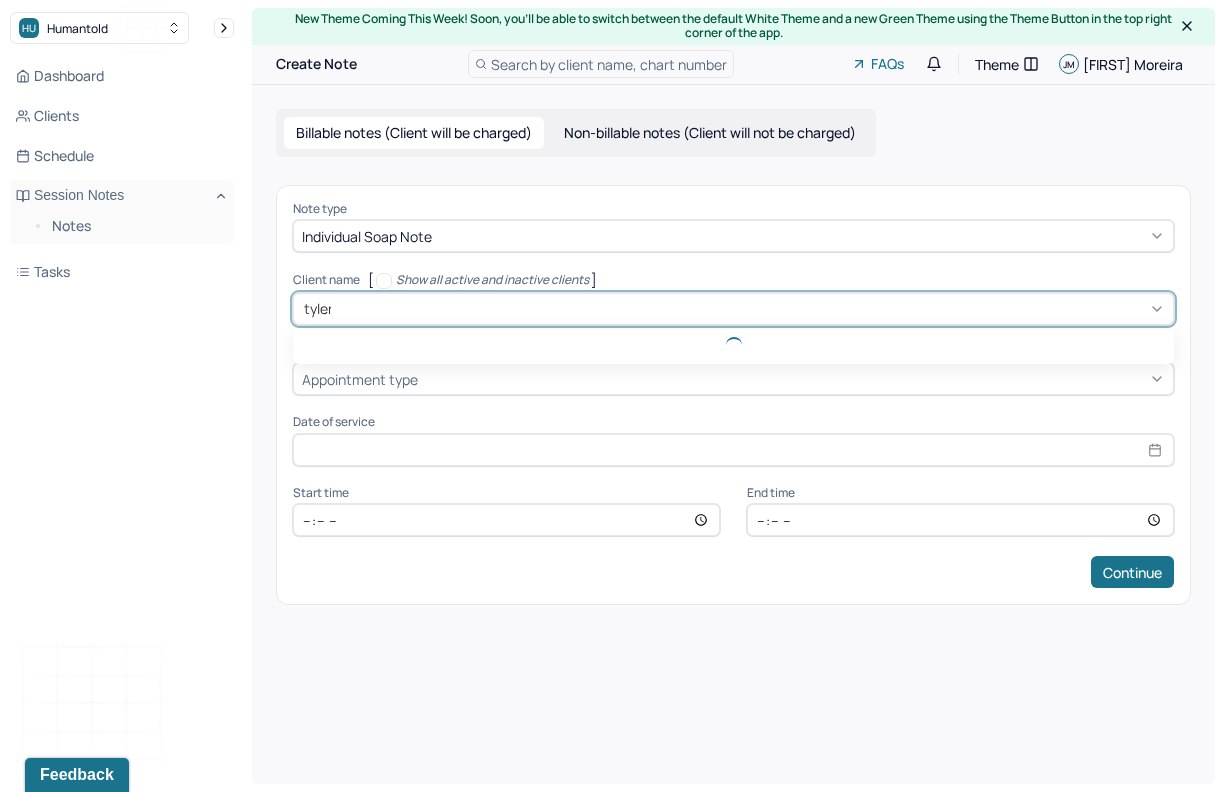 type on "tyler" 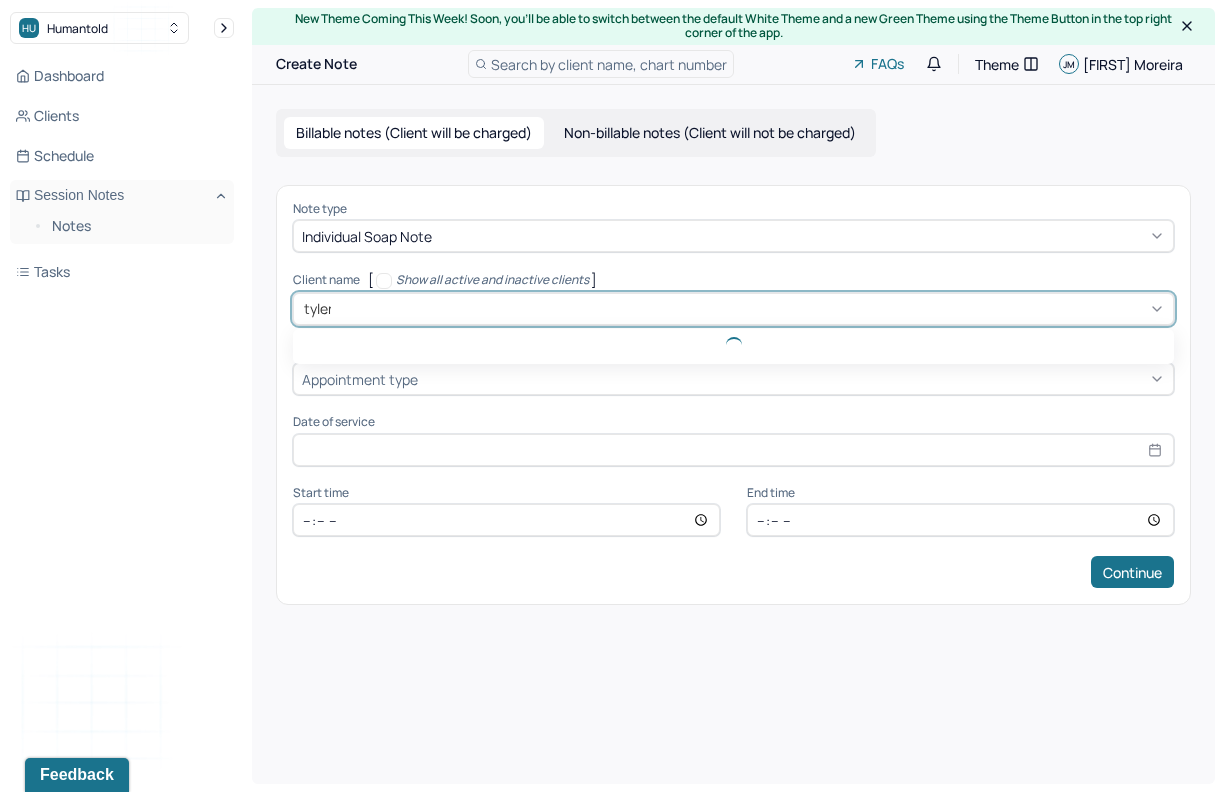 click on "Continue" at bounding box center (1132, 572) 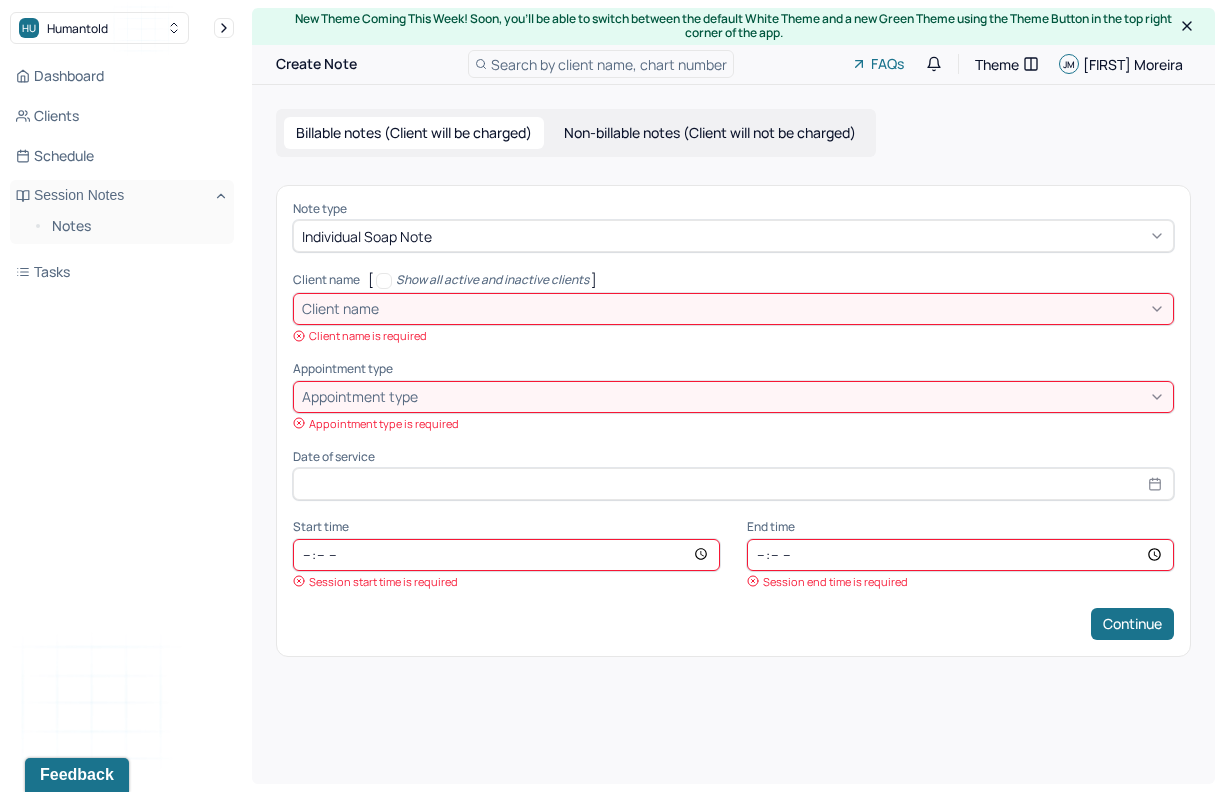 drag, startPoint x: 418, startPoint y: 308, endPoint x: 403, endPoint y: 300, distance: 17 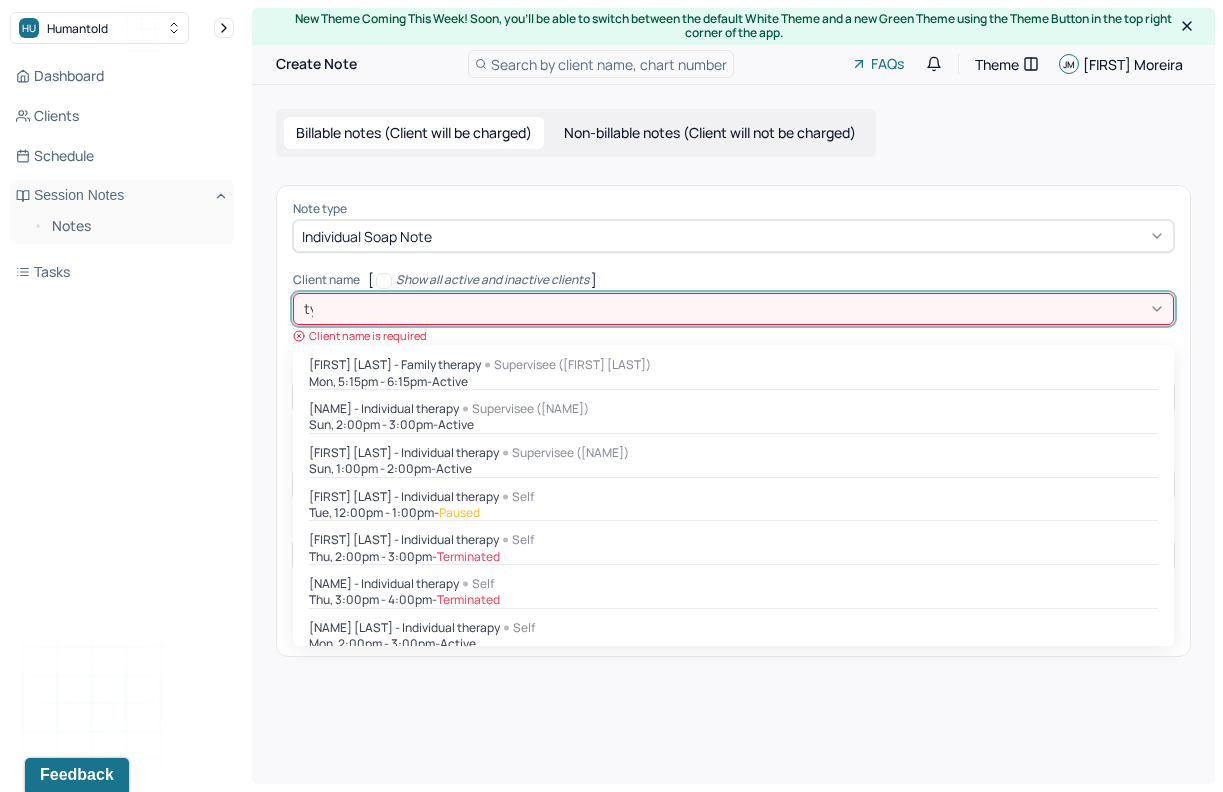 type on "tyler" 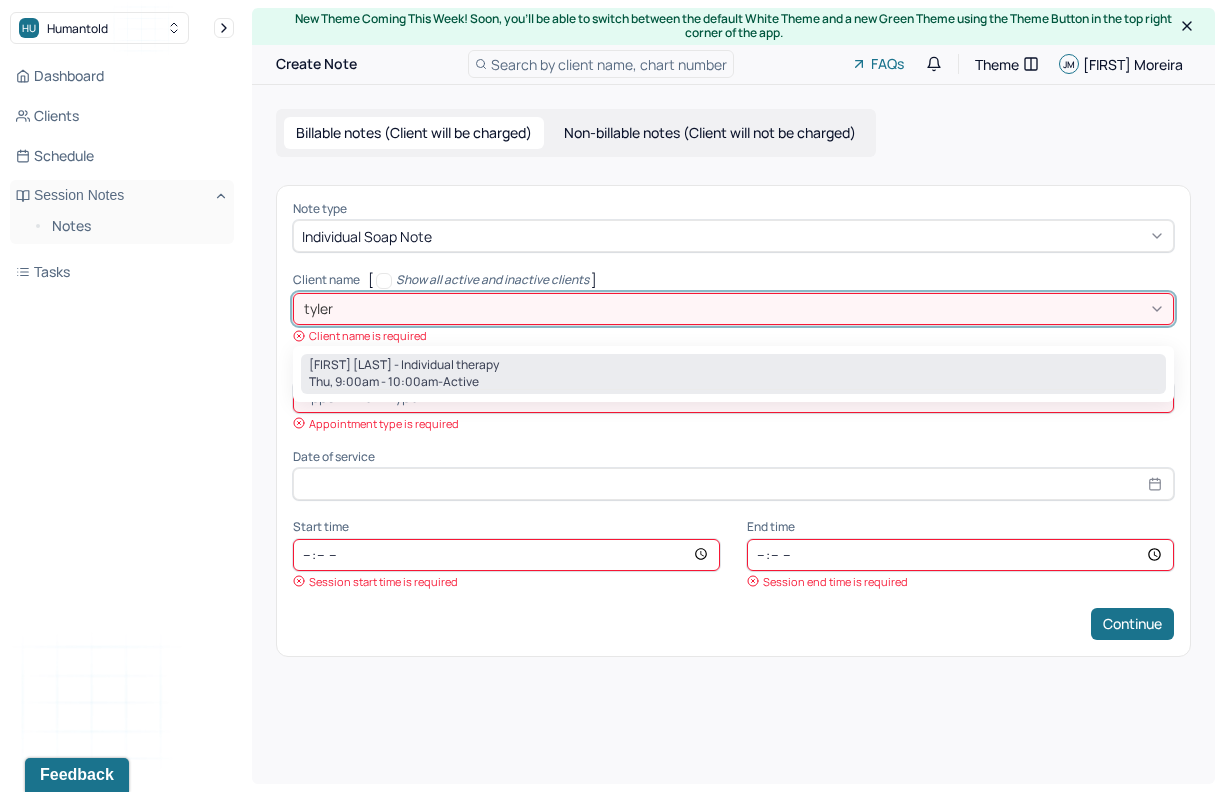 click on "[FIRST] [LAST] - Individual therapy" at bounding box center (404, 365) 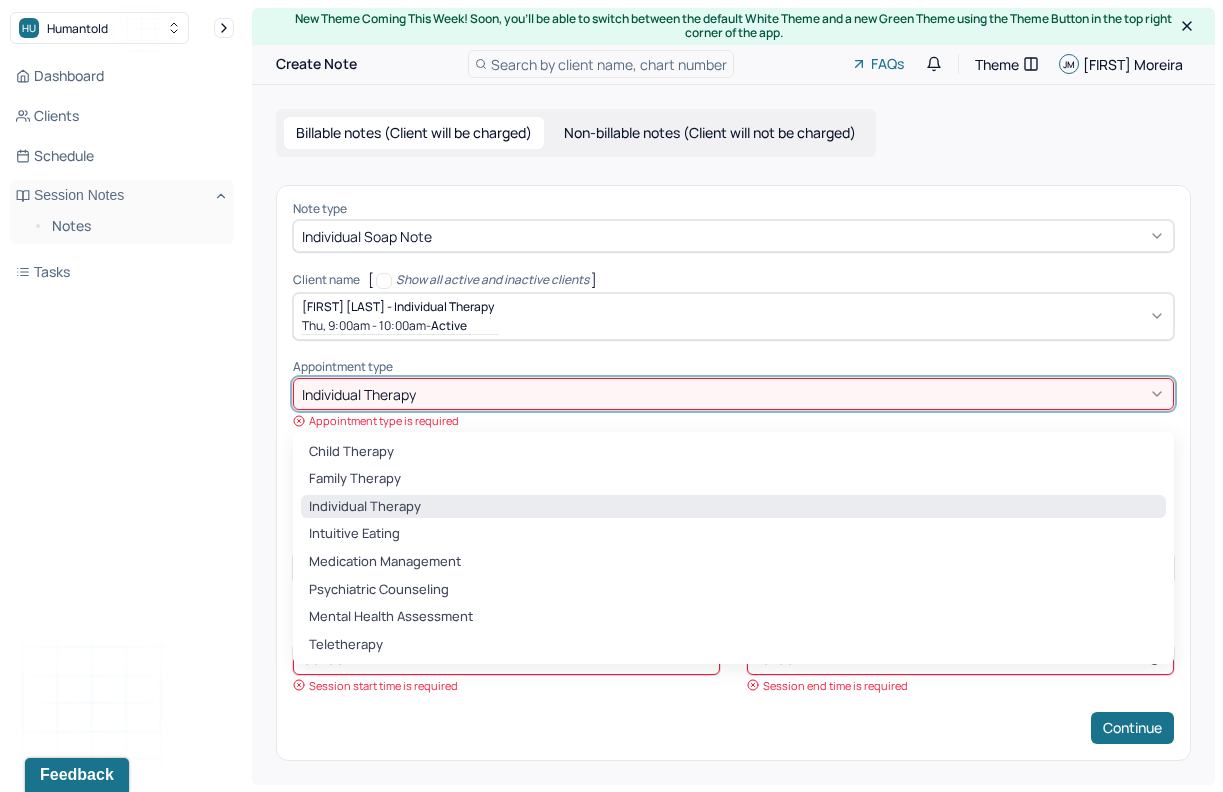 click at bounding box center (792, 394) 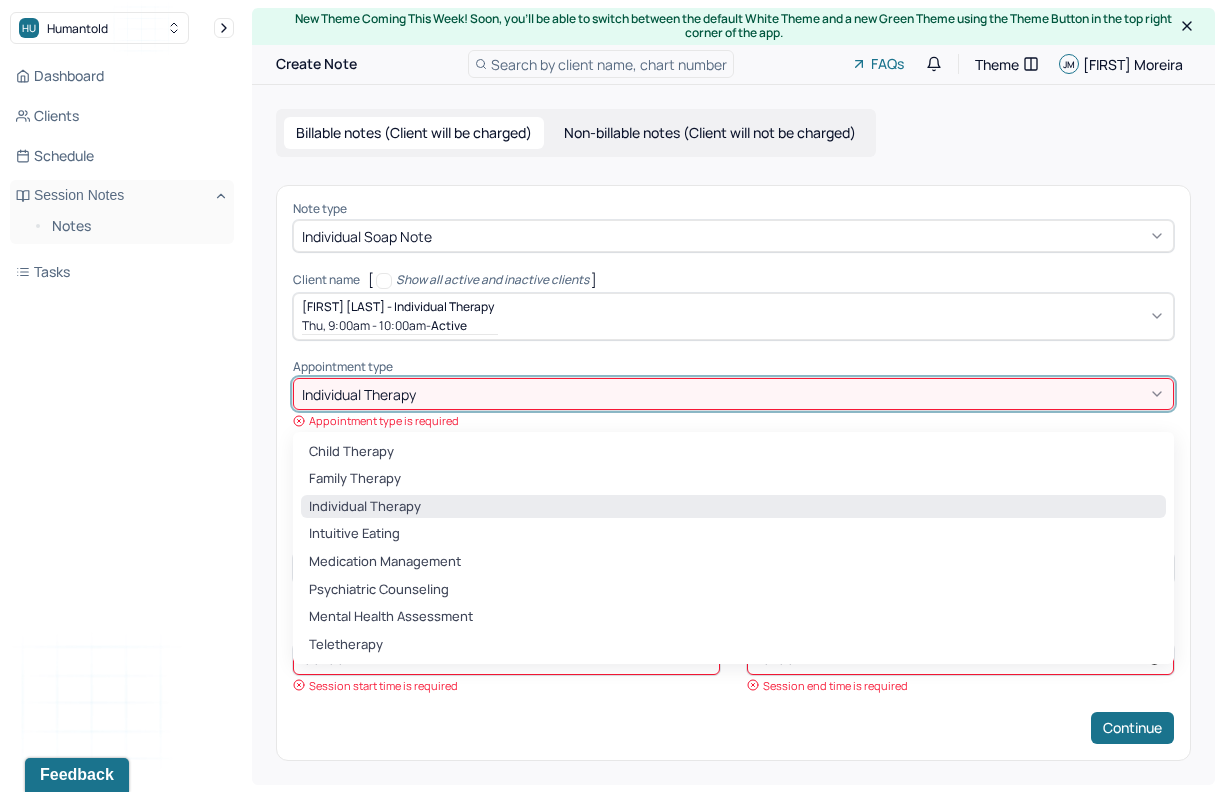 click on "individual therapy" at bounding box center (365, 506) 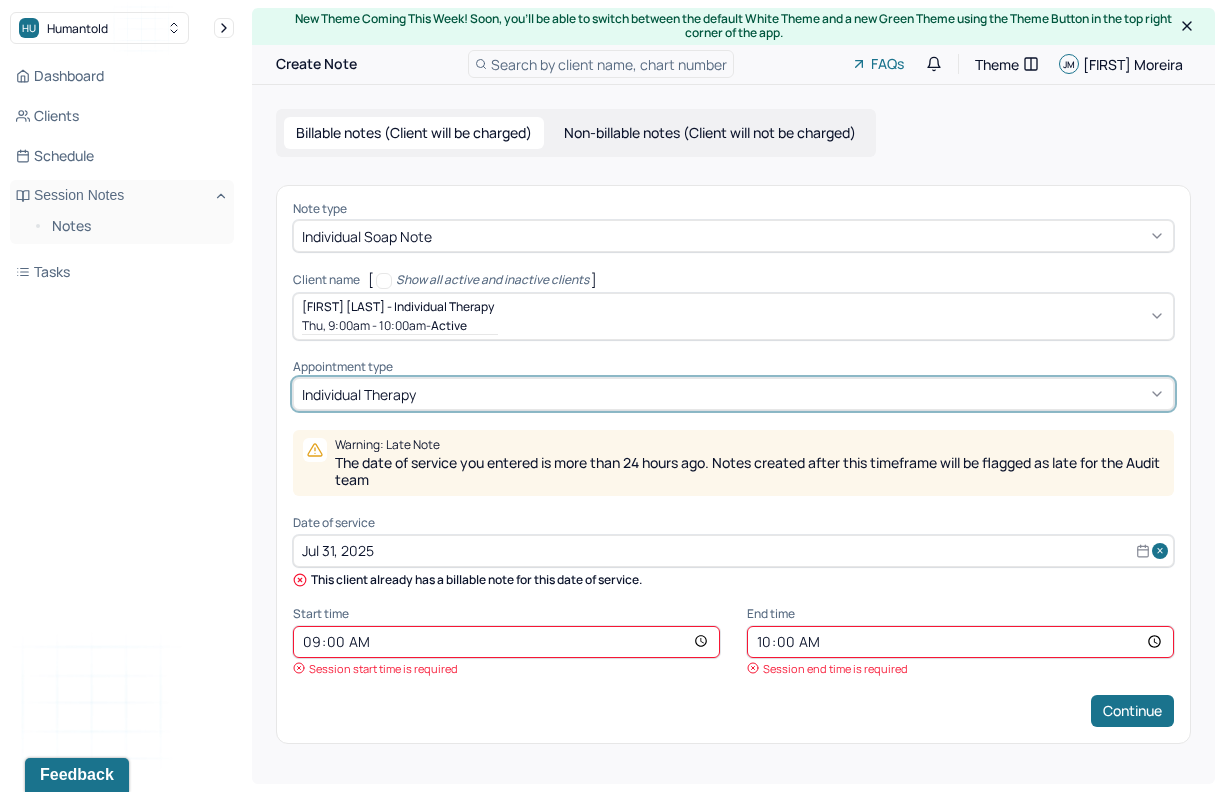 click on "Jul 31, 2025" at bounding box center (733, 551) 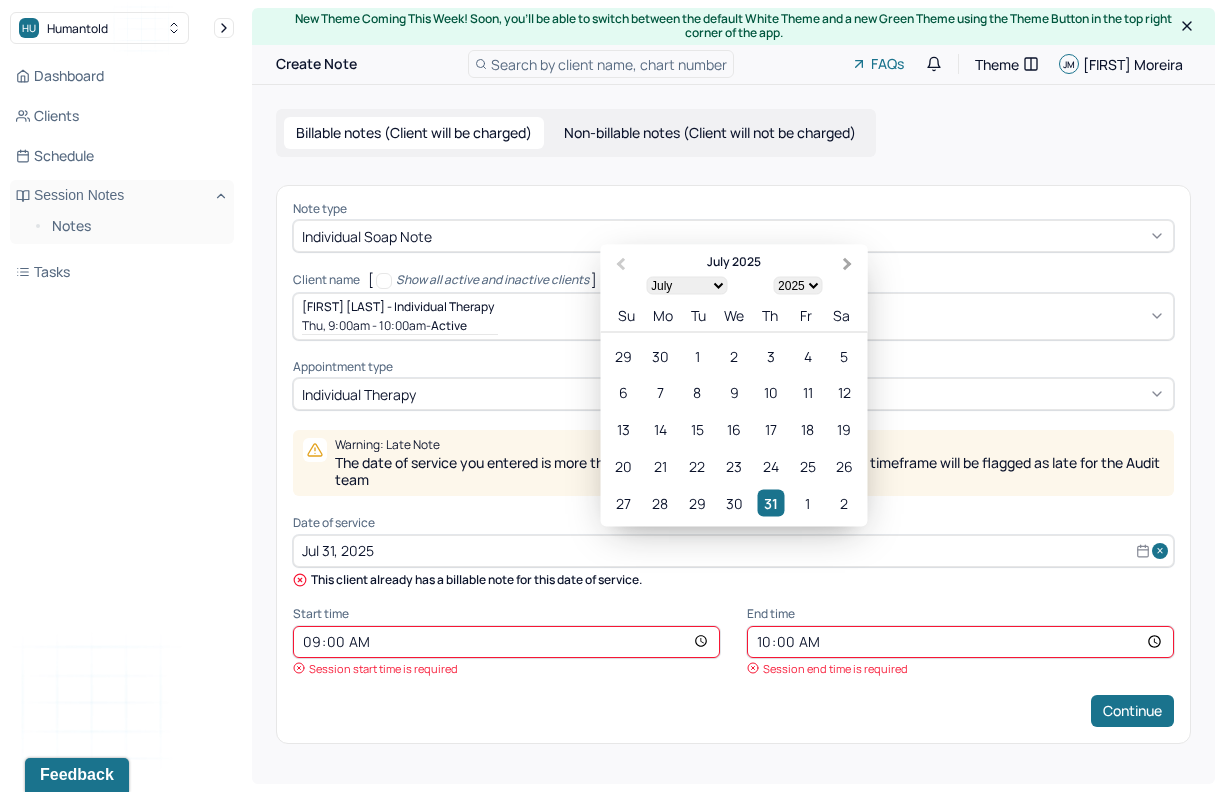 click on "Next Month" at bounding box center (850, 265) 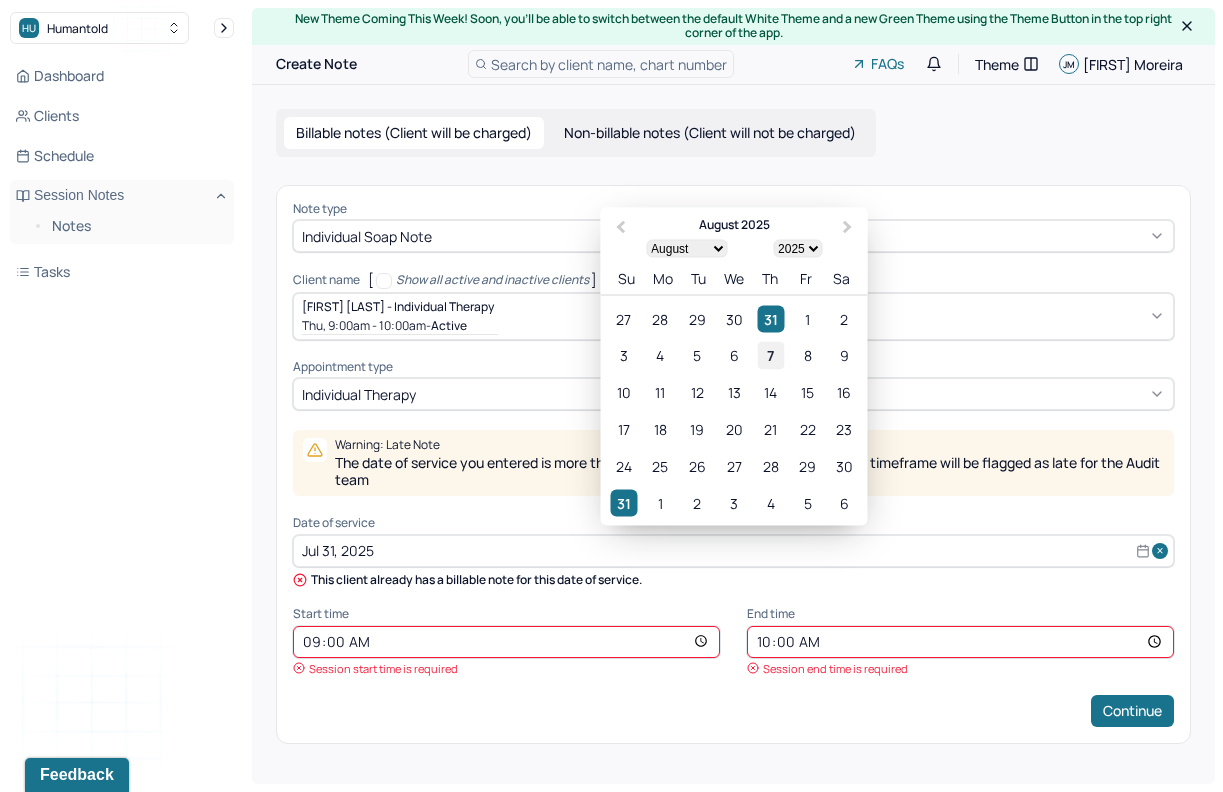 click on "7" at bounding box center [770, 355] 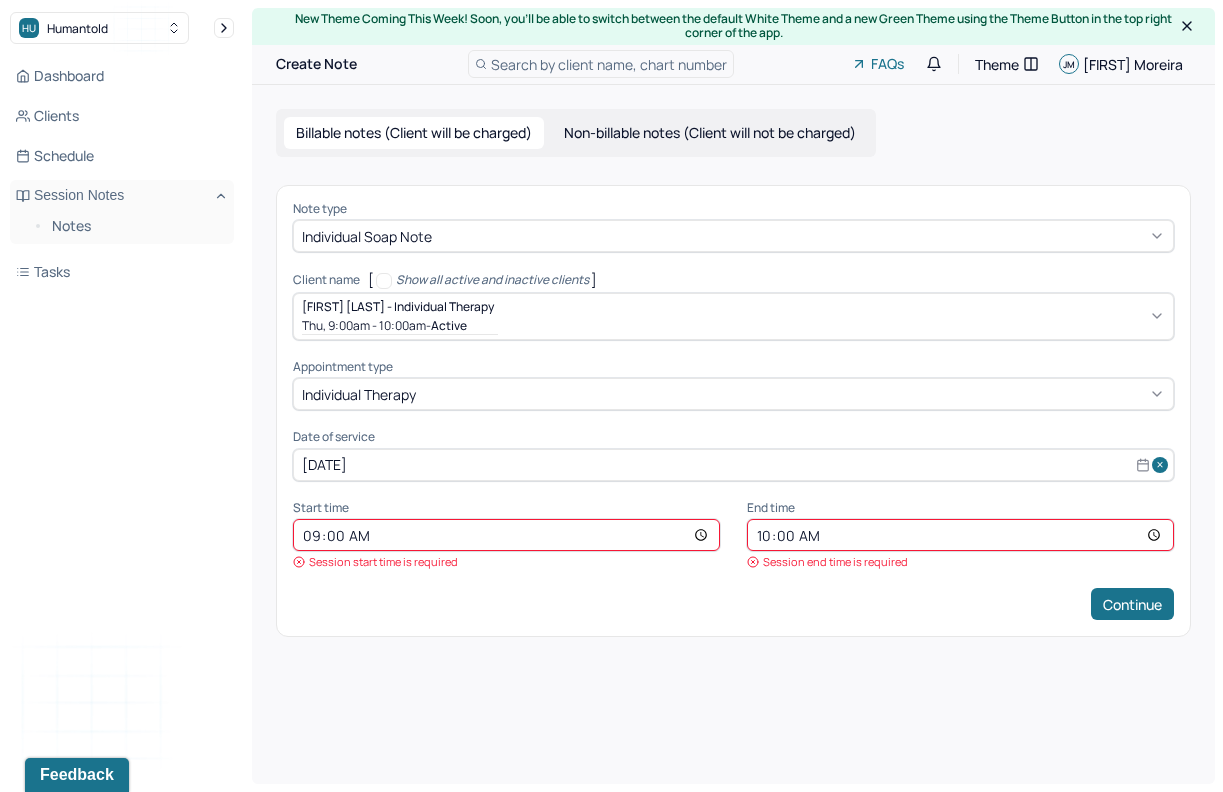 click on "09:00" at bounding box center (506, 535) 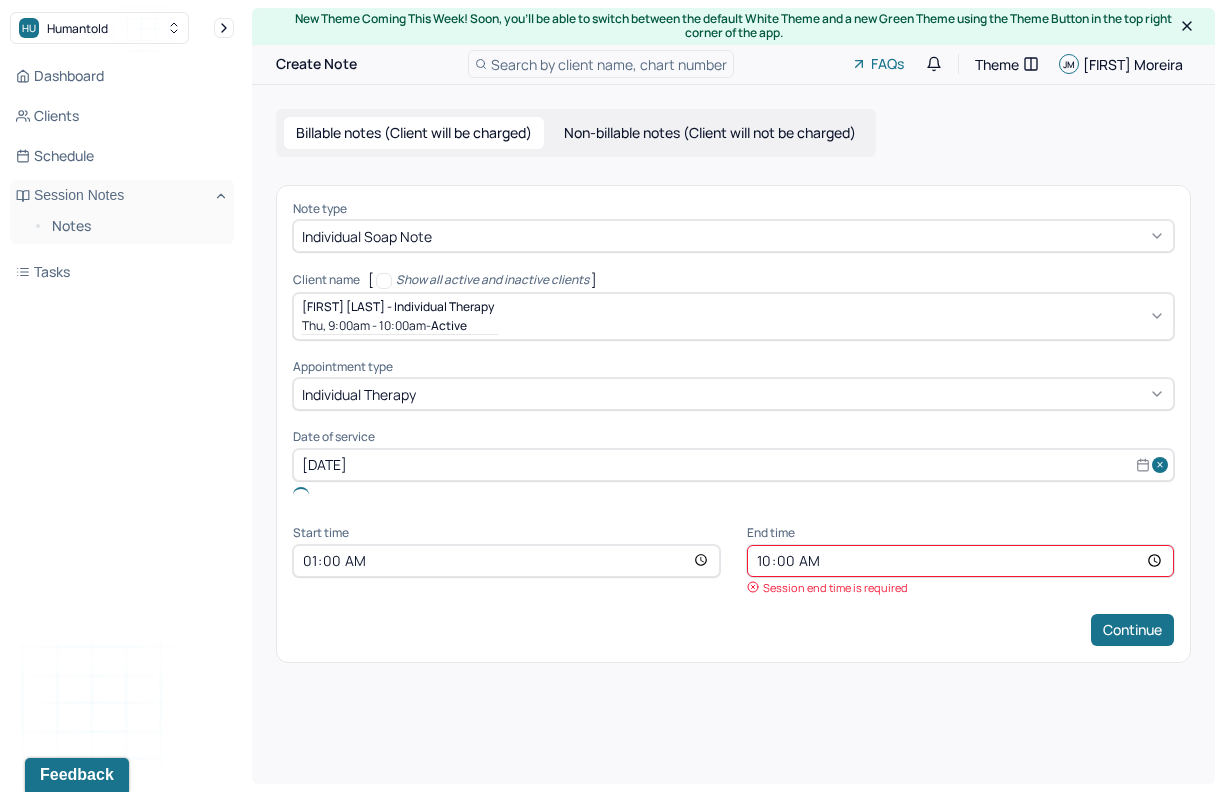 type on "11:00" 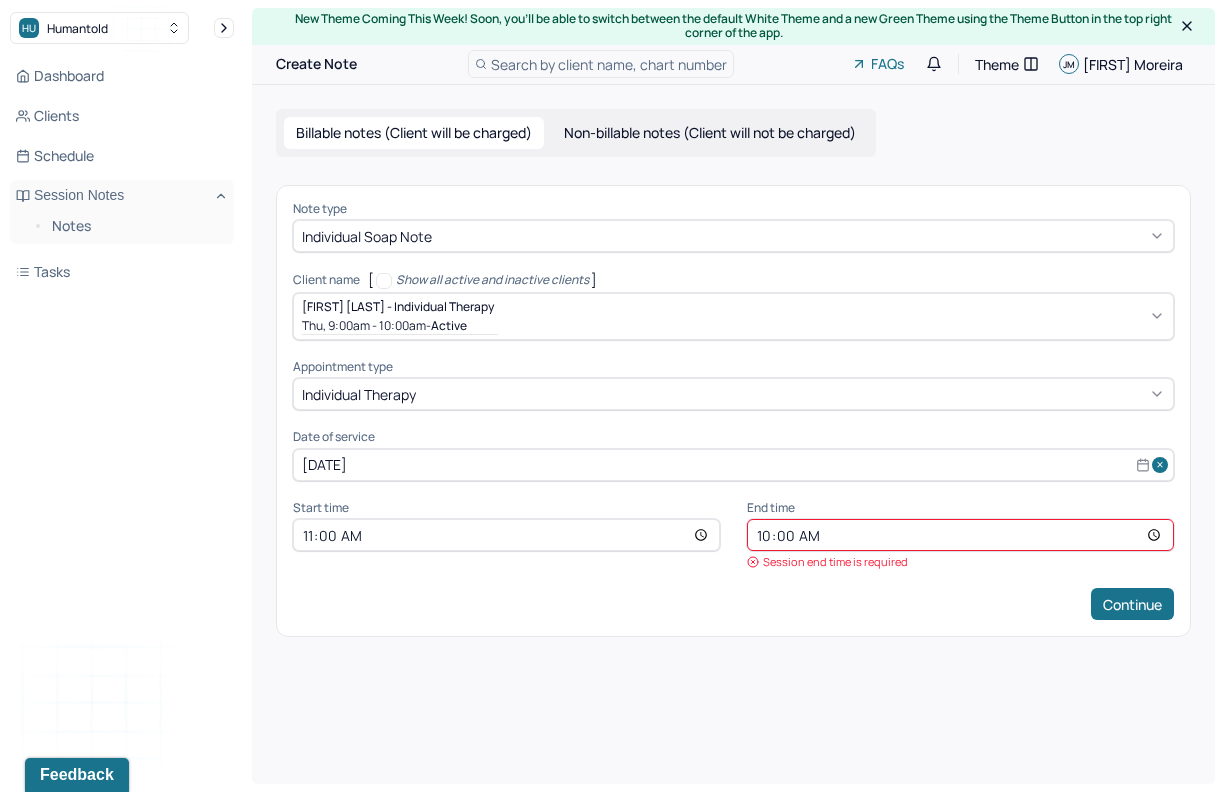 click on "10:00" at bounding box center [960, 535] 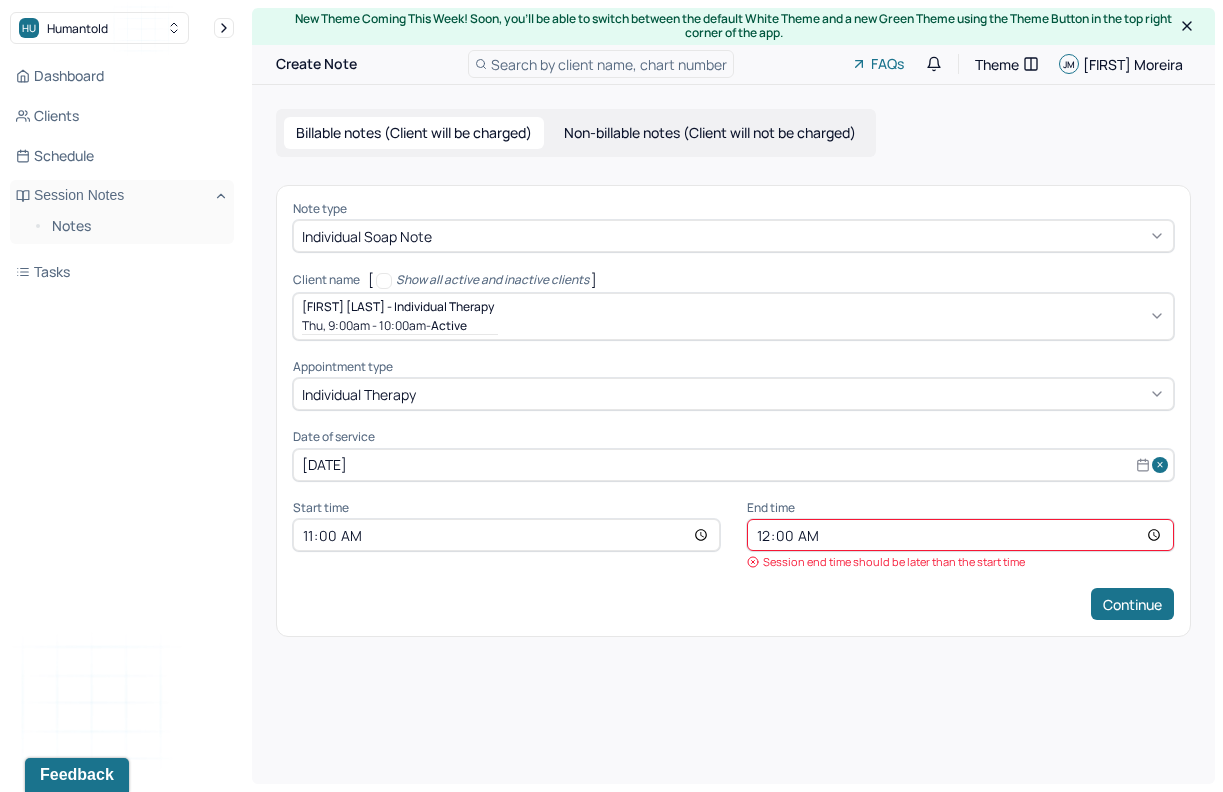 click on "00:00" at bounding box center [960, 535] 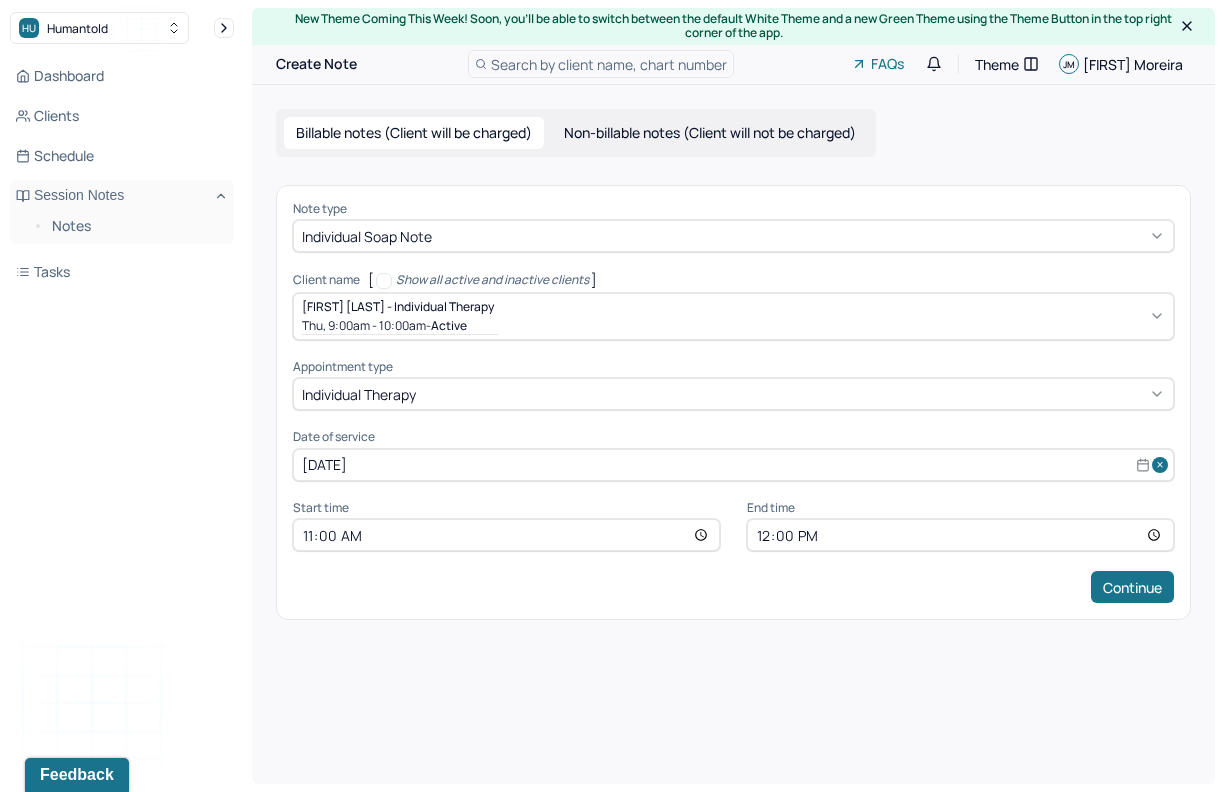 click on "Continue" at bounding box center [733, 587] 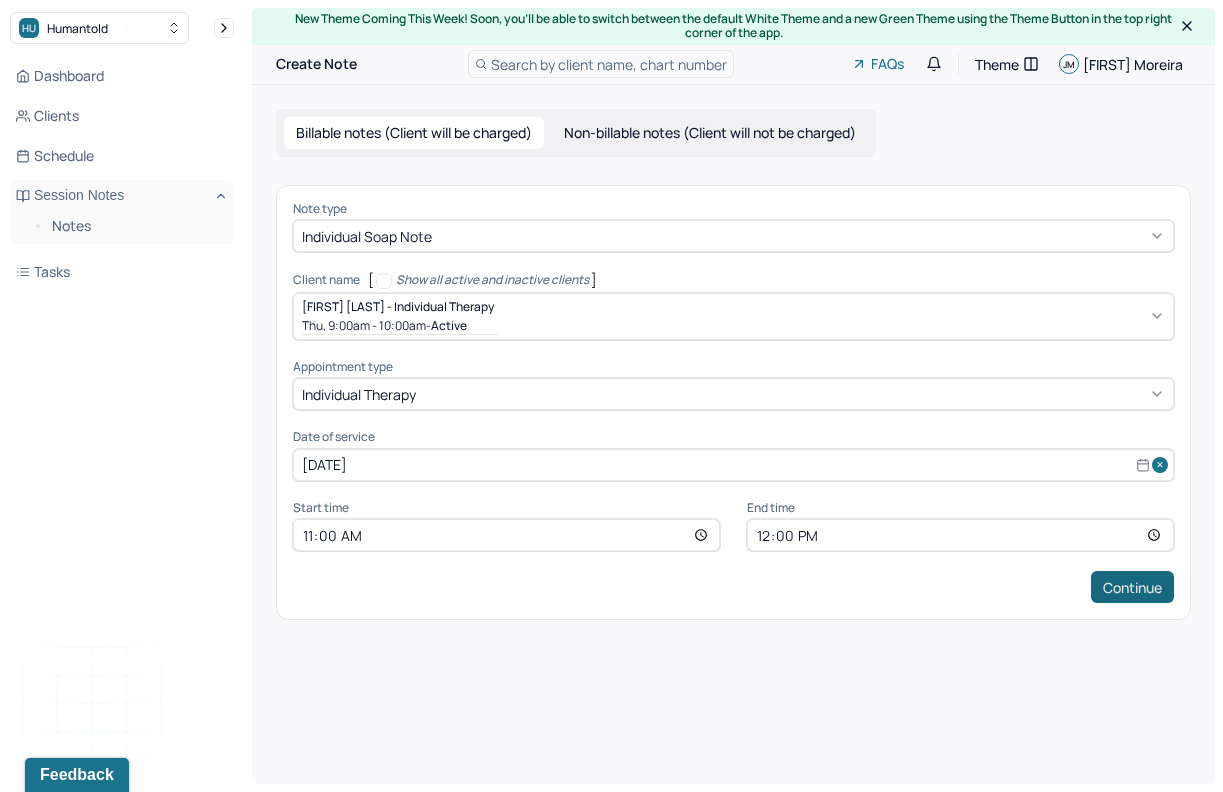 click on "Continue" at bounding box center [1132, 587] 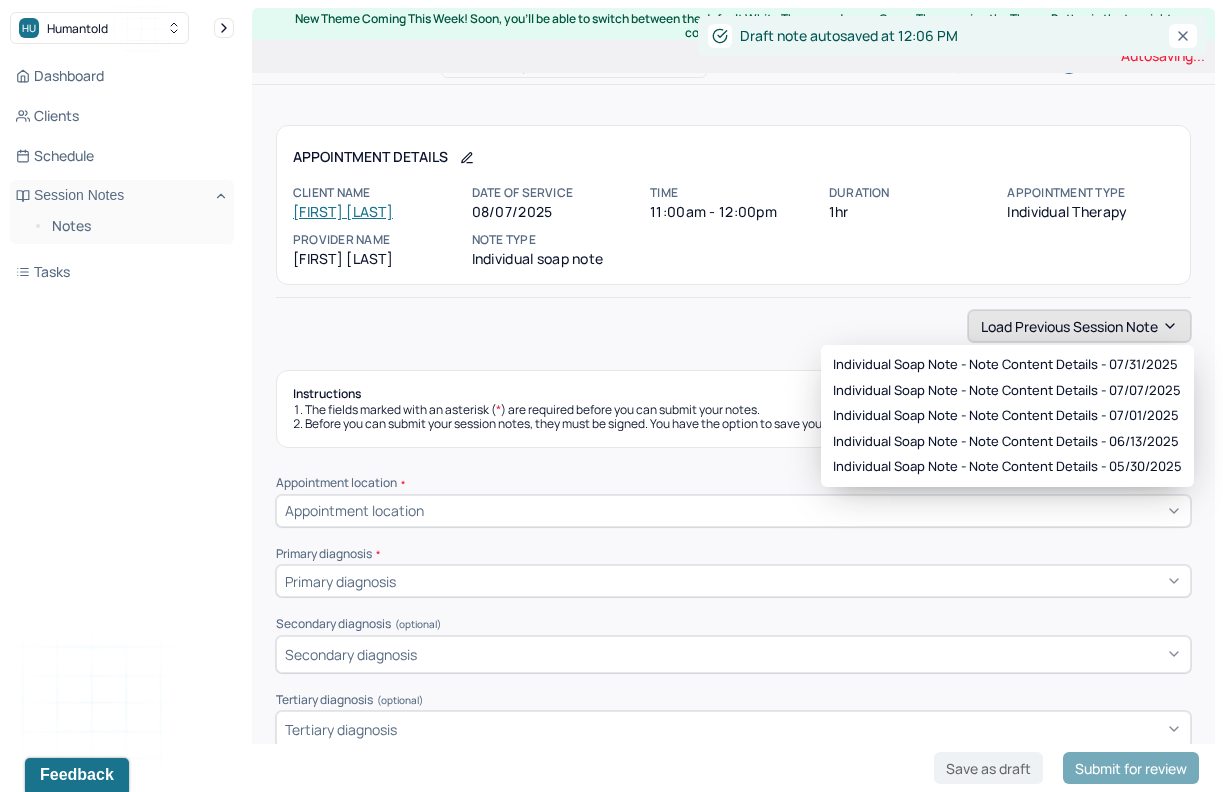 click on "Load previous session note" at bounding box center [1079, 326] 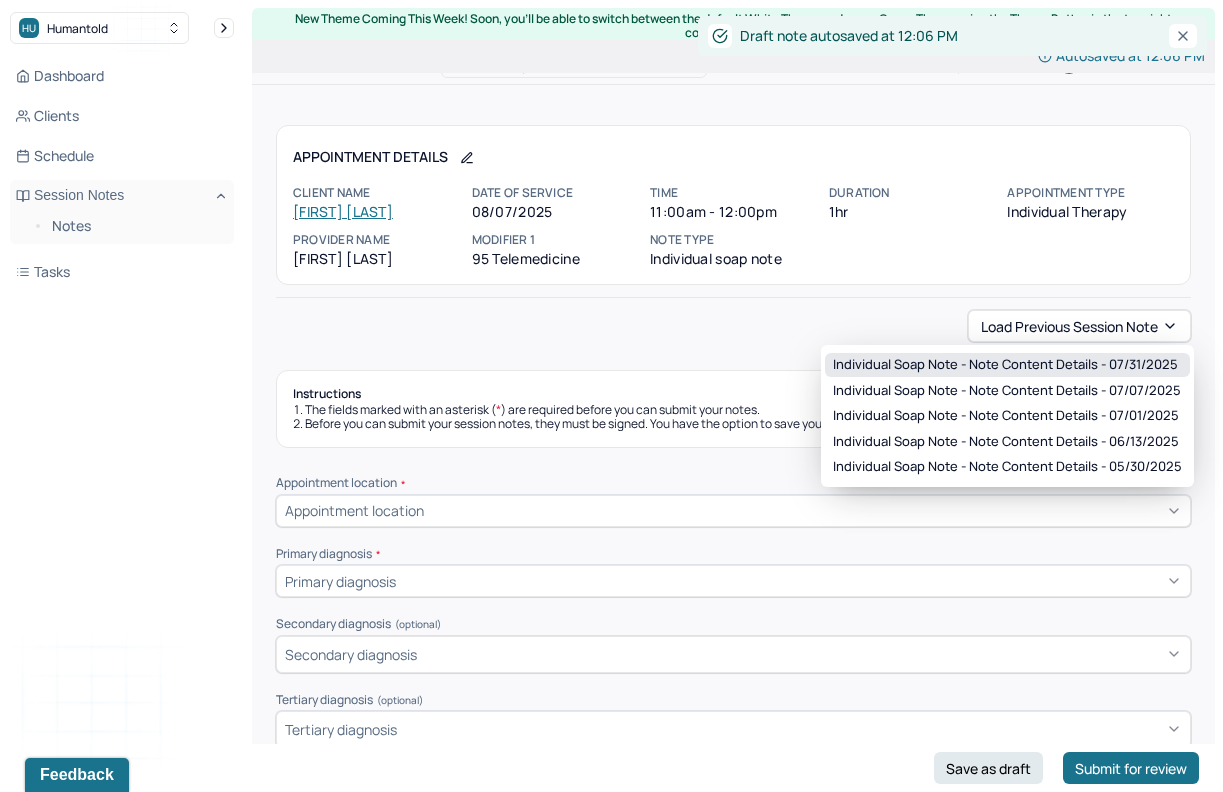 click on "Individual soap note   - Note content Details -   07/31/2025" at bounding box center [1005, 365] 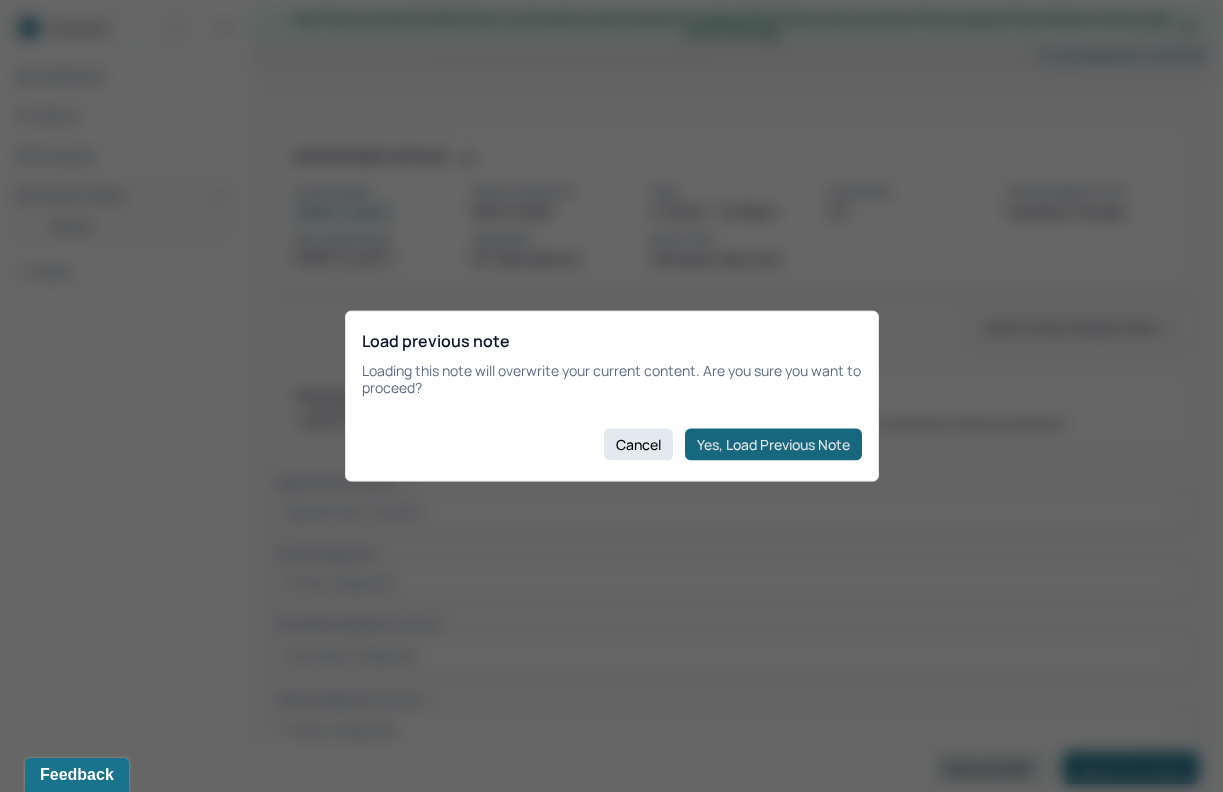click on "Yes, Load Previous Note" at bounding box center (773, 444) 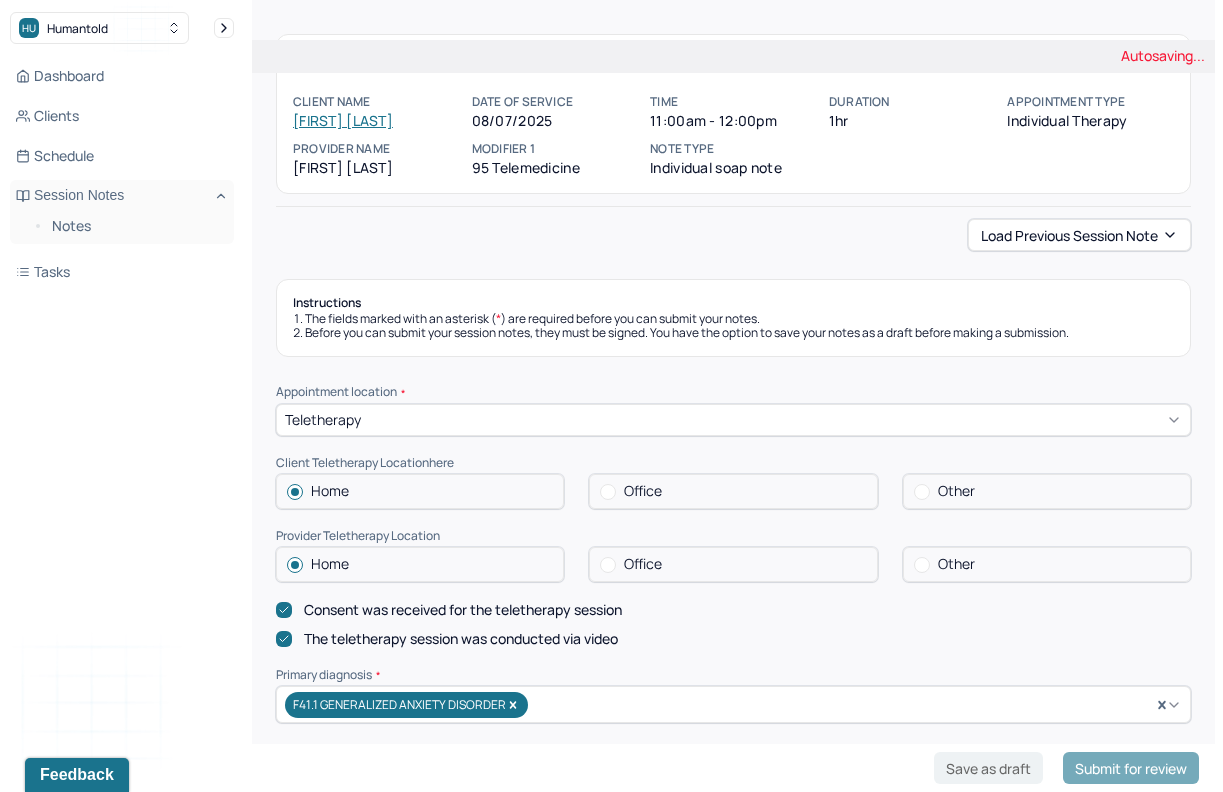scroll, scrollTop: 100, scrollLeft: 0, axis: vertical 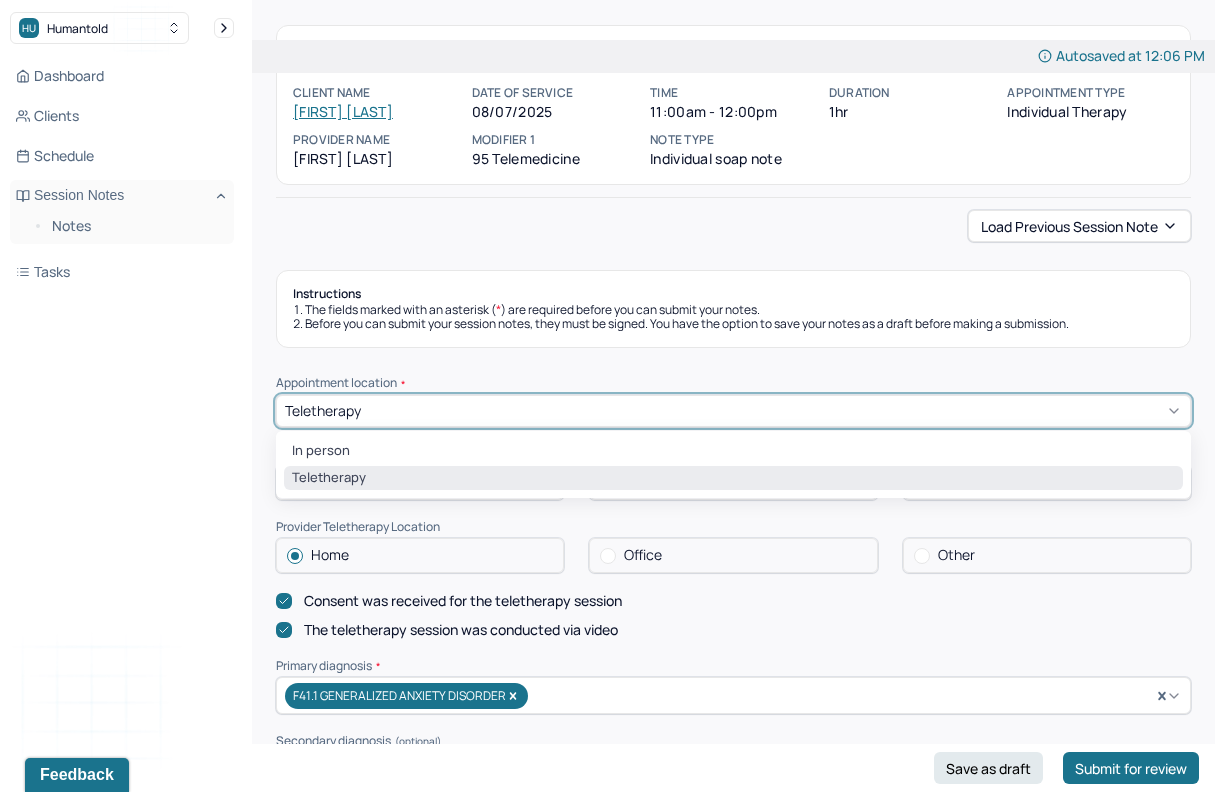 click on "Teletherapy" at bounding box center [733, 411] 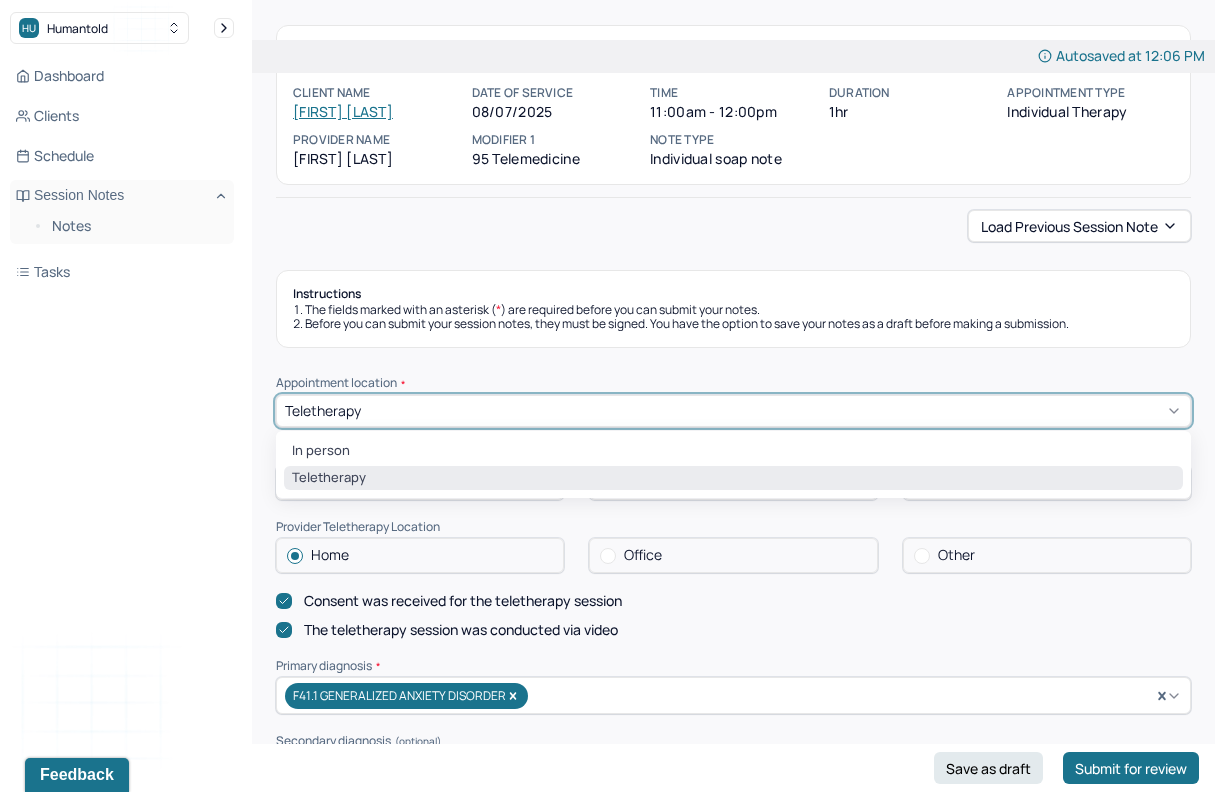click on "In person Teletherapy" at bounding box center [733, 464] 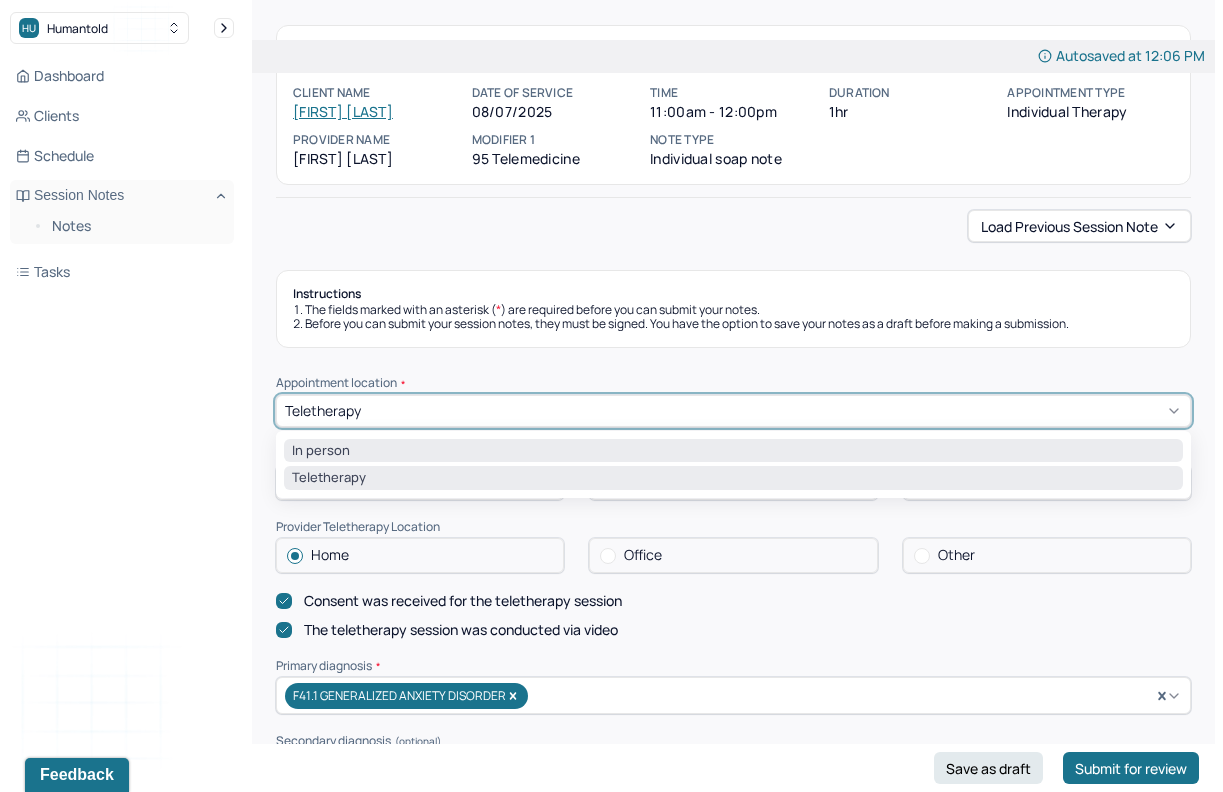 click on "In person" at bounding box center [733, 451] 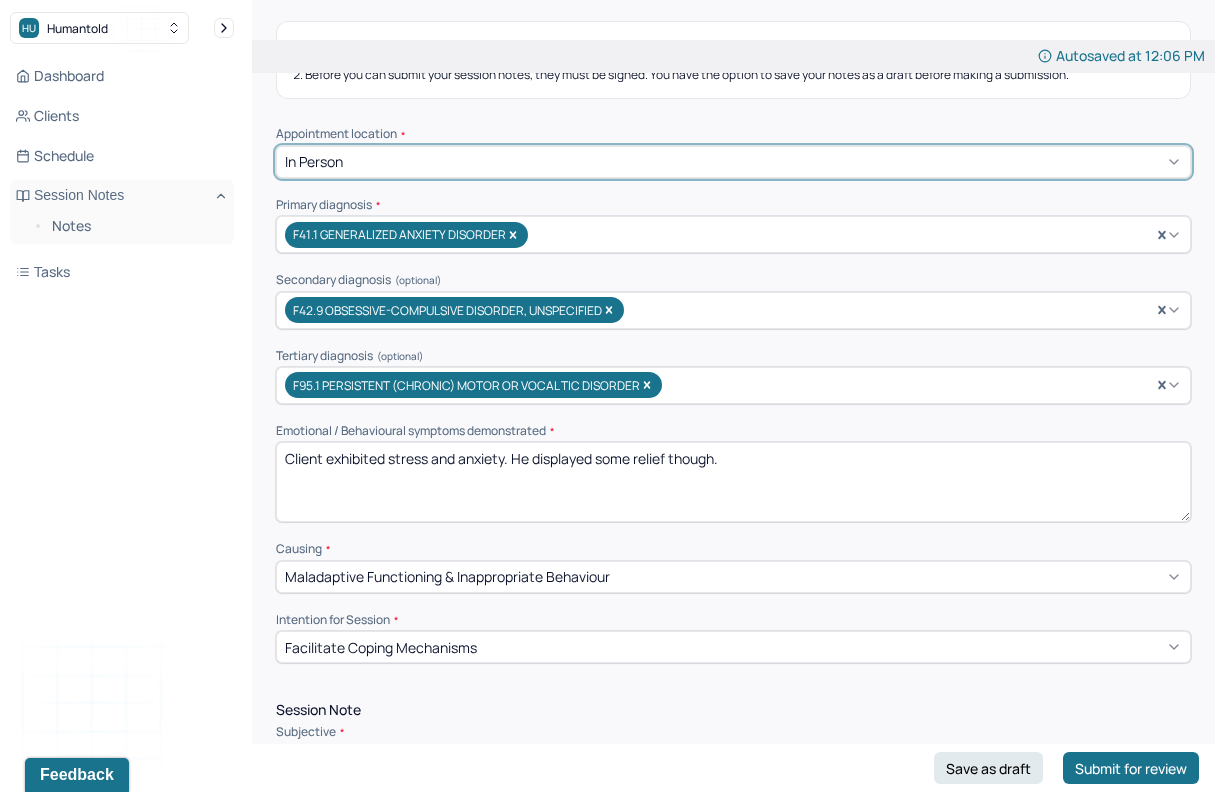scroll, scrollTop: 384, scrollLeft: 0, axis: vertical 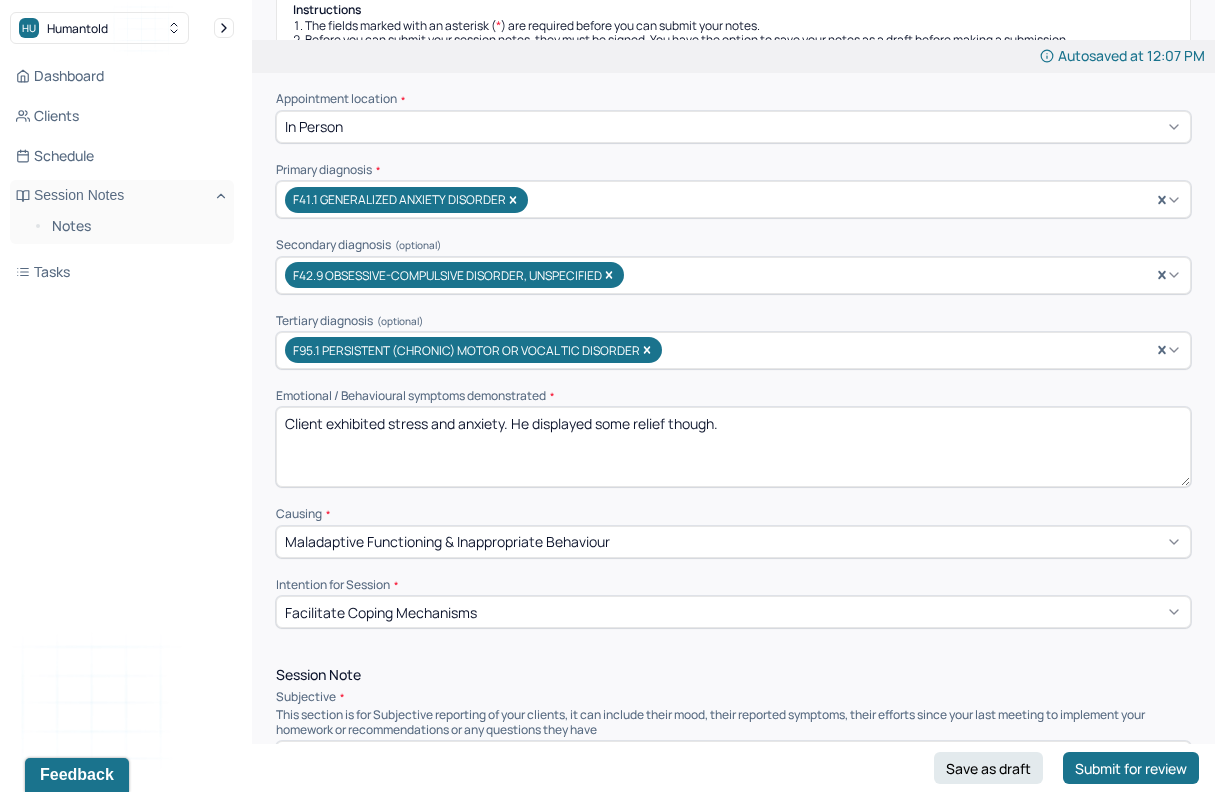 drag, startPoint x: 746, startPoint y: 426, endPoint x: 515, endPoint y: 411, distance: 231.4865 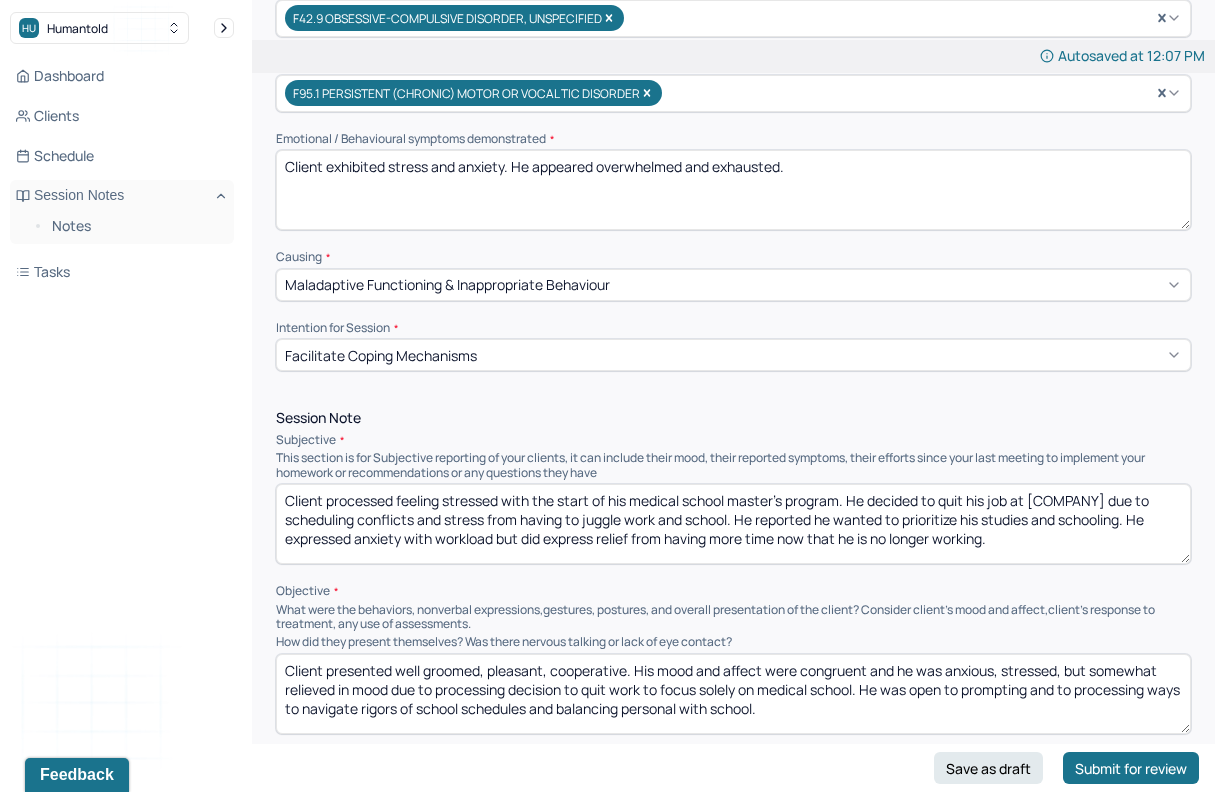 scroll, scrollTop: 653, scrollLeft: 0, axis: vertical 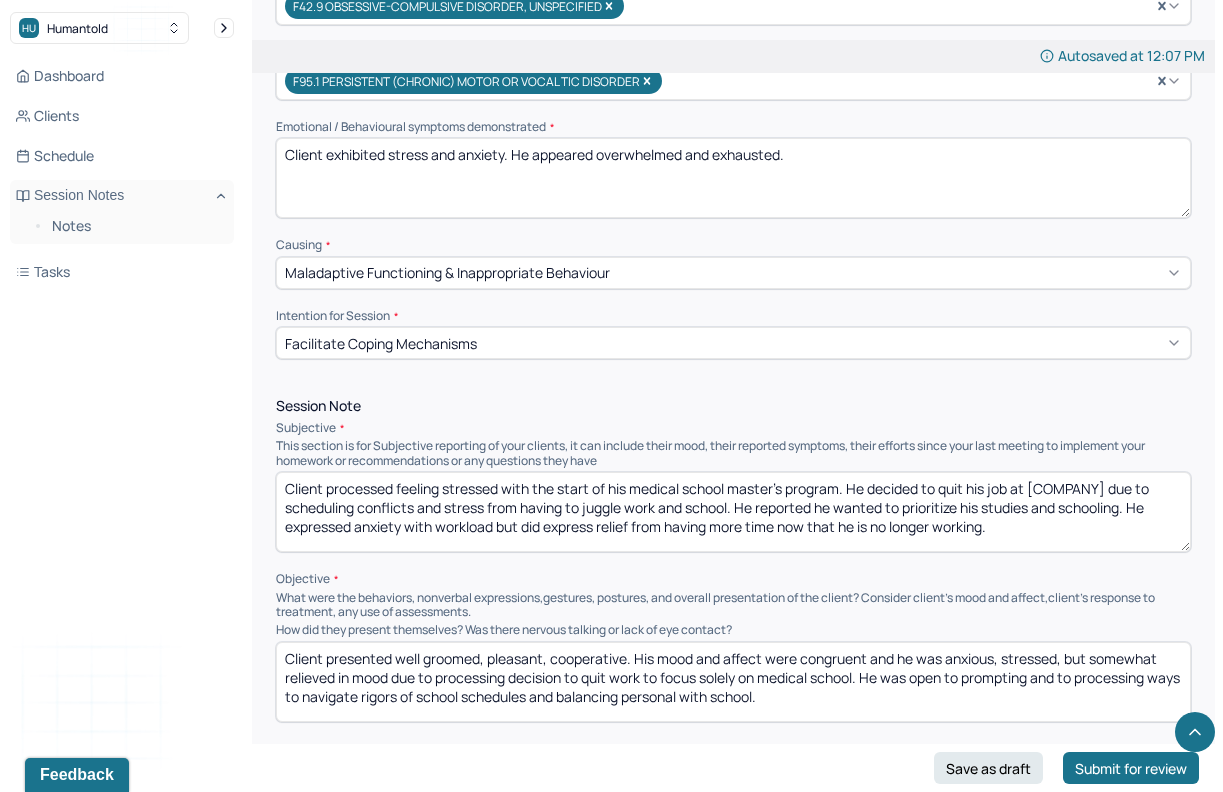 type on "Client exhibited stress and anxiety. He appeared overwhelmed and exhausted." 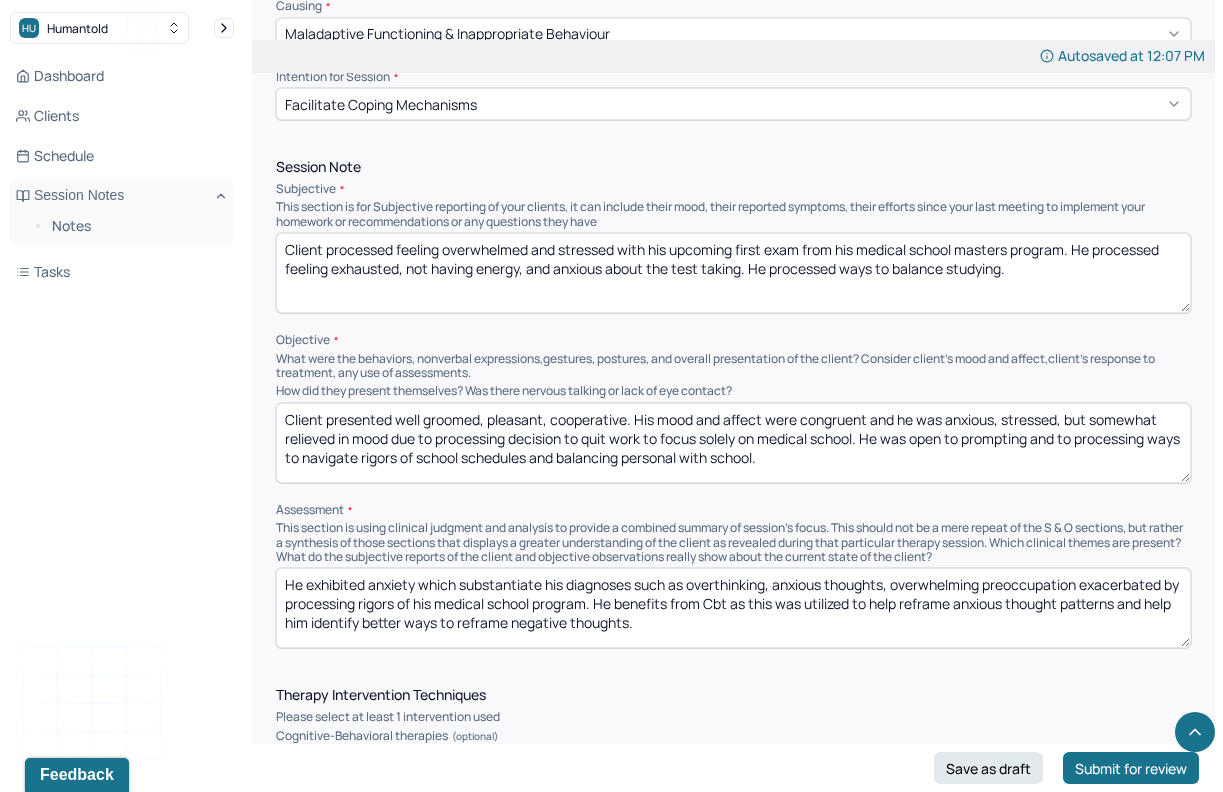 scroll, scrollTop: 906, scrollLeft: 0, axis: vertical 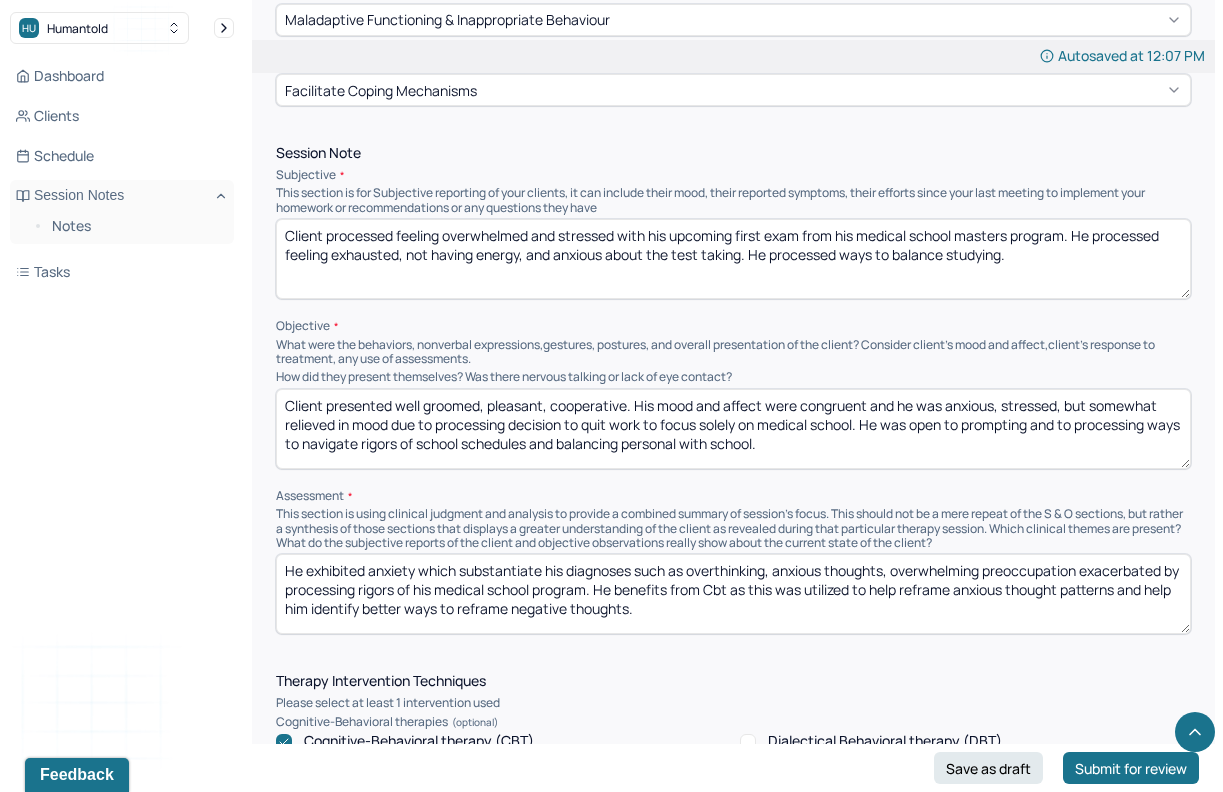 type on "Client processed feeling overwhelmed and stressed with his upcoming first exam from his medical school masters program. He processed feeling exhausted, not having energy, and anxious about the test taking. He processed ways to balance studying." 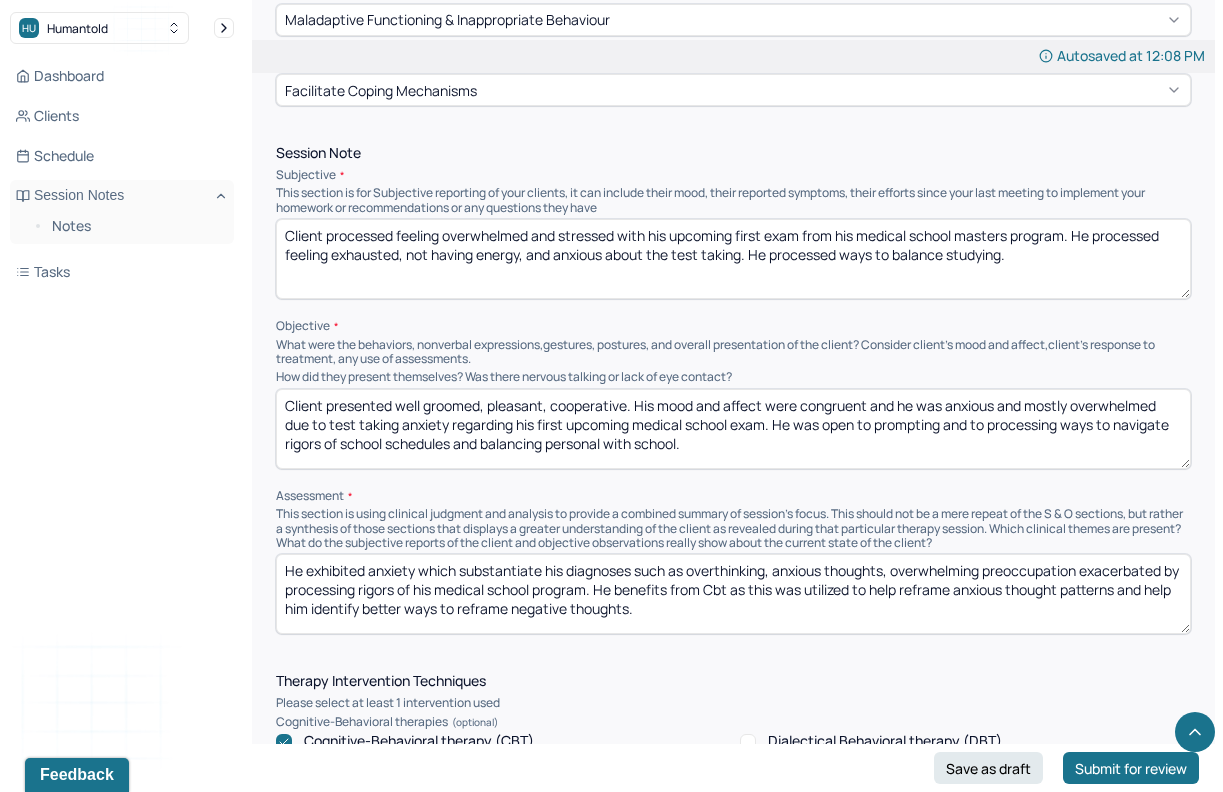 drag, startPoint x: 751, startPoint y: 443, endPoint x: 791, endPoint y: 420, distance: 46.141087 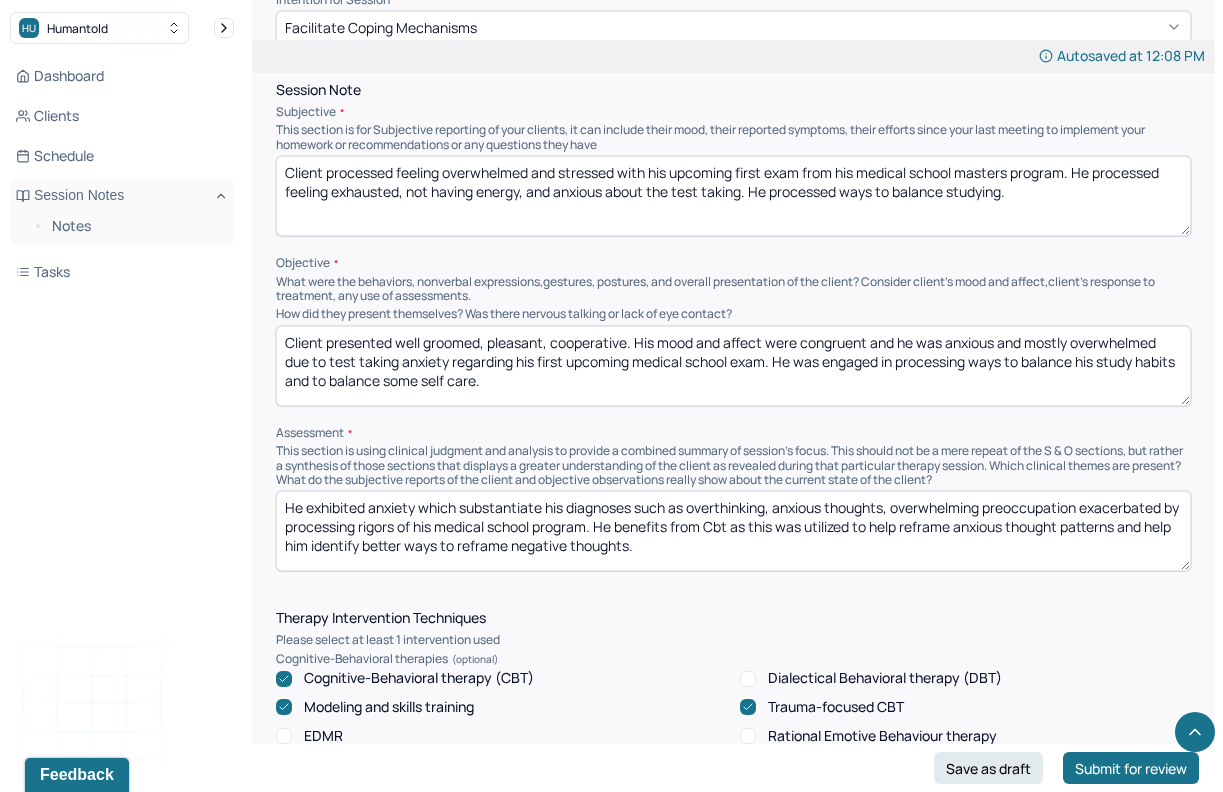 scroll, scrollTop: 1036, scrollLeft: 0, axis: vertical 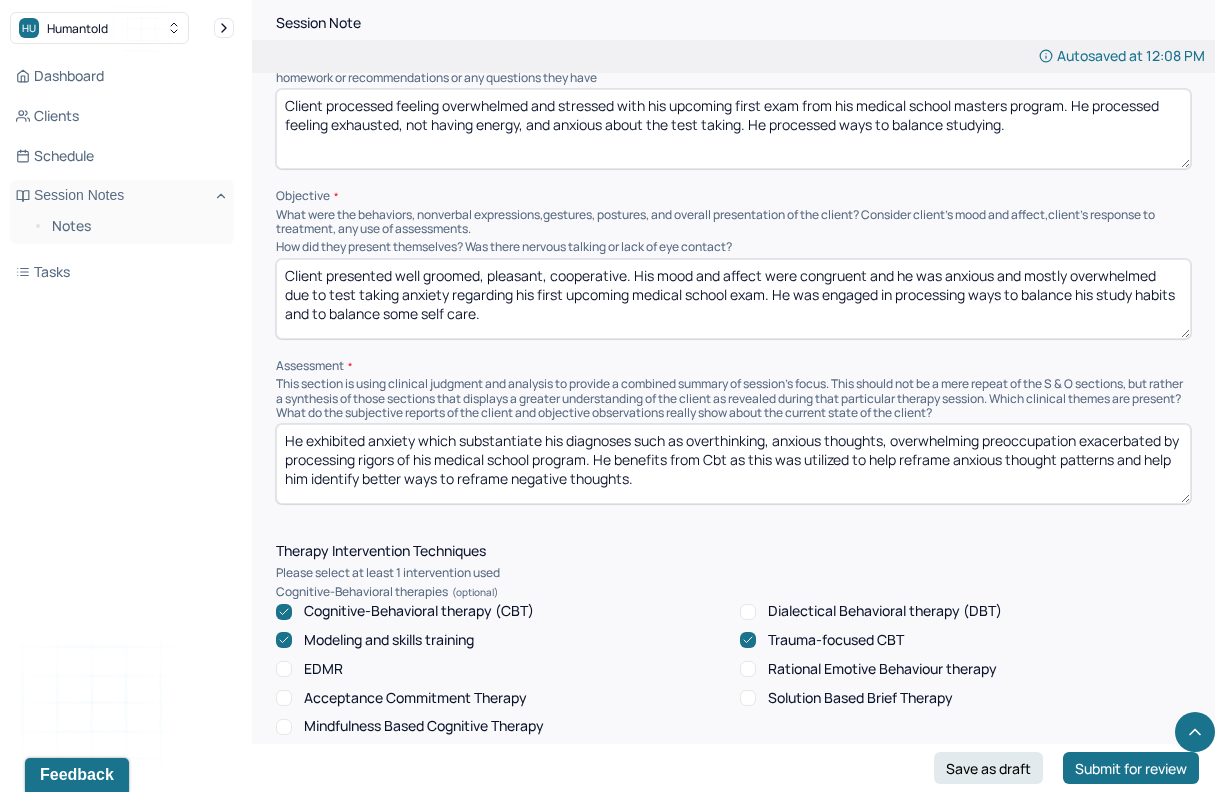 type on "Client presented well groomed, pleasant, cooperative. His mood and affect were congruent and he was anxious and mostly overwhelmed due to test taking anxiety regarding his first upcoming medical school exam. He was engaged in processing ways to balance his study habits and to balance some self care." 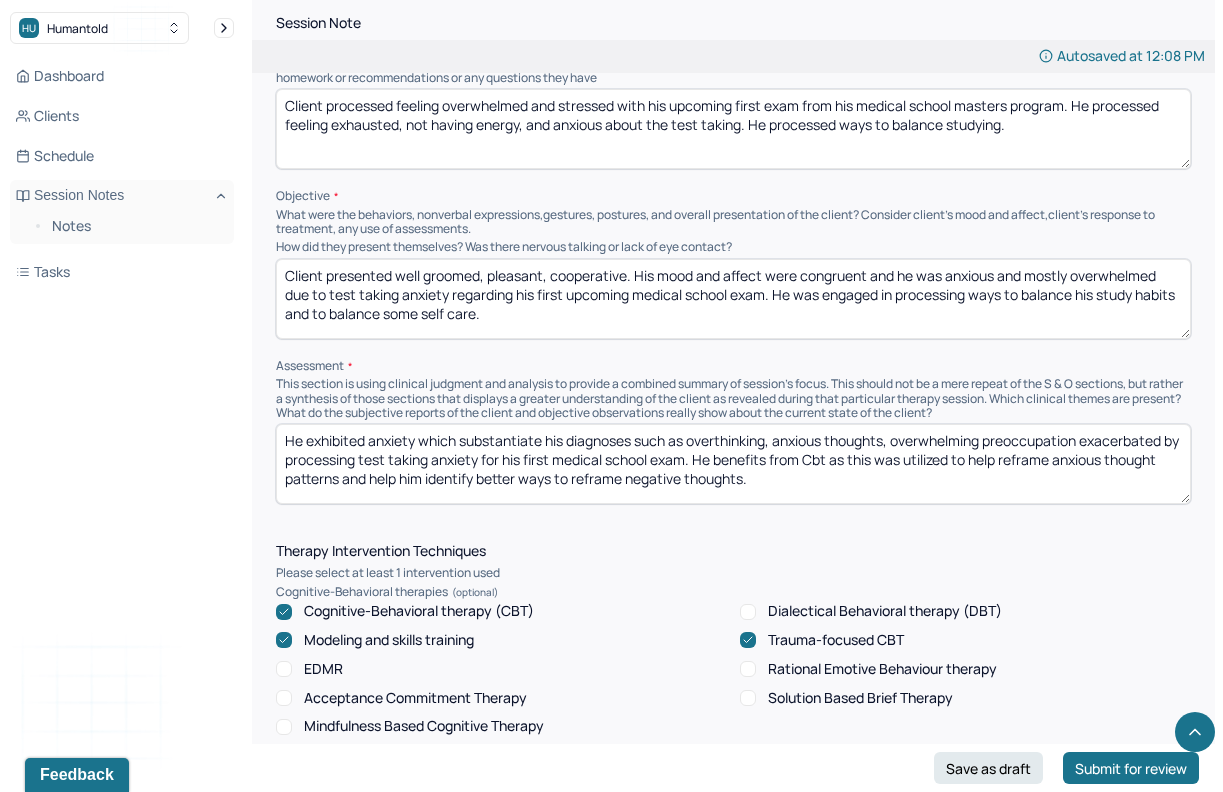 drag, startPoint x: 789, startPoint y: 479, endPoint x: 398, endPoint y: 479, distance: 391 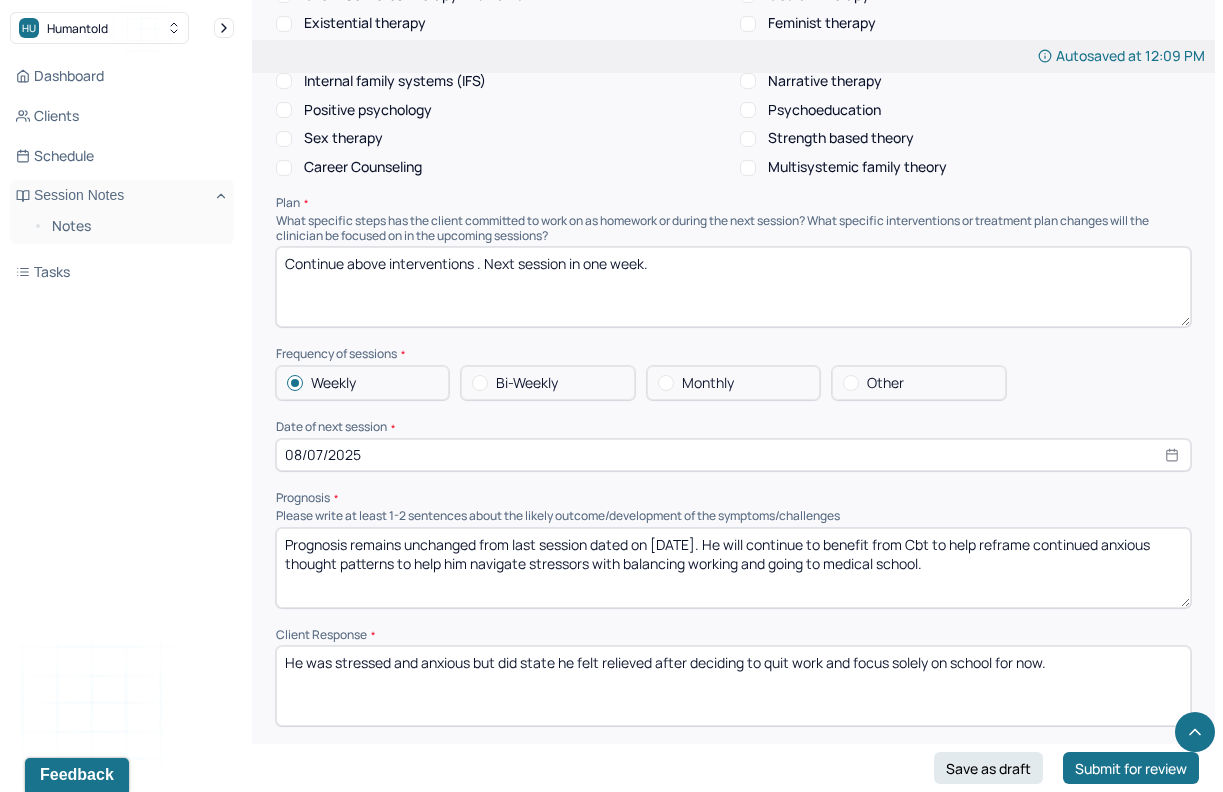 scroll, scrollTop: 1923, scrollLeft: 0, axis: vertical 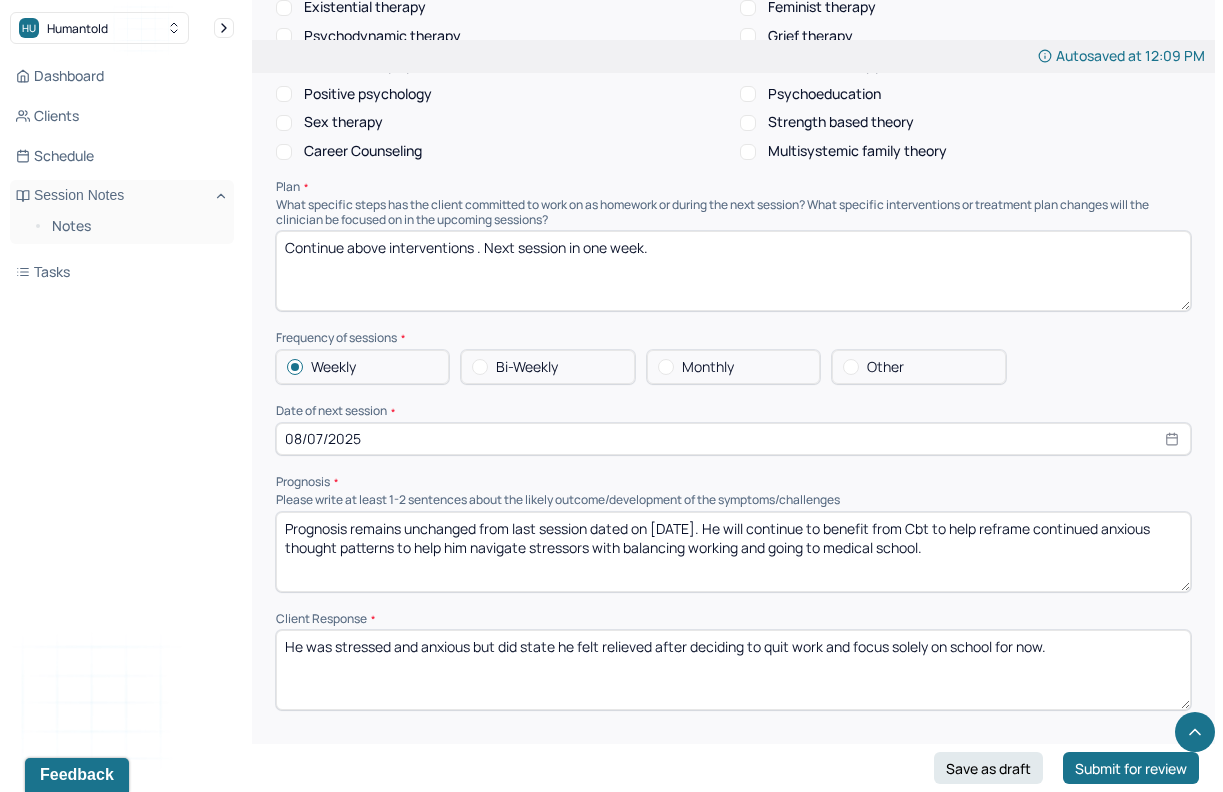 type on "He exhibited anxiety which substantiate his diagnoses such as overthinking, anxious thoughts, overwhelming preoccupation exacerbated by processing test taking anxiety for his first medical school exam. He benefits from Cbt as this was utilized to help reframe anxious thought patterns. This also helped him thinking calmly and clearly about balancing out studying habits with self care for emotional regulation." 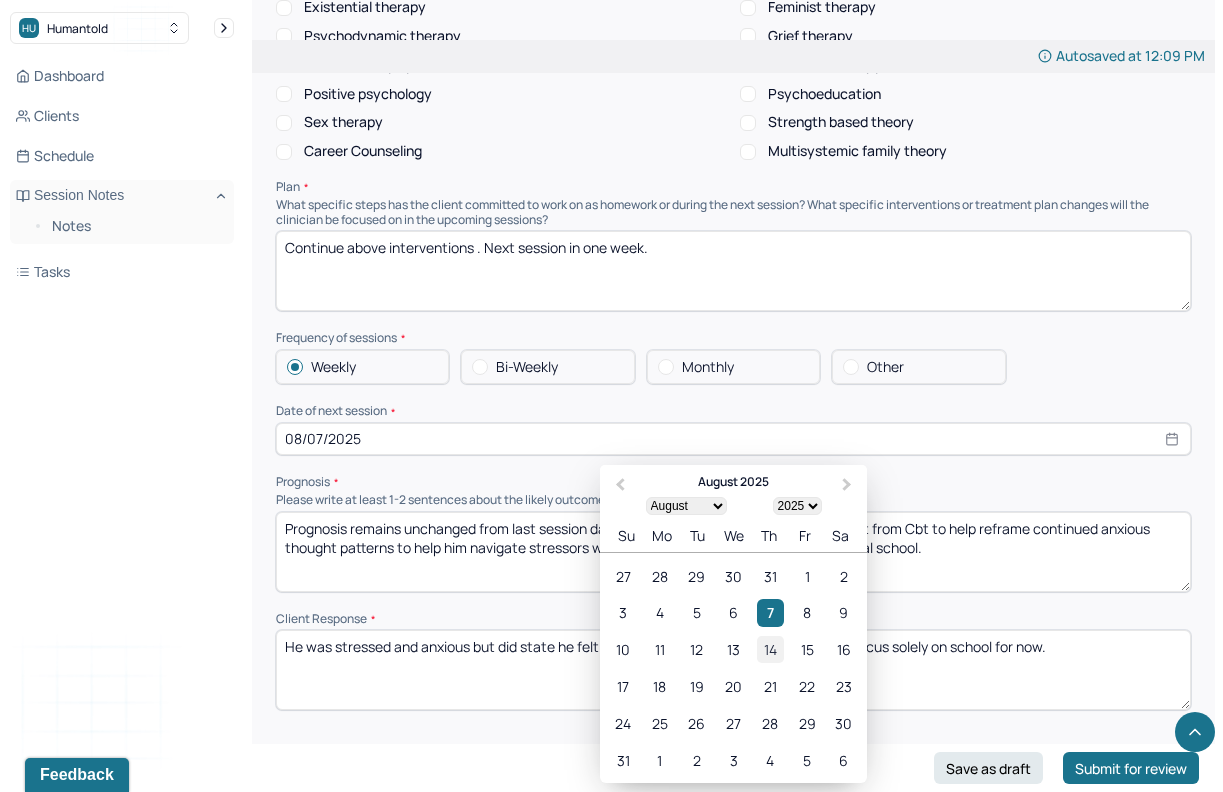 click on "14" at bounding box center (770, 649) 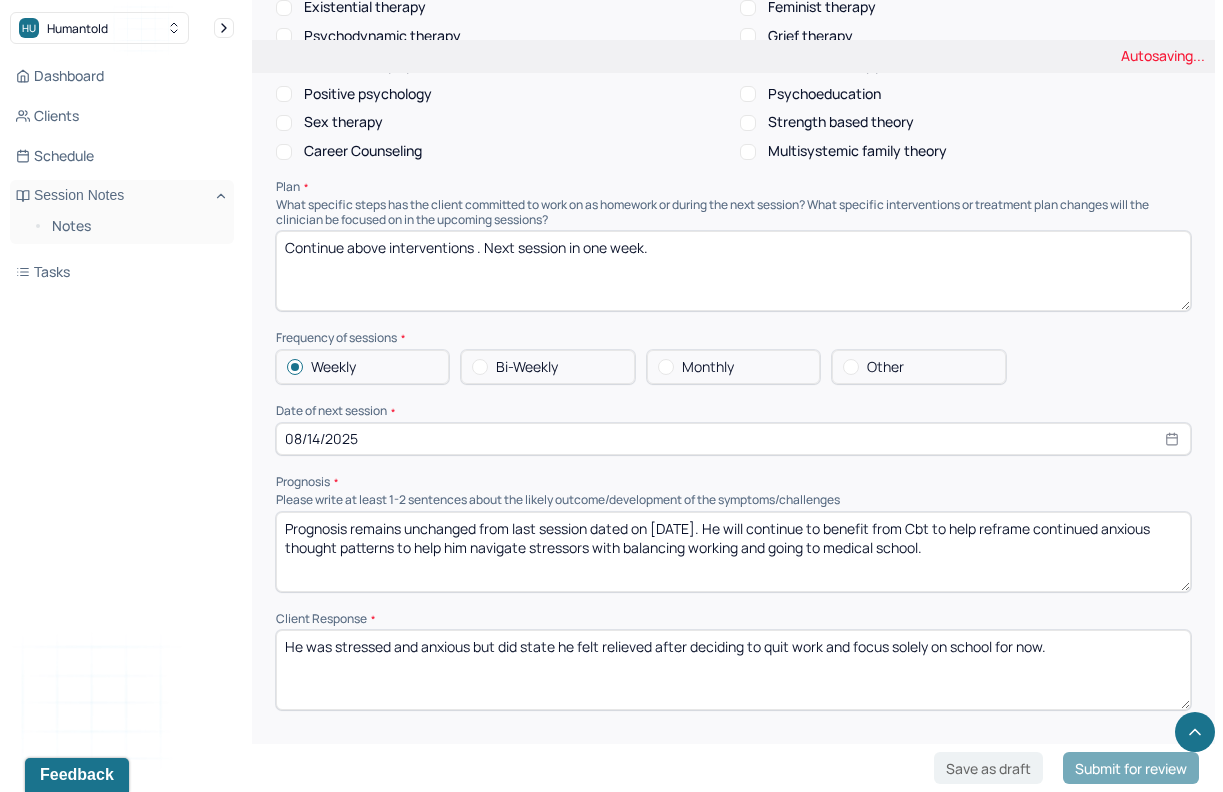 click on "Prognosis remains unchanged from last session dated on [DATE]. He will continue to benefit from Cbt to help reframe continued anxious thought patterns to help him navigate stressors with balancing working and going to medical school." at bounding box center (733, 552) 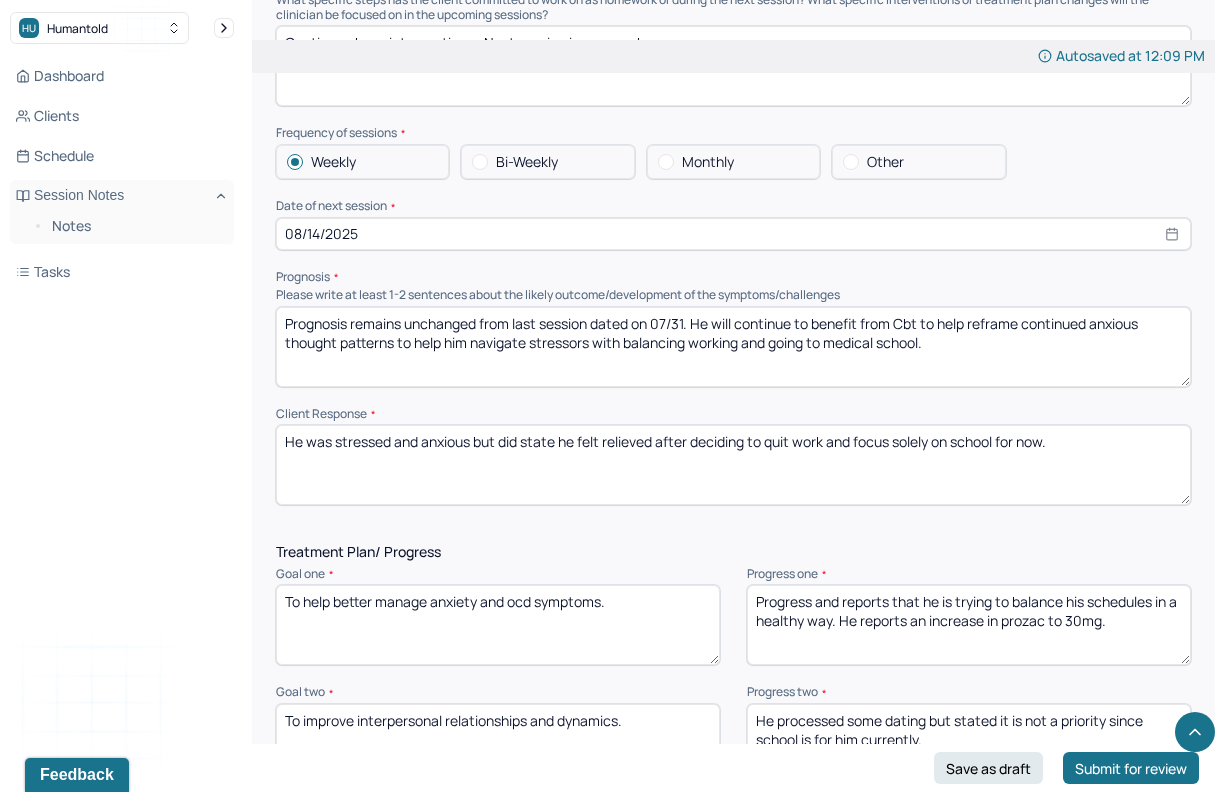 scroll, scrollTop: 2156, scrollLeft: 0, axis: vertical 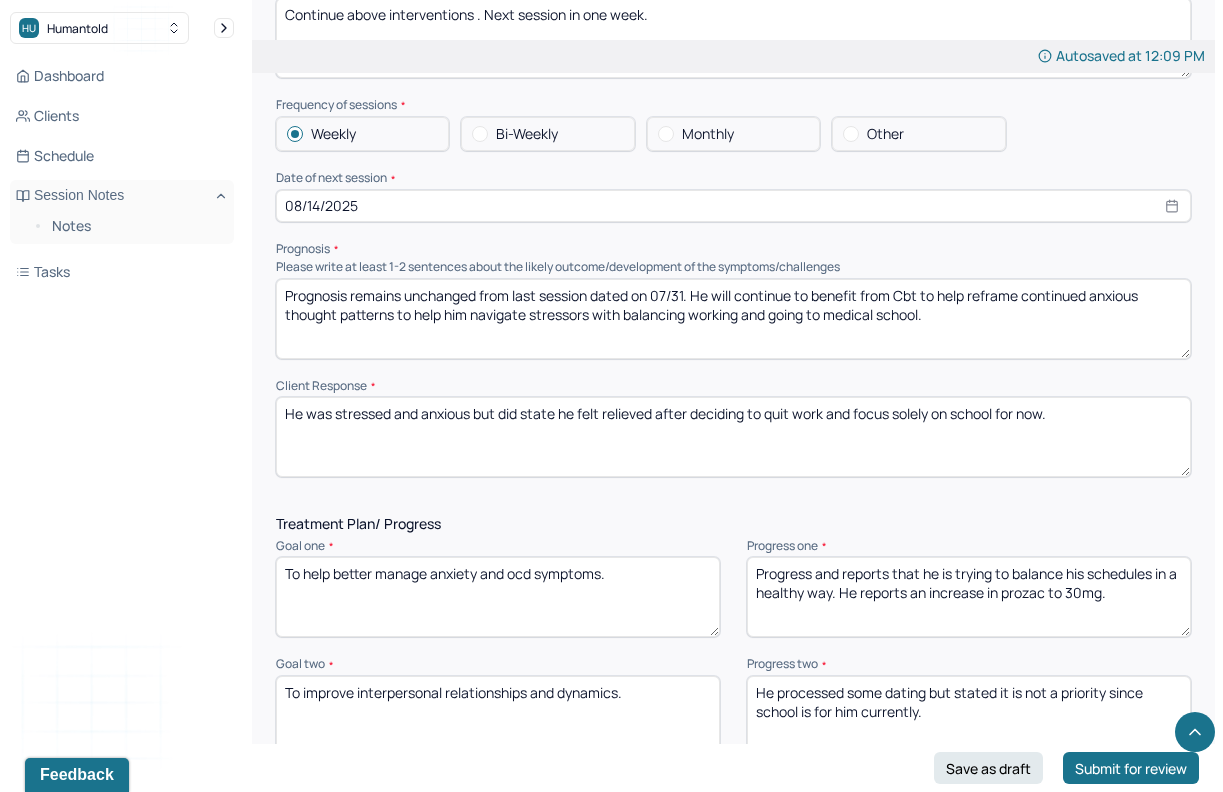 type on "Prognosis remains unchanged from last session dated on 07/31. He will continue to benefit from Cbt to help reframe continued anxious thought patterns to help him navigate stressors with balancing working and going to medical school." 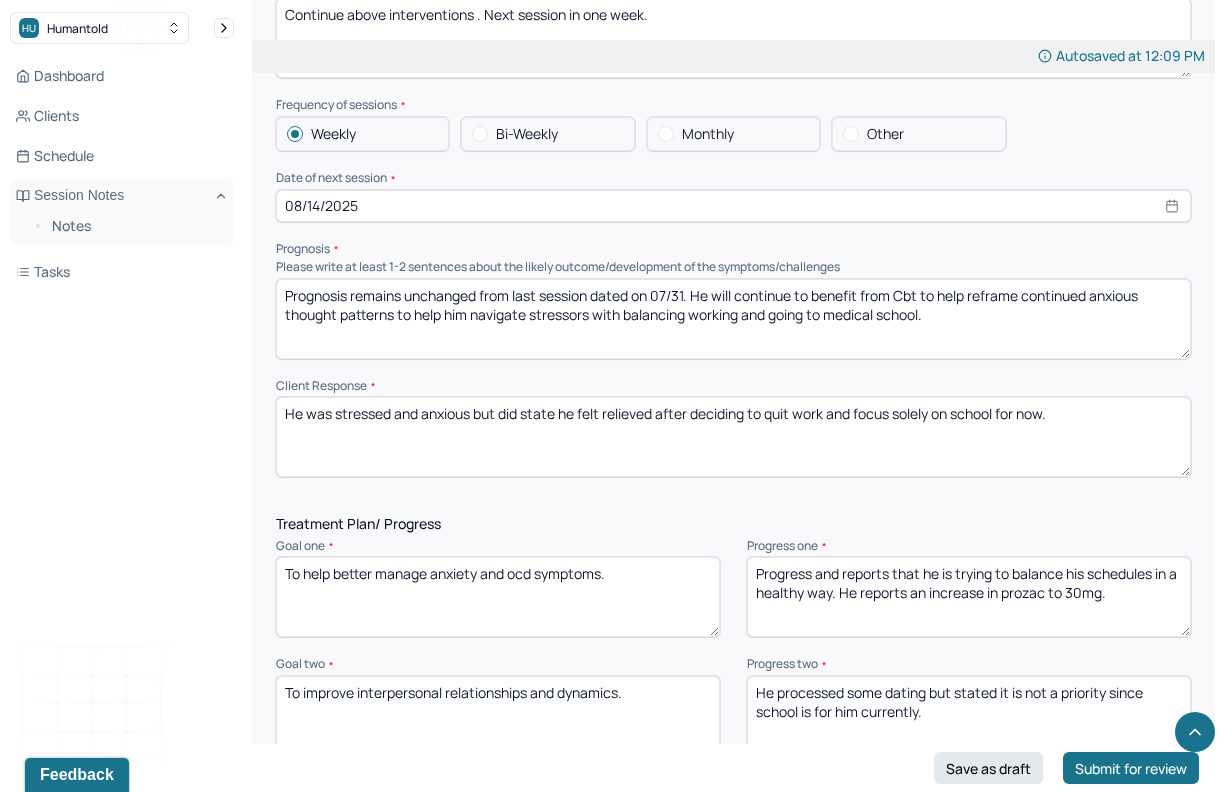 drag, startPoint x: 1092, startPoint y: 426, endPoint x: 338, endPoint y: 411, distance: 754.1492 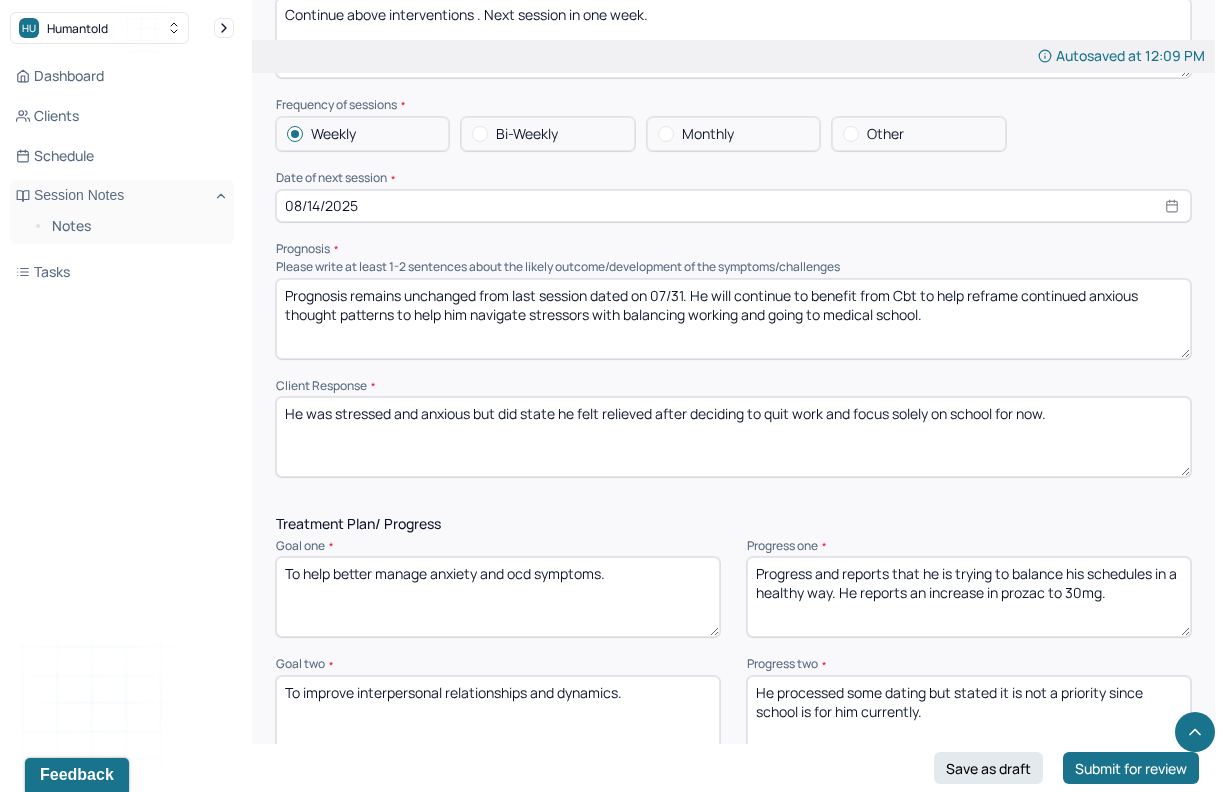 click on "He was stressed and anxious but did state he felt relieved after deciding to quit work and focus solely on school for now." at bounding box center [733, 437] 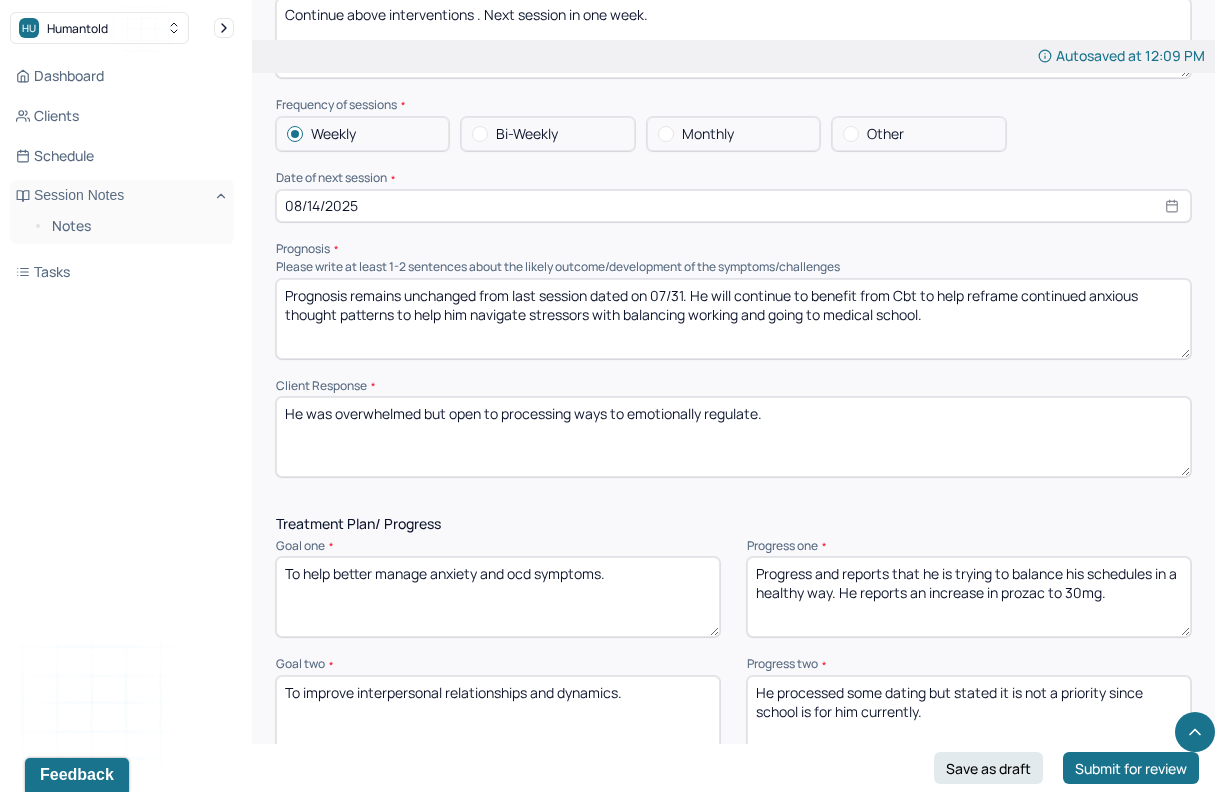 scroll, scrollTop: 2271, scrollLeft: 0, axis: vertical 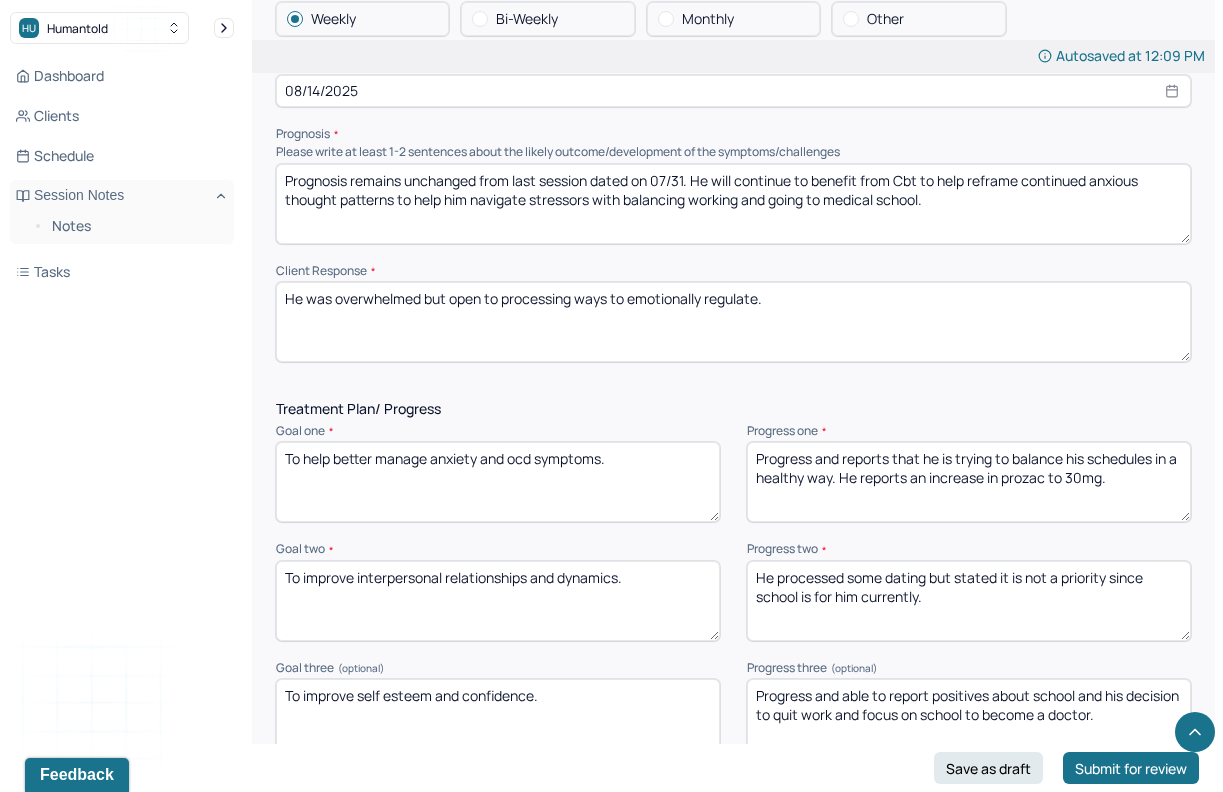 type on "He was overwhelmed but open to processing ways to emotionally regulate." 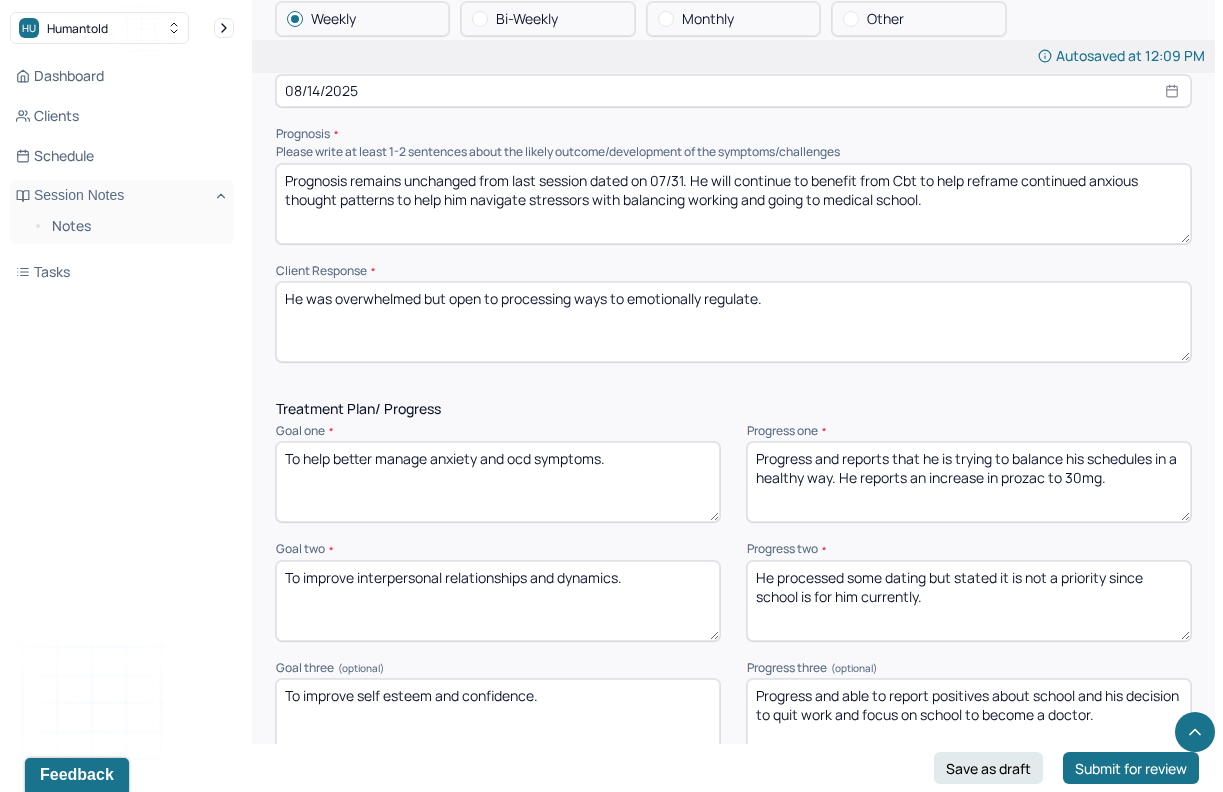 drag, startPoint x: 1146, startPoint y: 477, endPoint x: 734, endPoint y: 469, distance: 412.07767 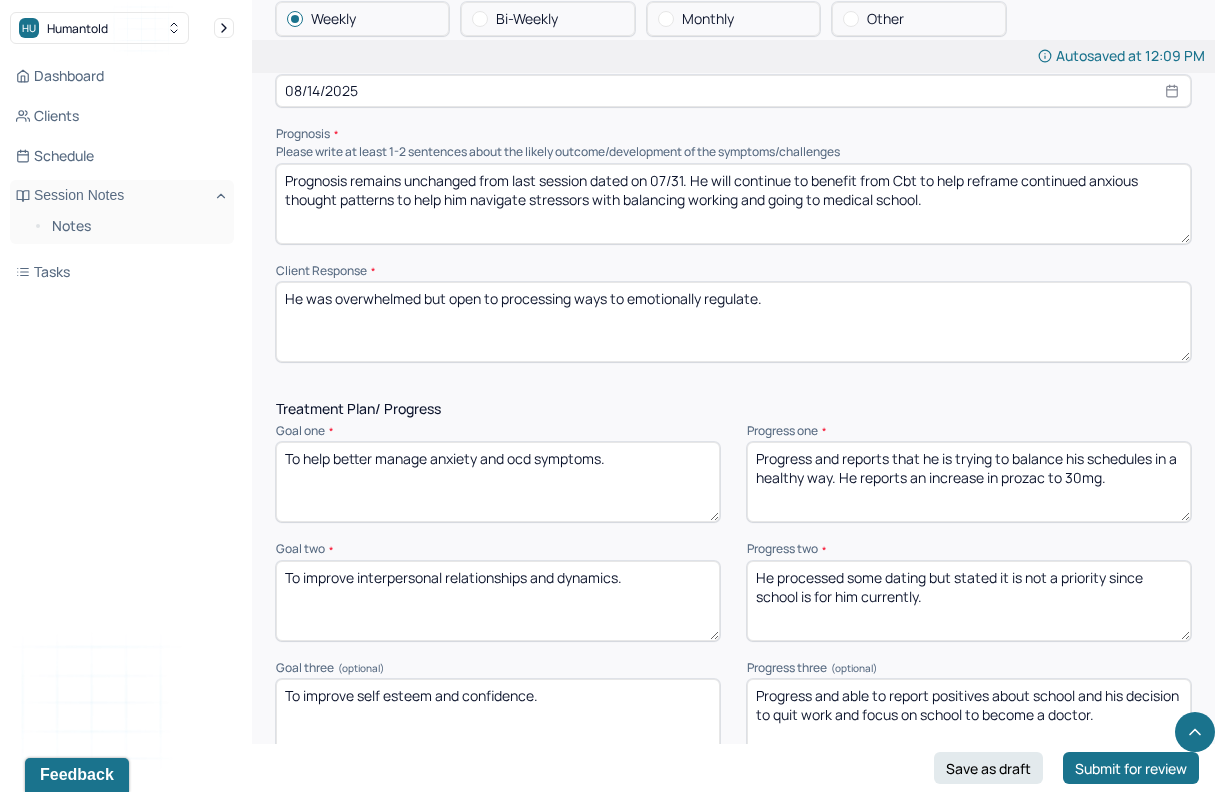 click on "Goal one * To help better manage anxiety and ocd symptoms. Progress one * Progress and reports that he is trying to balance his schedules in a healthy way. He reports an increase in prozac to 30mg." at bounding box center (733, 473) 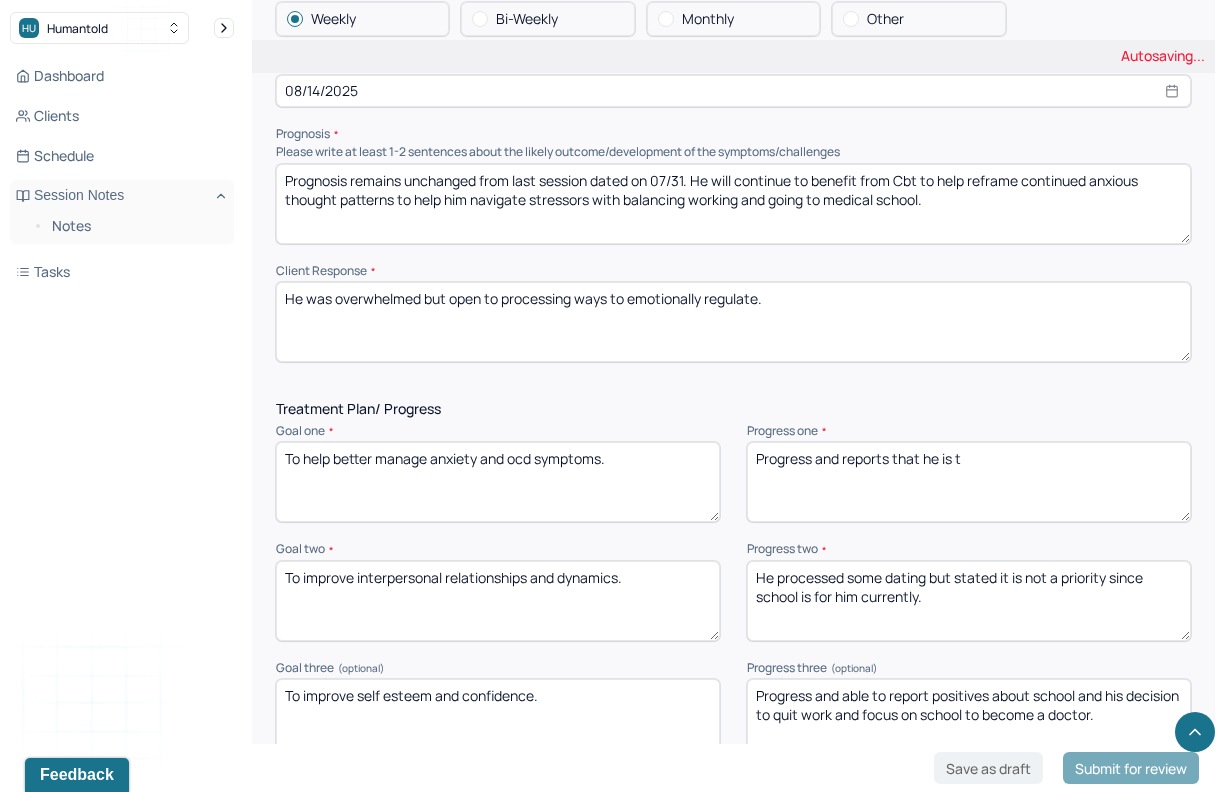 drag, startPoint x: 989, startPoint y: 474, endPoint x: 664, endPoint y: 435, distance: 327.33163 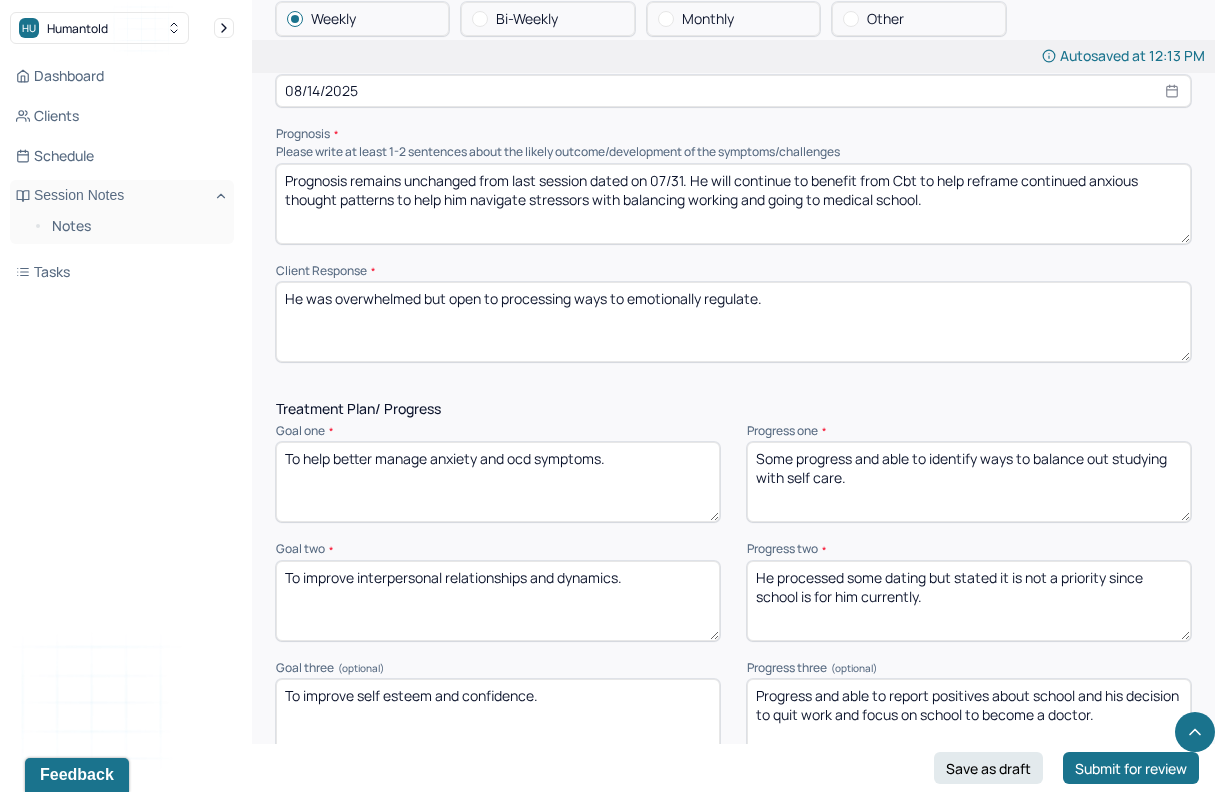type on "Some progress and able to identify ways to balance out studying with self care." 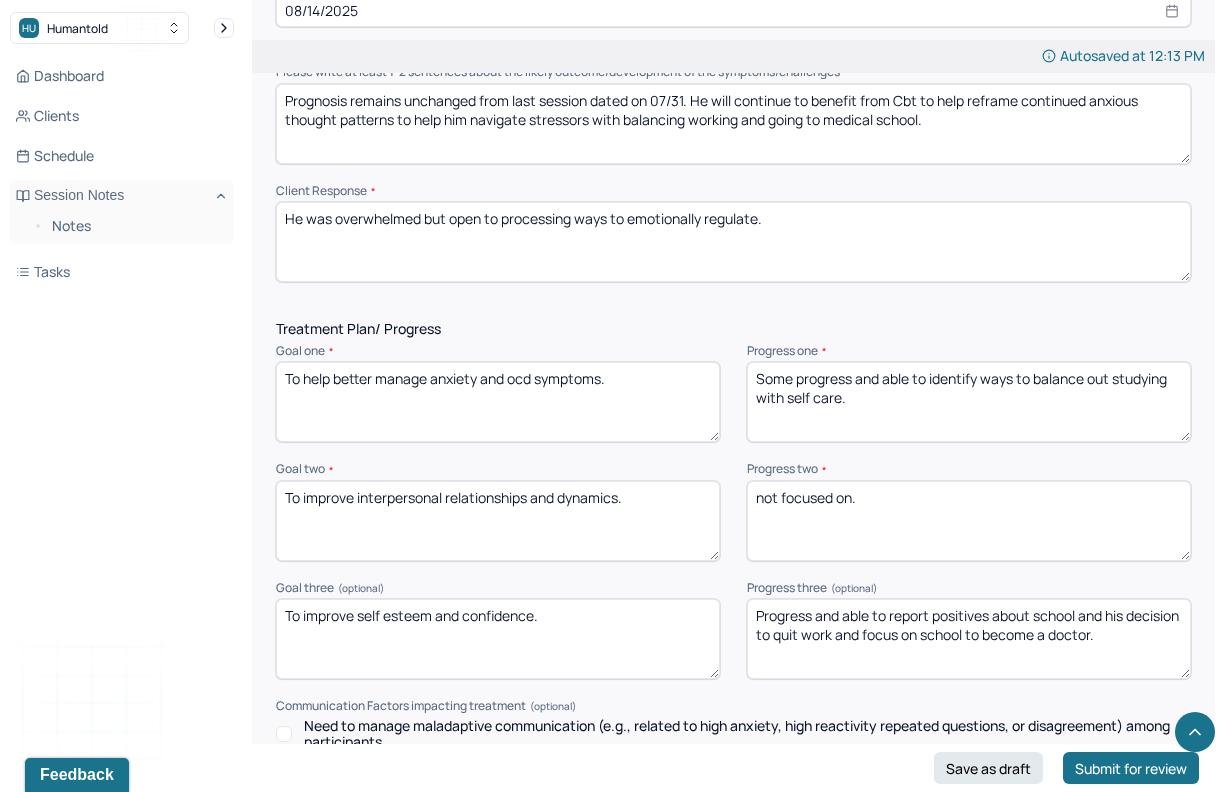 scroll, scrollTop: 2361, scrollLeft: 0, axis: vertical 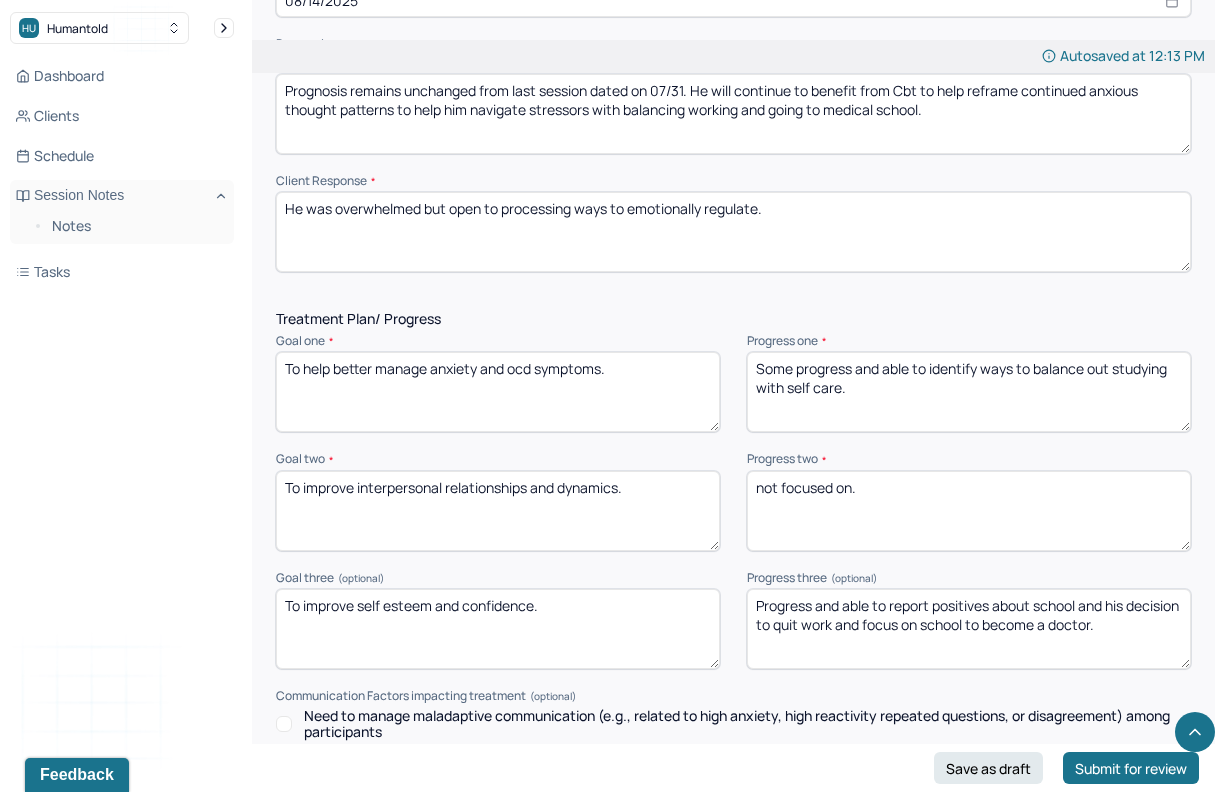 type on "not focused on." 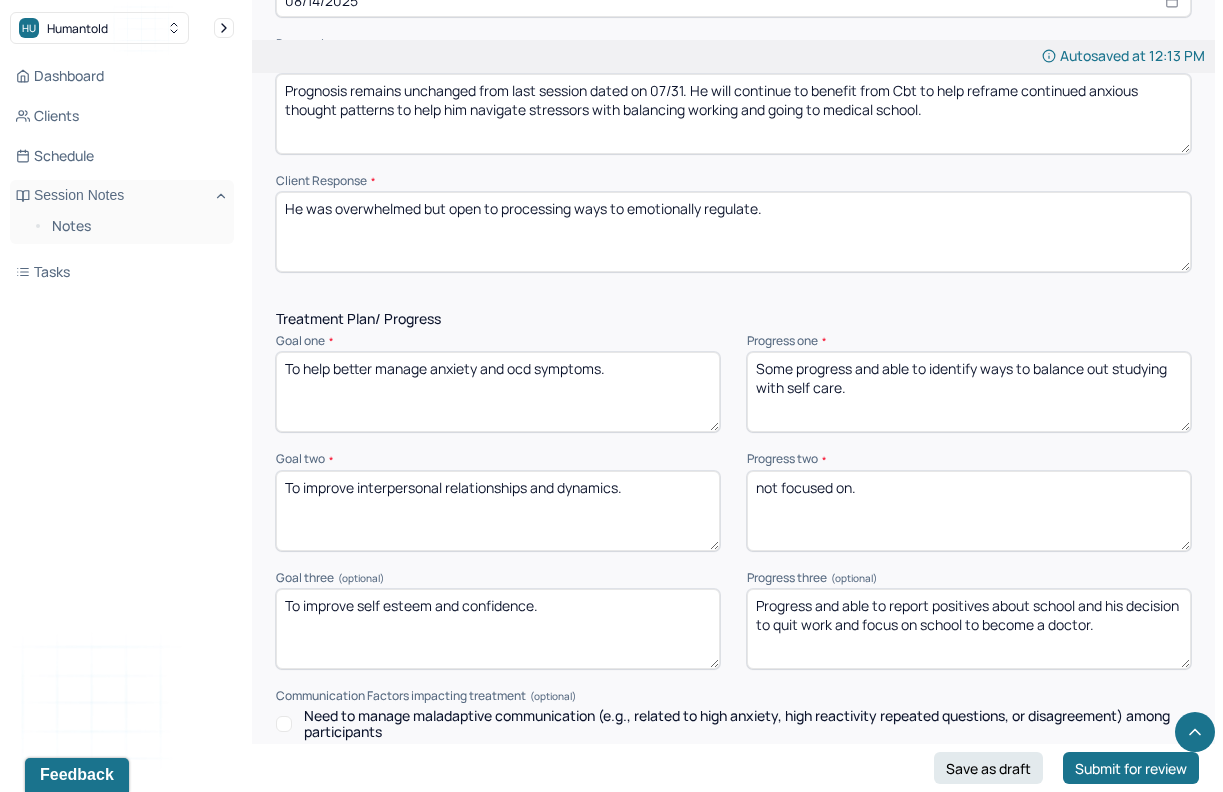 drag, startPoint x: 1159, startPoint y: 627, endPoint x: 760, endPoint y: 596, distance: 400.20245 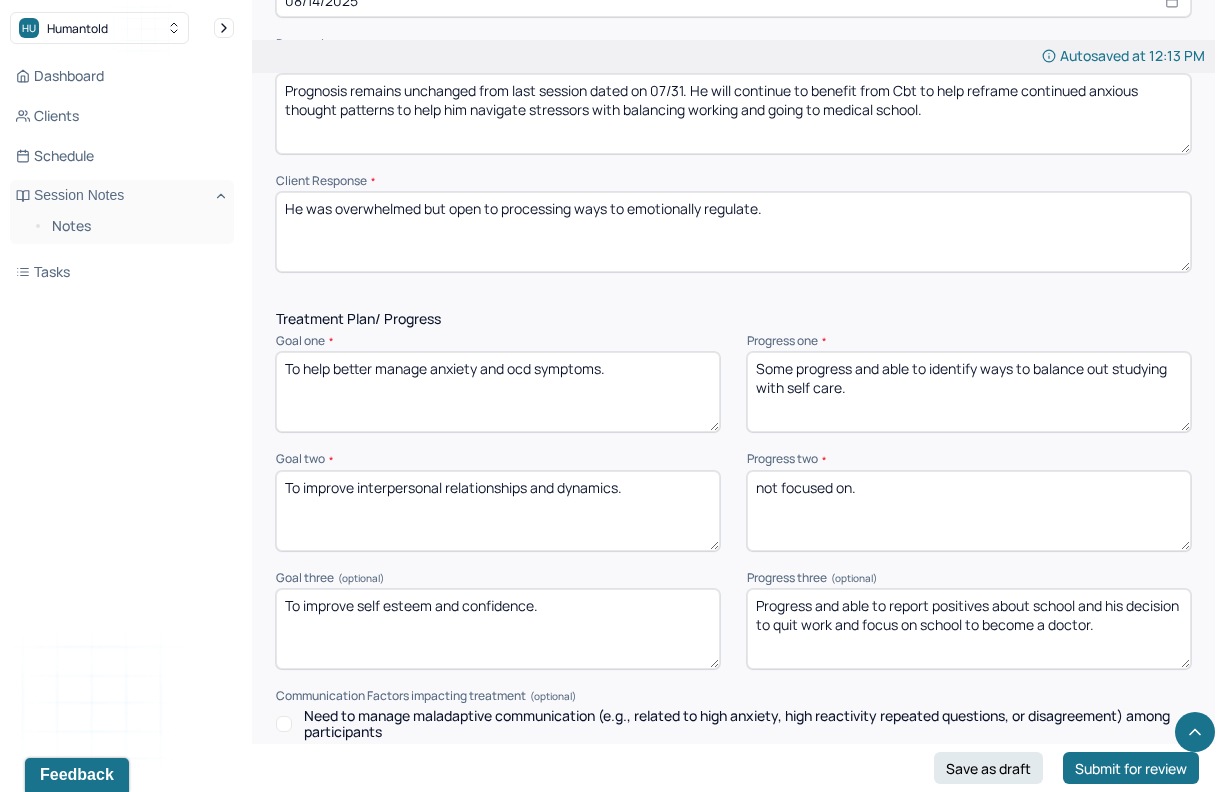 click on "Progress and able to report positives about school and his decision to quit work and focus on school to become a doctor." at bounding box center [969, 629] 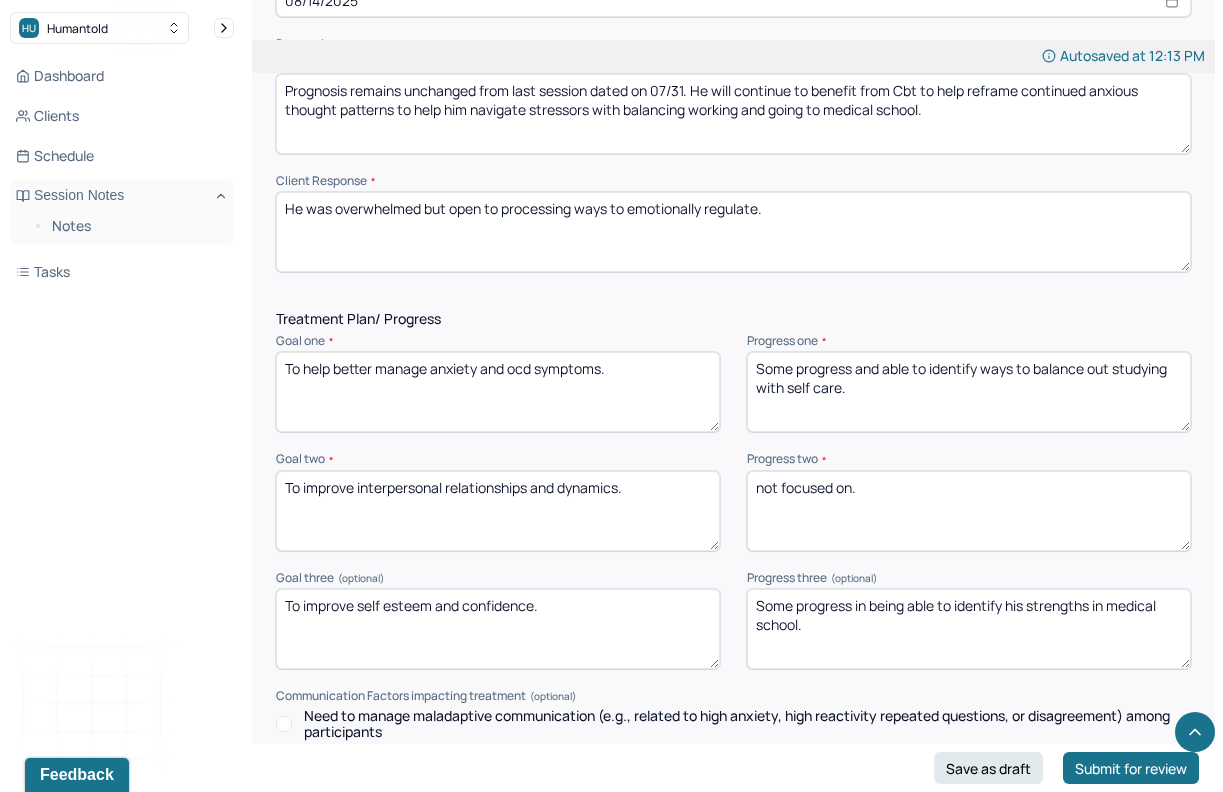 scroll, scrollTop: 2816, scrollLeft: 0, axis: vertical 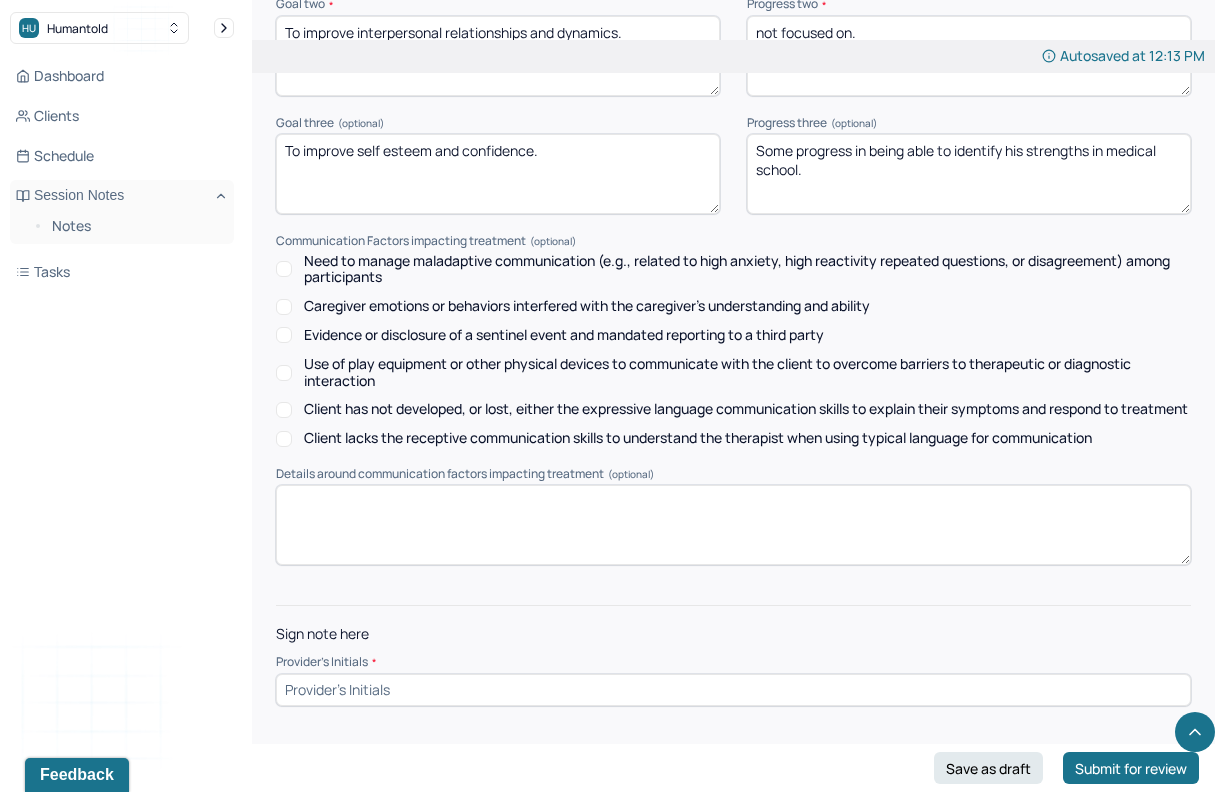 type on "Some progress in being able to identify his strengths in medical school." 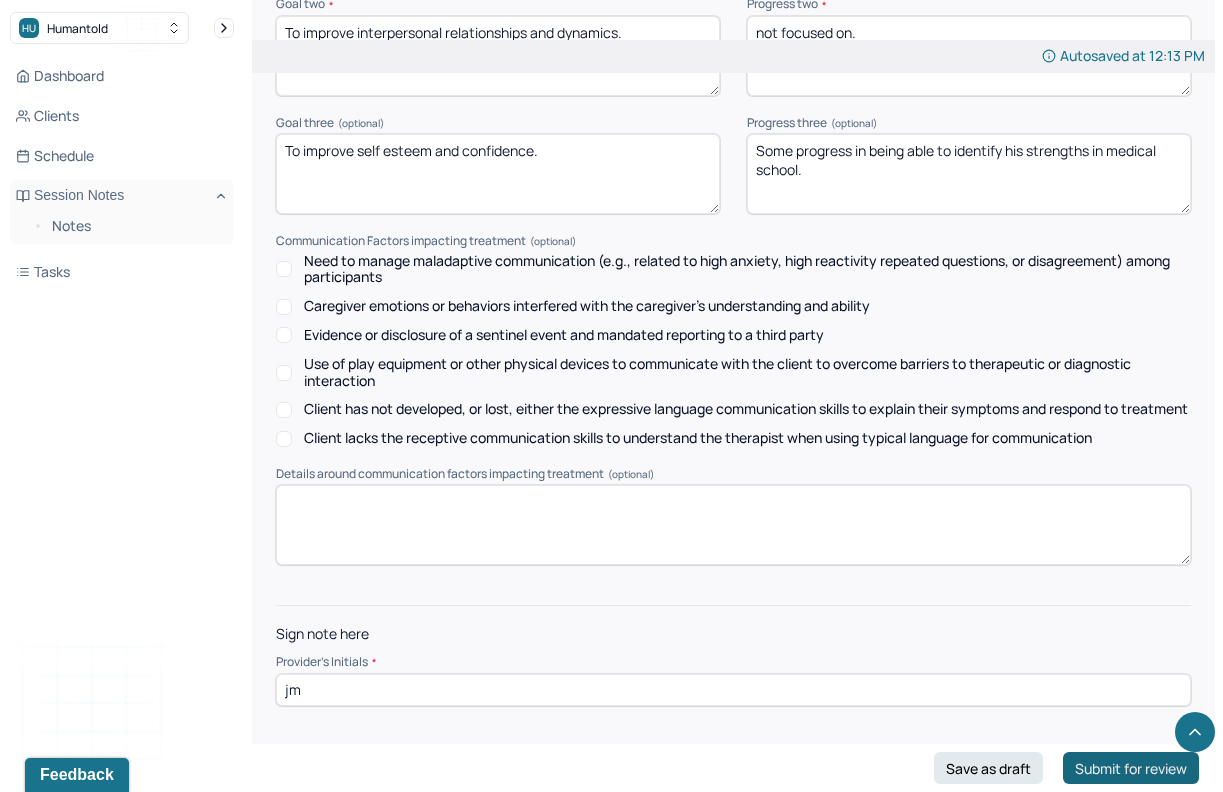 type on "jm" 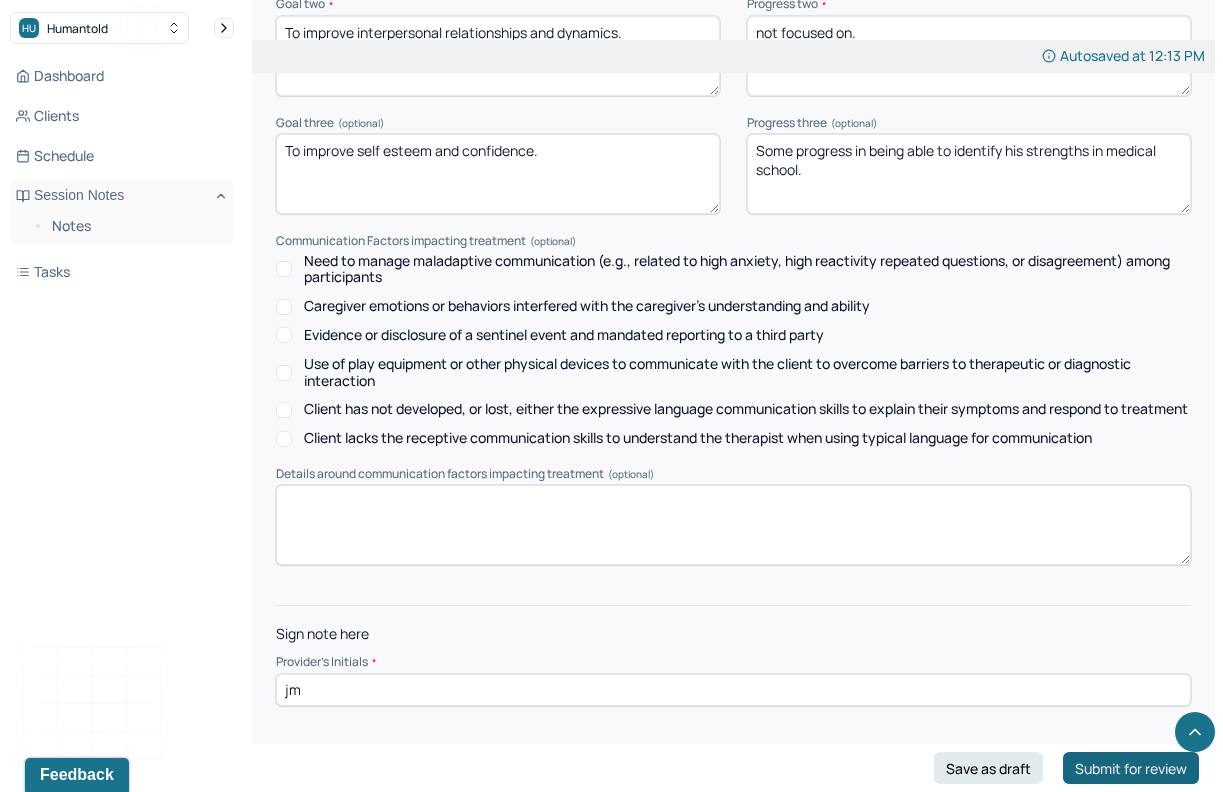 click on "Submit for review" at bounding box center [1131, 768] 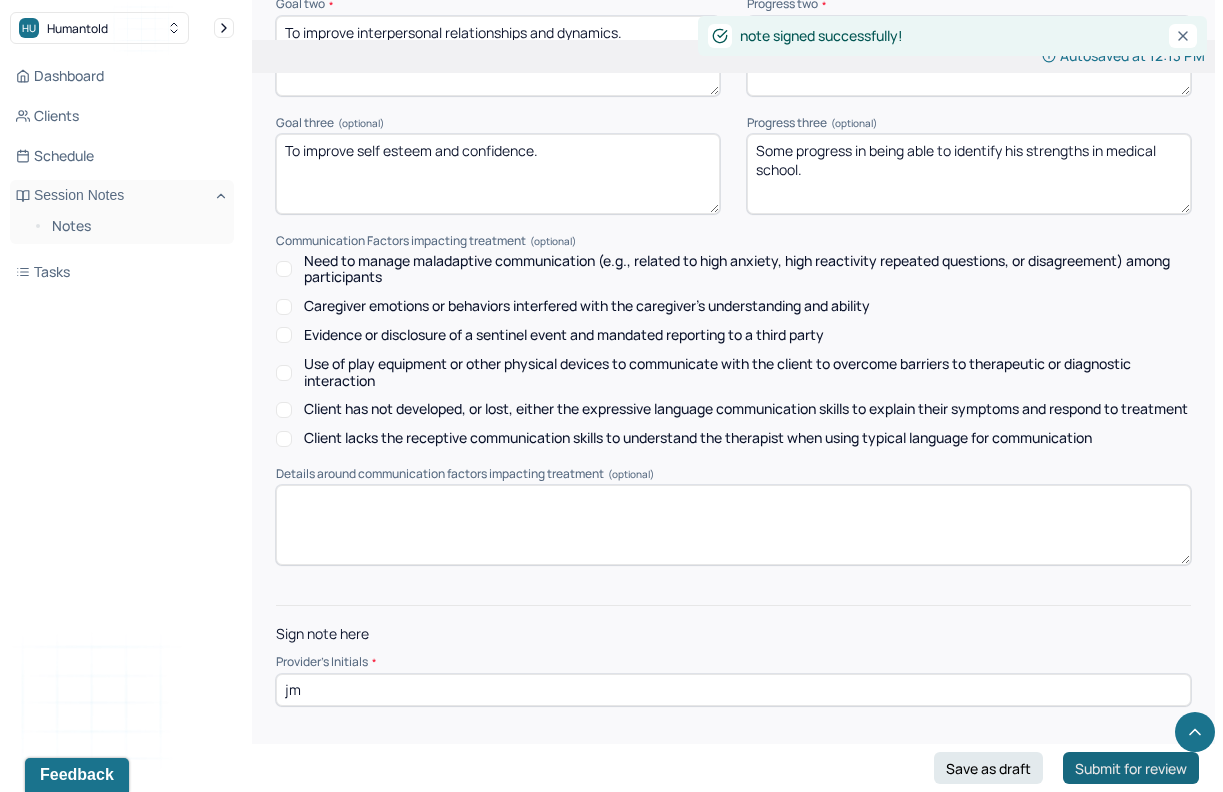 scroll, scrollTop: 0, scrollLeft: 0, axis: both 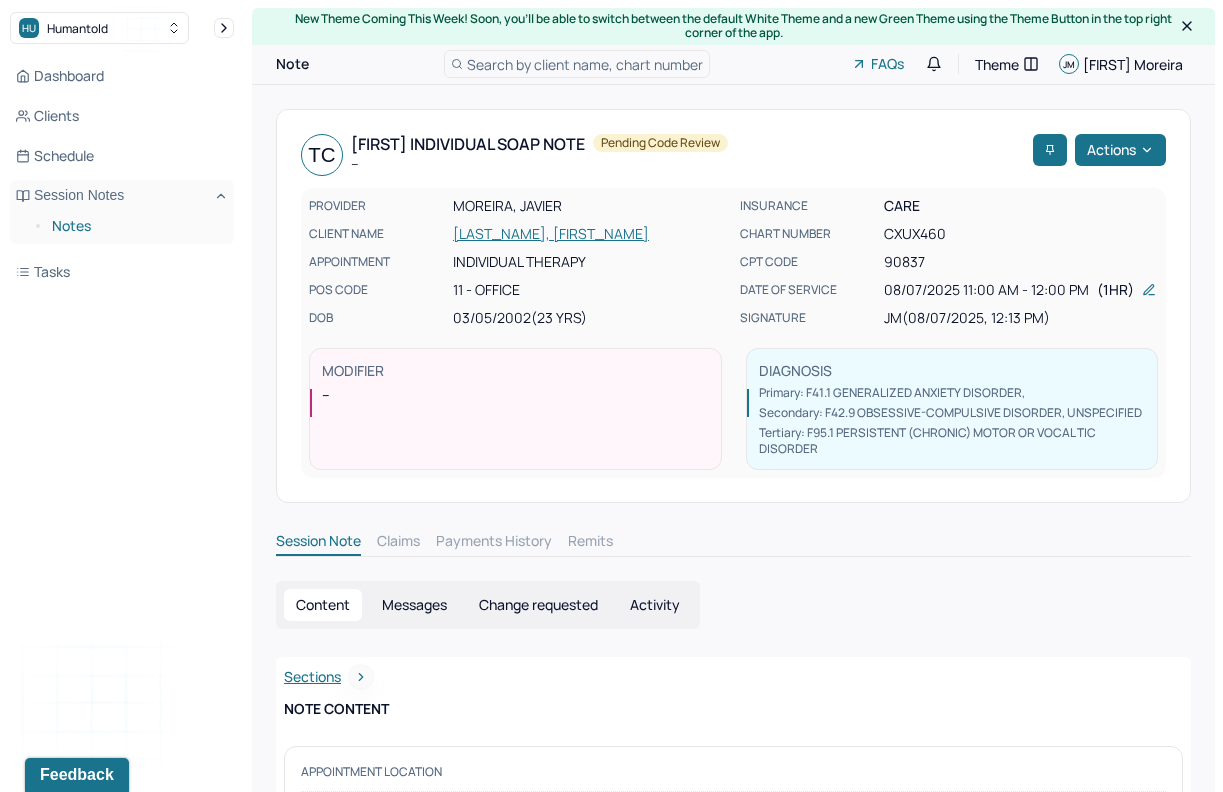 click on "Notes" at bounding box center [135, 226] 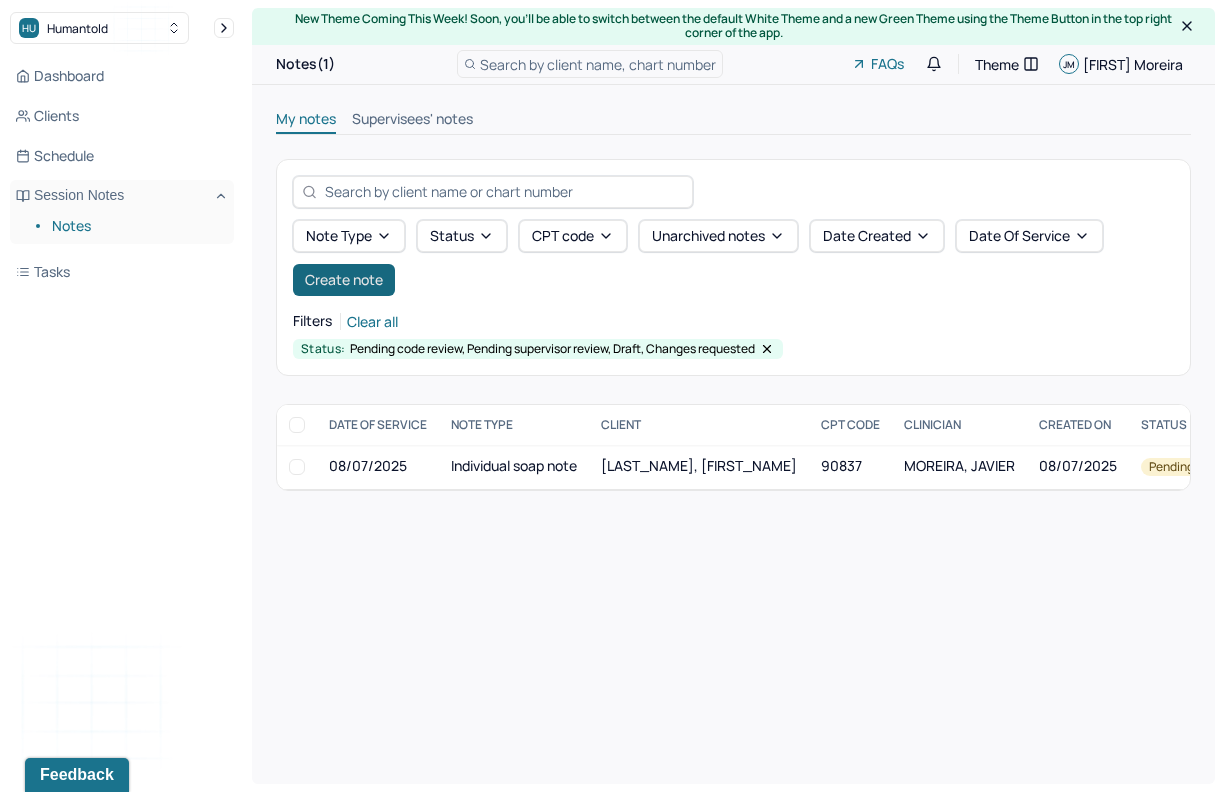 click on "Create note" at bounding box center (344, 280) 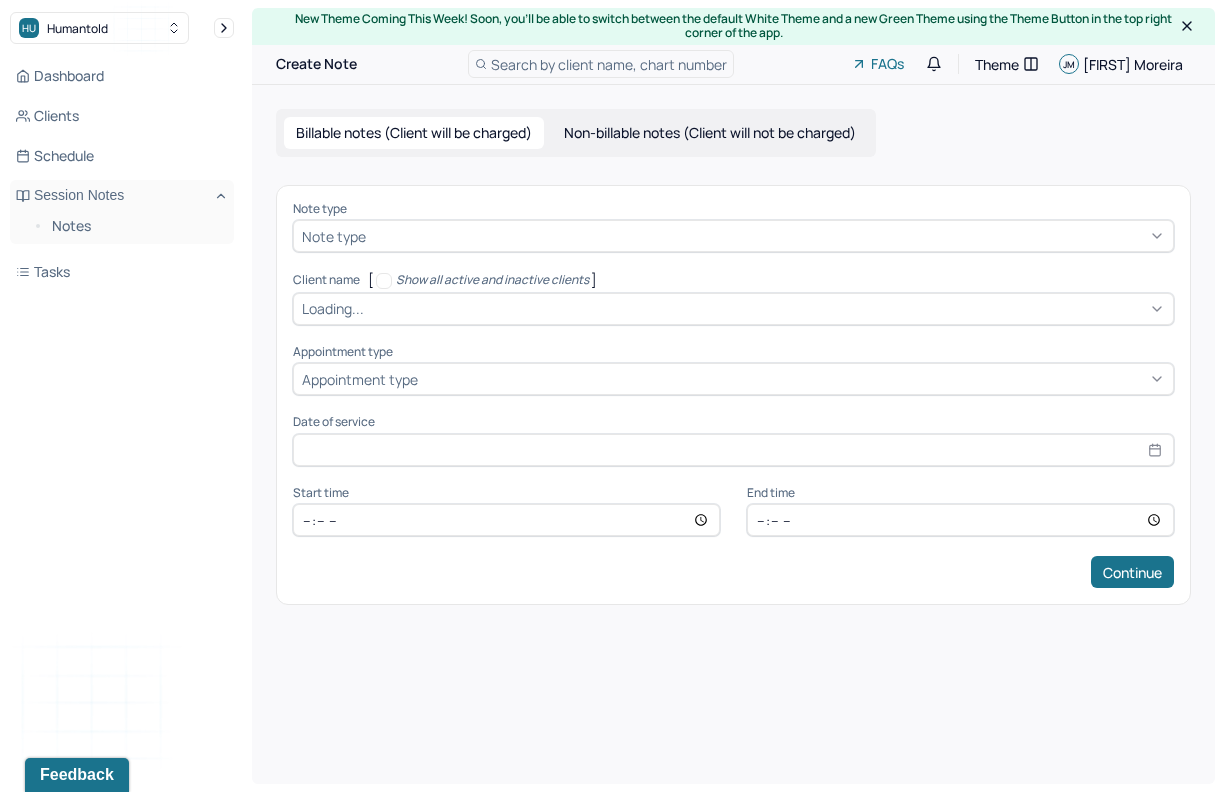 click at bounding box center [767, 236] 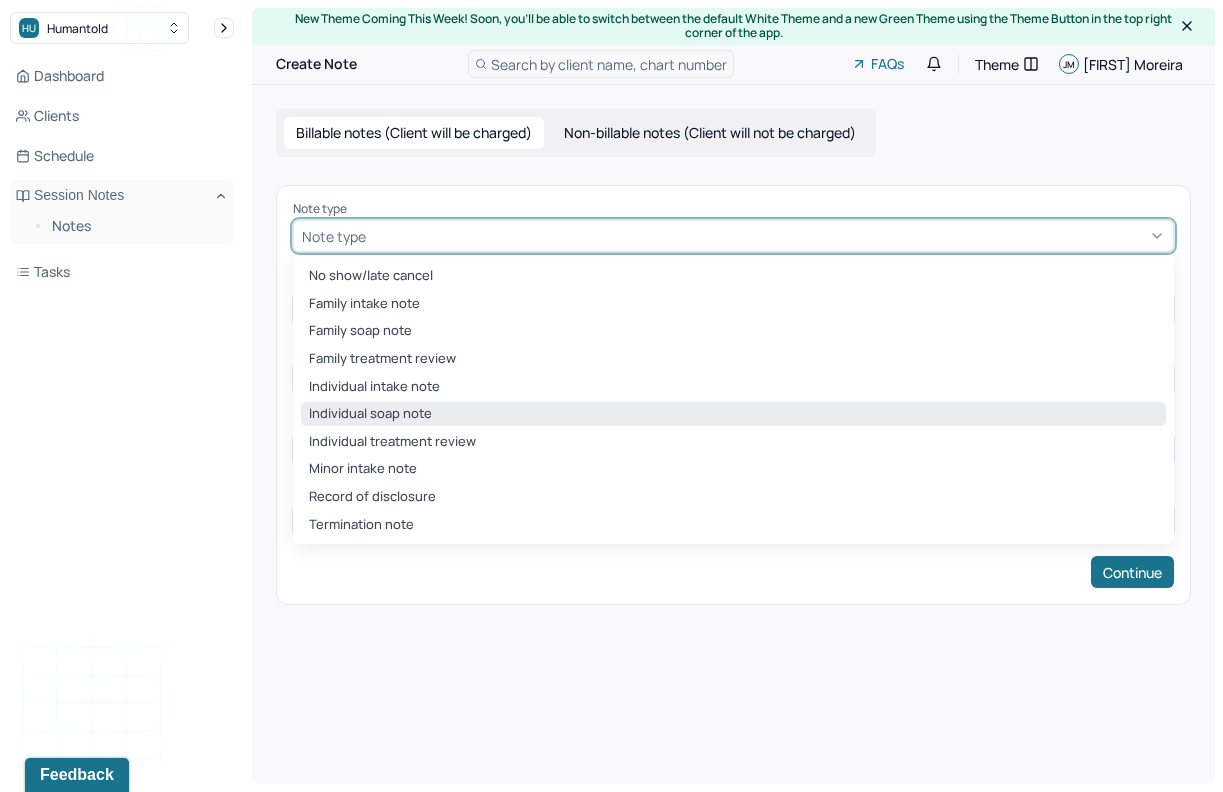 click on "Individual soap note" at bounding box center (733, 414) 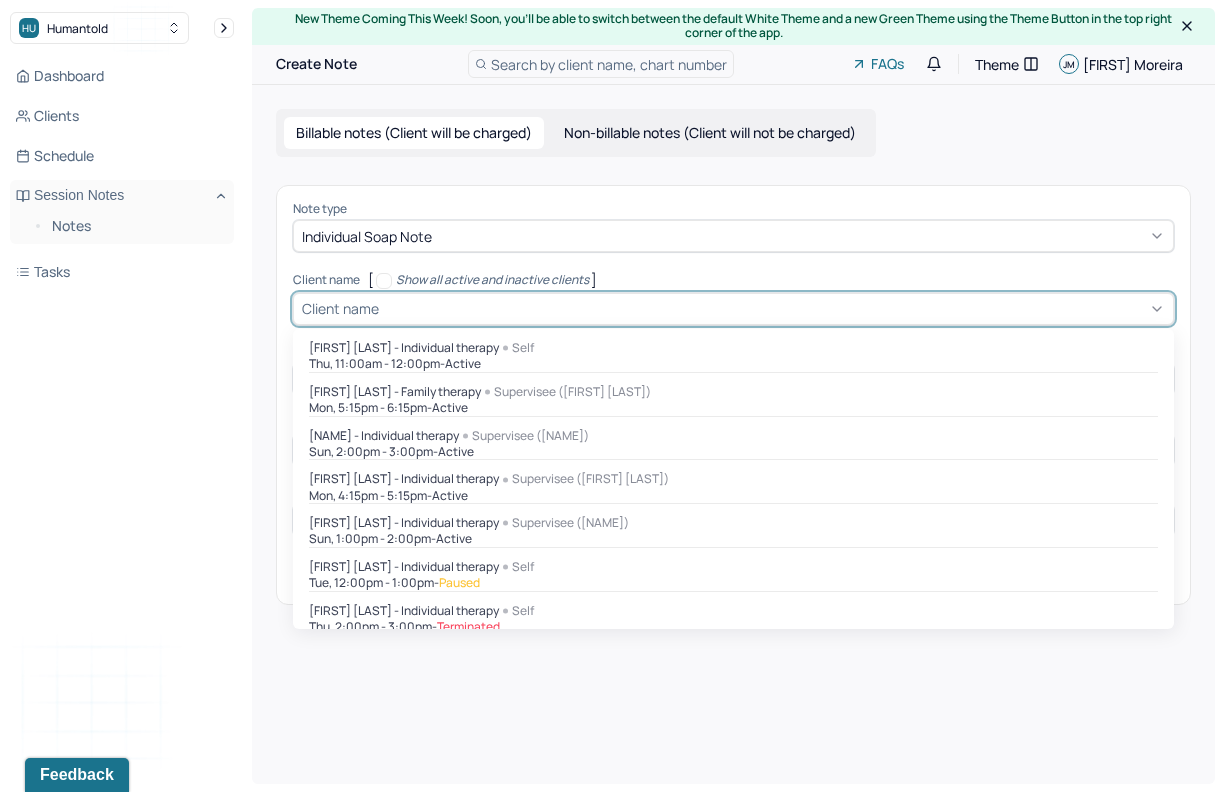 click on "Client name" at bounding box center [733, 309] 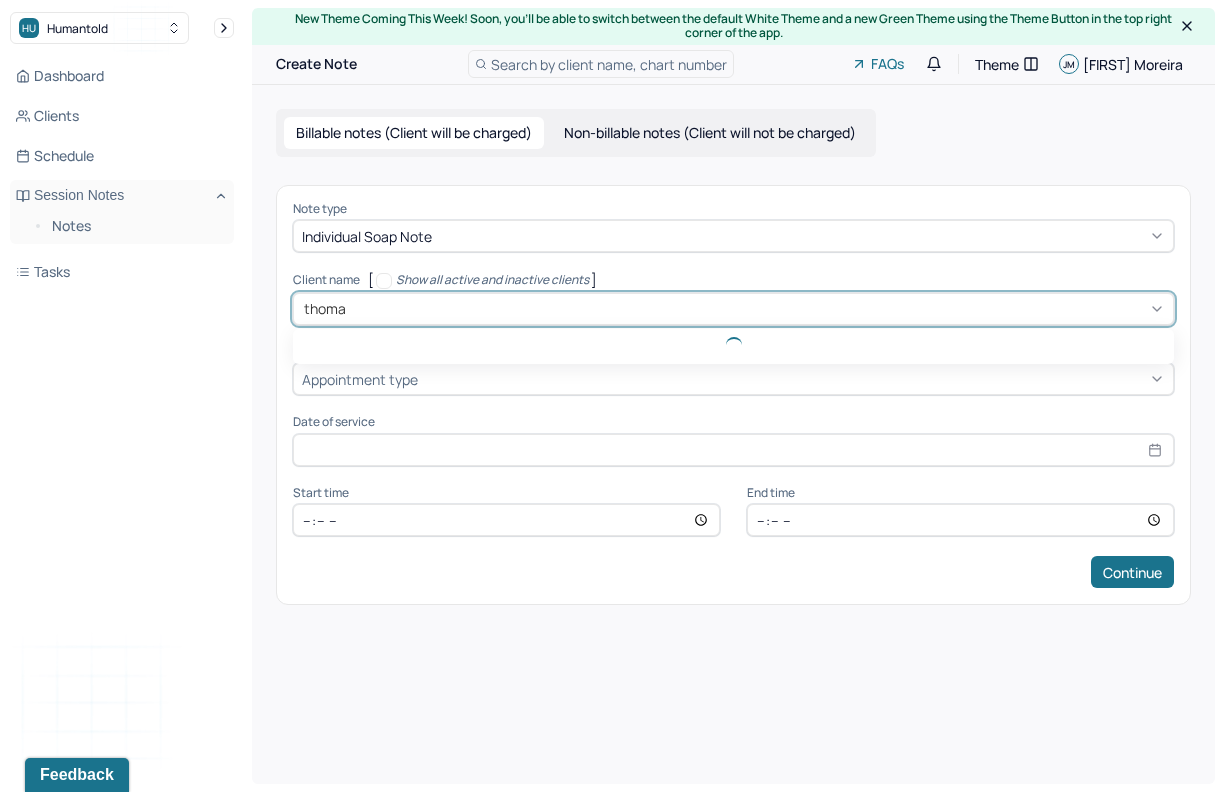 type on "[FIRST]" 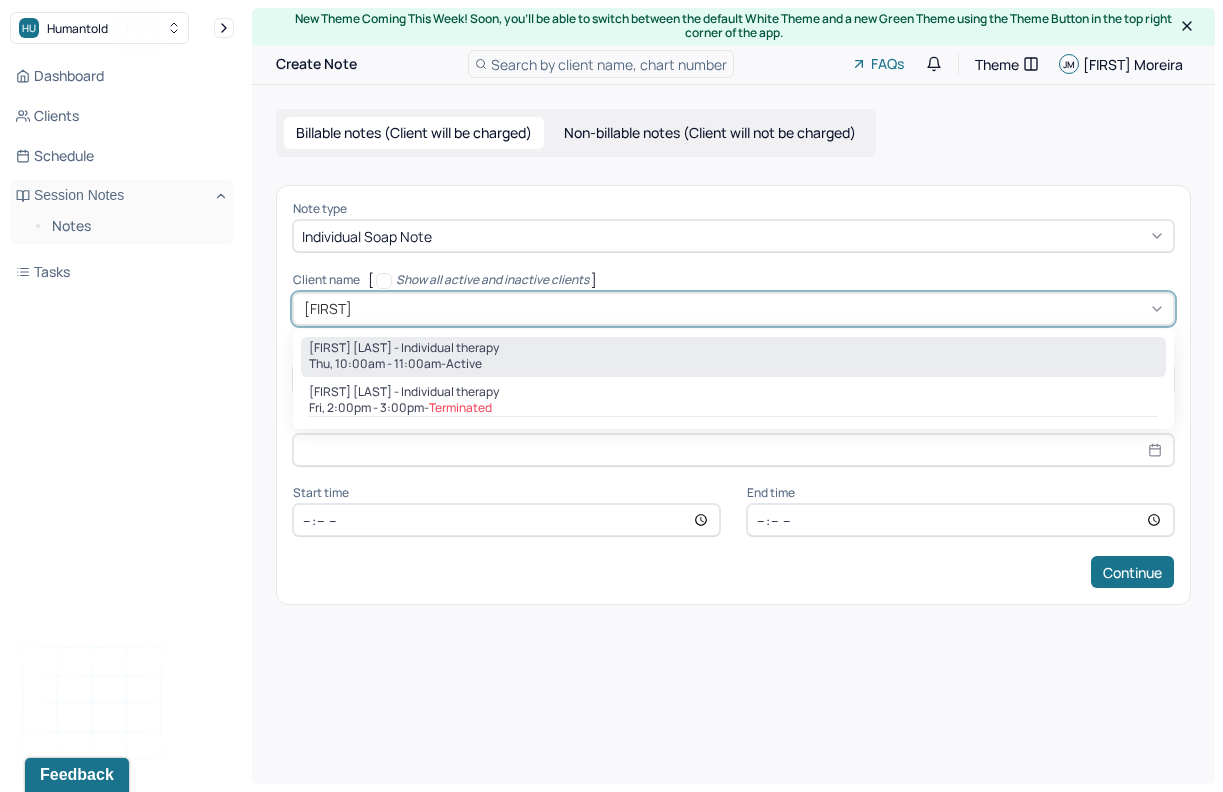 click on "[FIRST] [LAST] - Individual therapy" at bounding box center [404, 348] 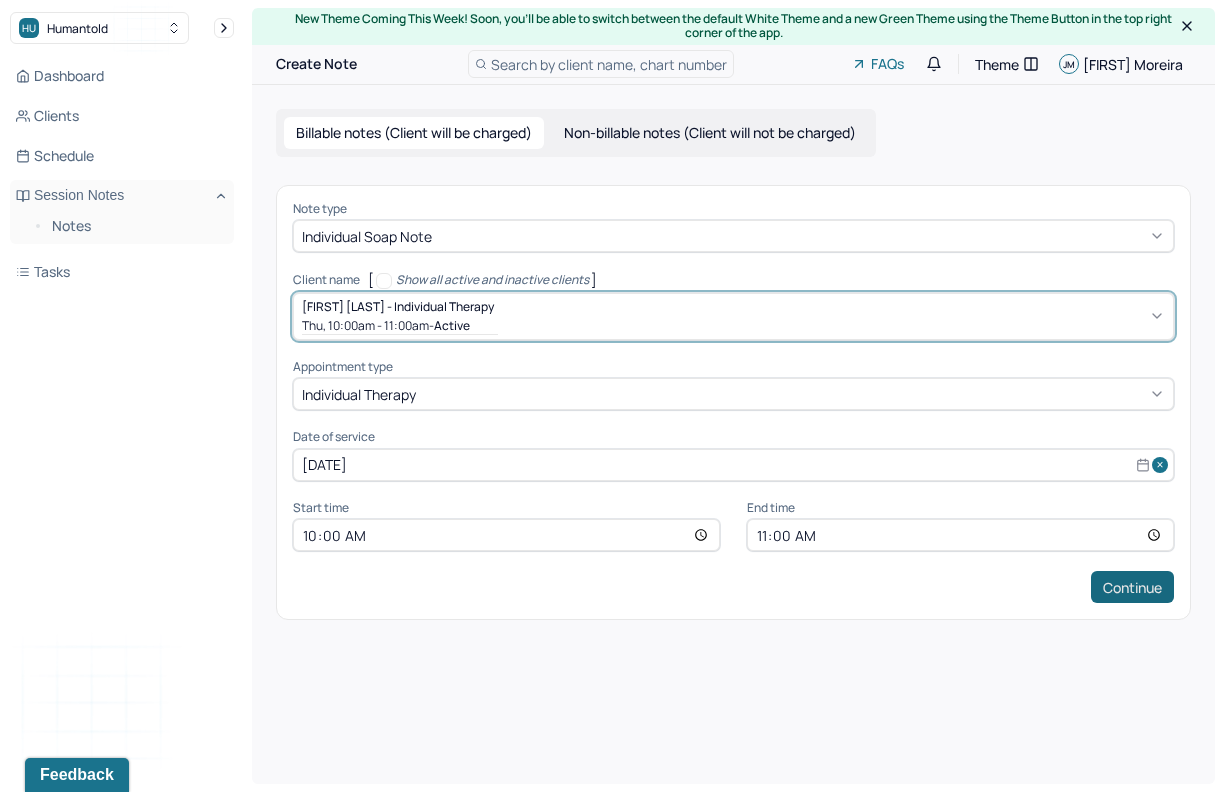 click on "Continue" at bounding box center [1132, 587] 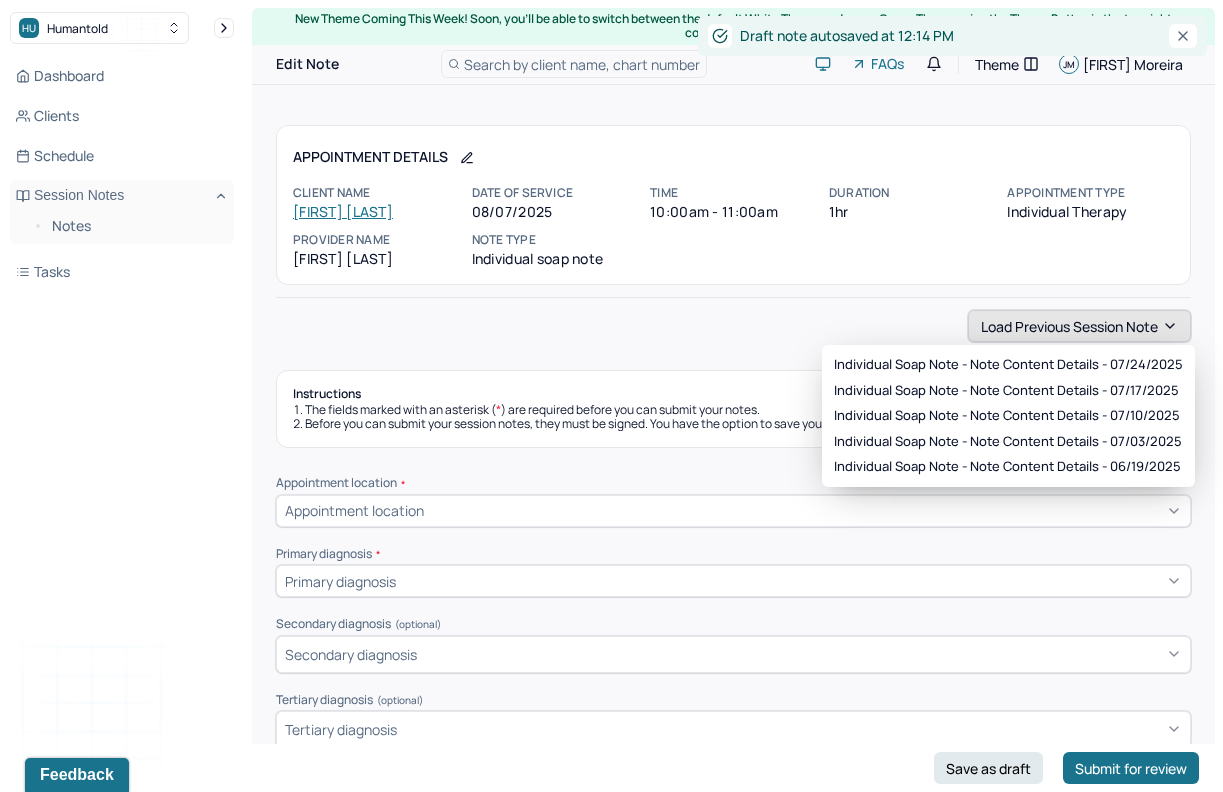 click on "Load previous session note" at bounding box center (1079, 326) 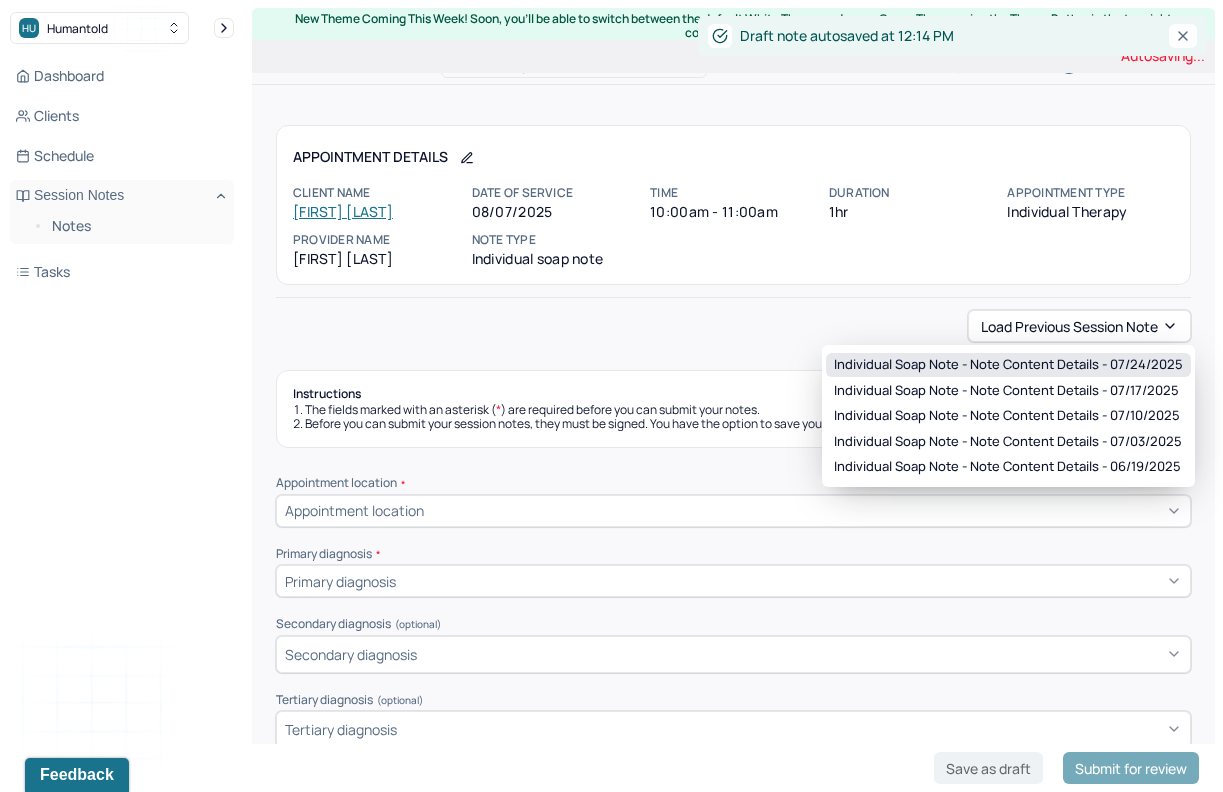 click on "Individual soap note   - Note content Details -   07/24/2025" at bounding box center [1008, 365] 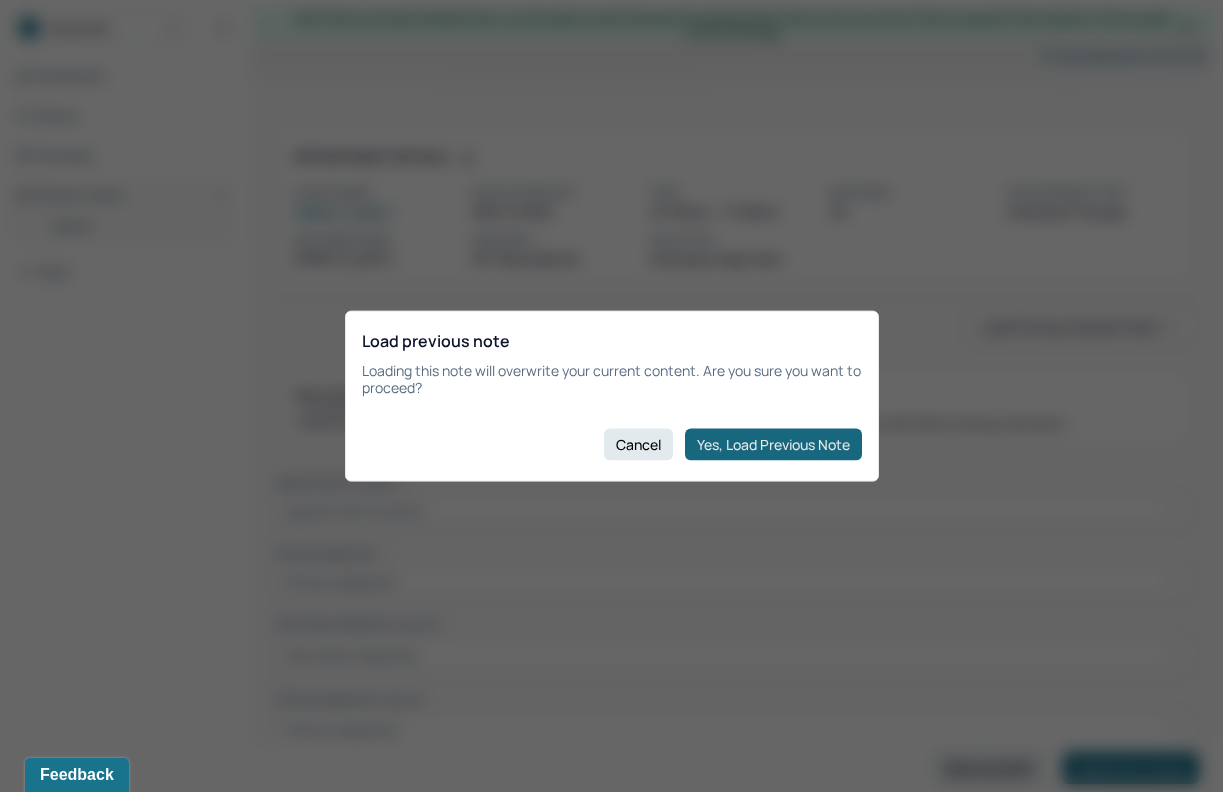 click on "Yes, Load Previous Note" at bounding box center [773, 444] 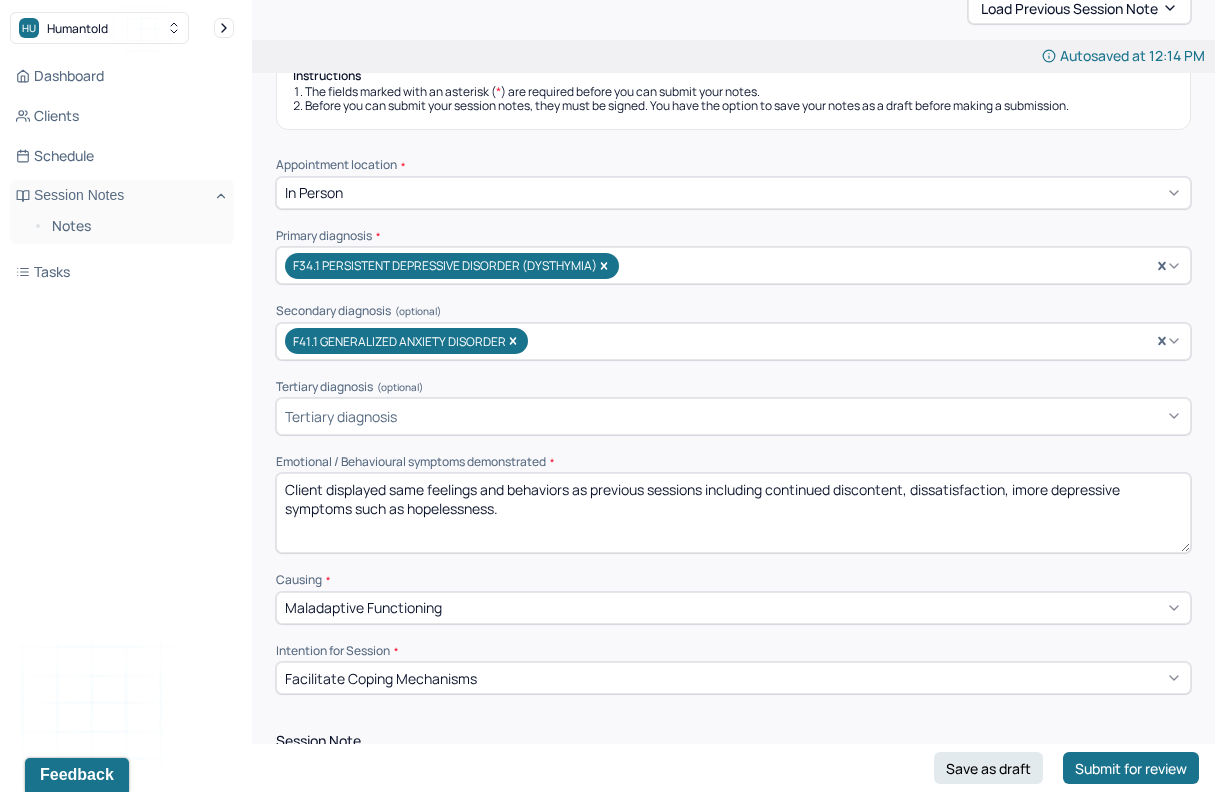 scroll, scrollTop: 327, scrollLeft: 0, axis: vertical 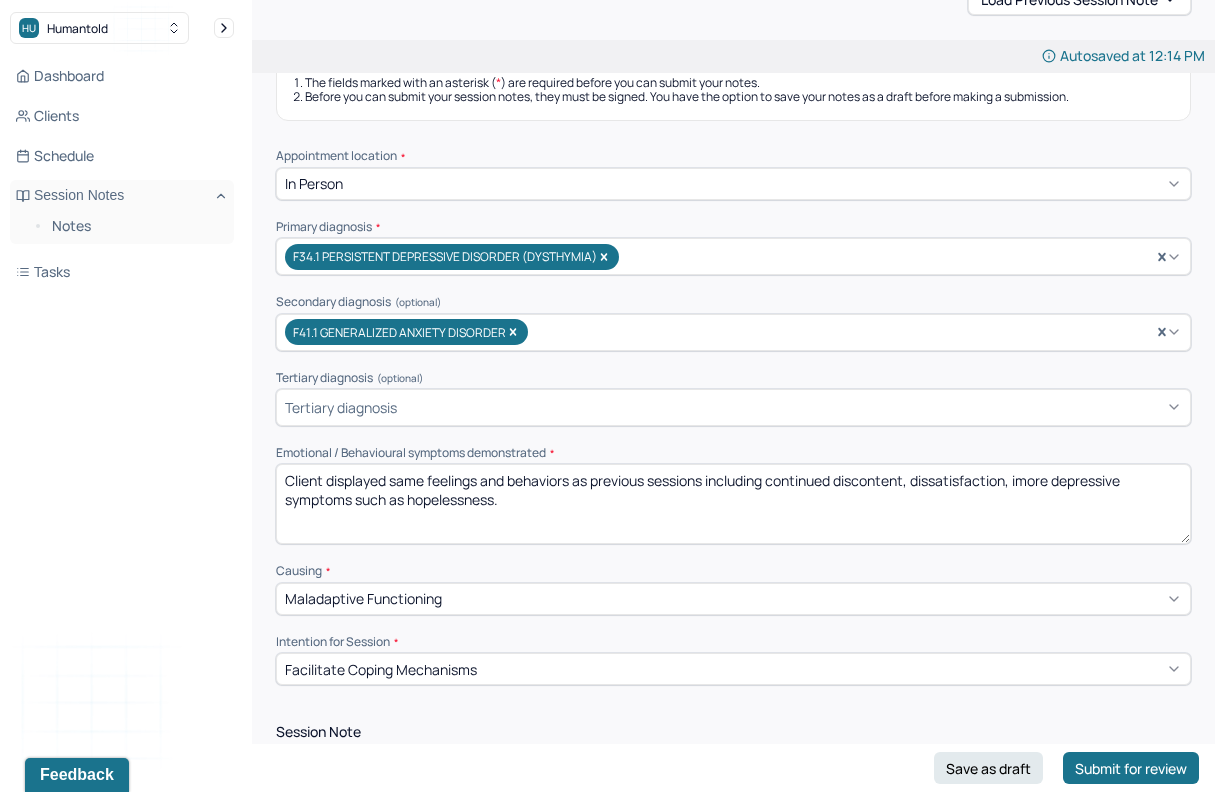 drag, startPoint x: 536, startPoint y: 507, endPoint x: 393, endPoint y: 473, distance: 146.98639 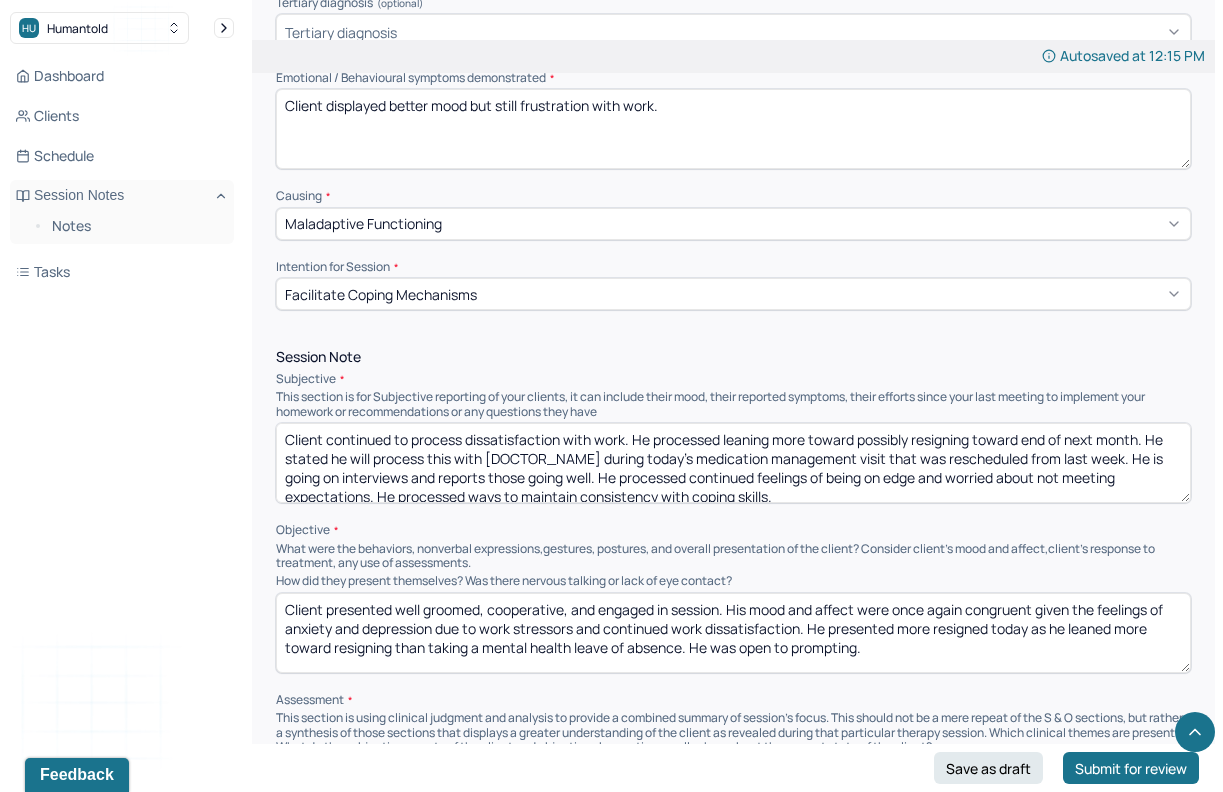 scroll, scrollTop: 724, scrollLeft: 0, axis: vertical 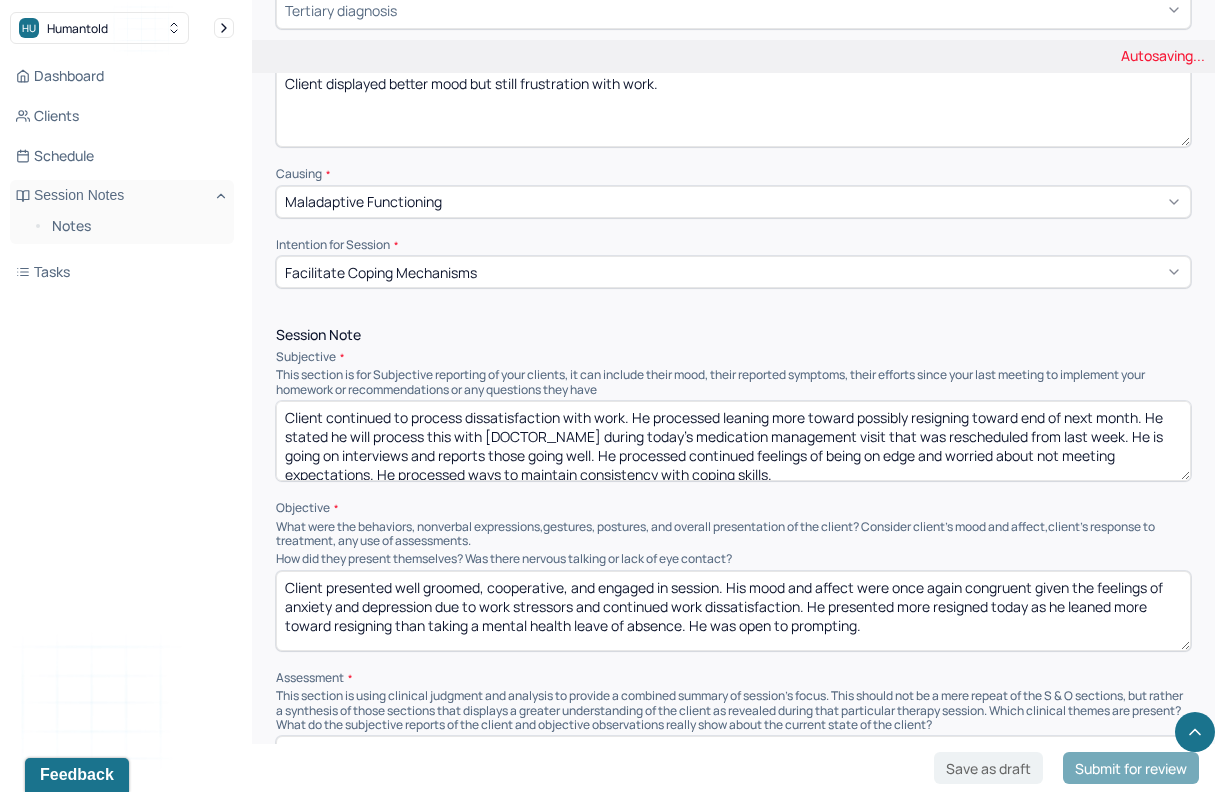 type on "Client displayed better mood but still frustration with work." 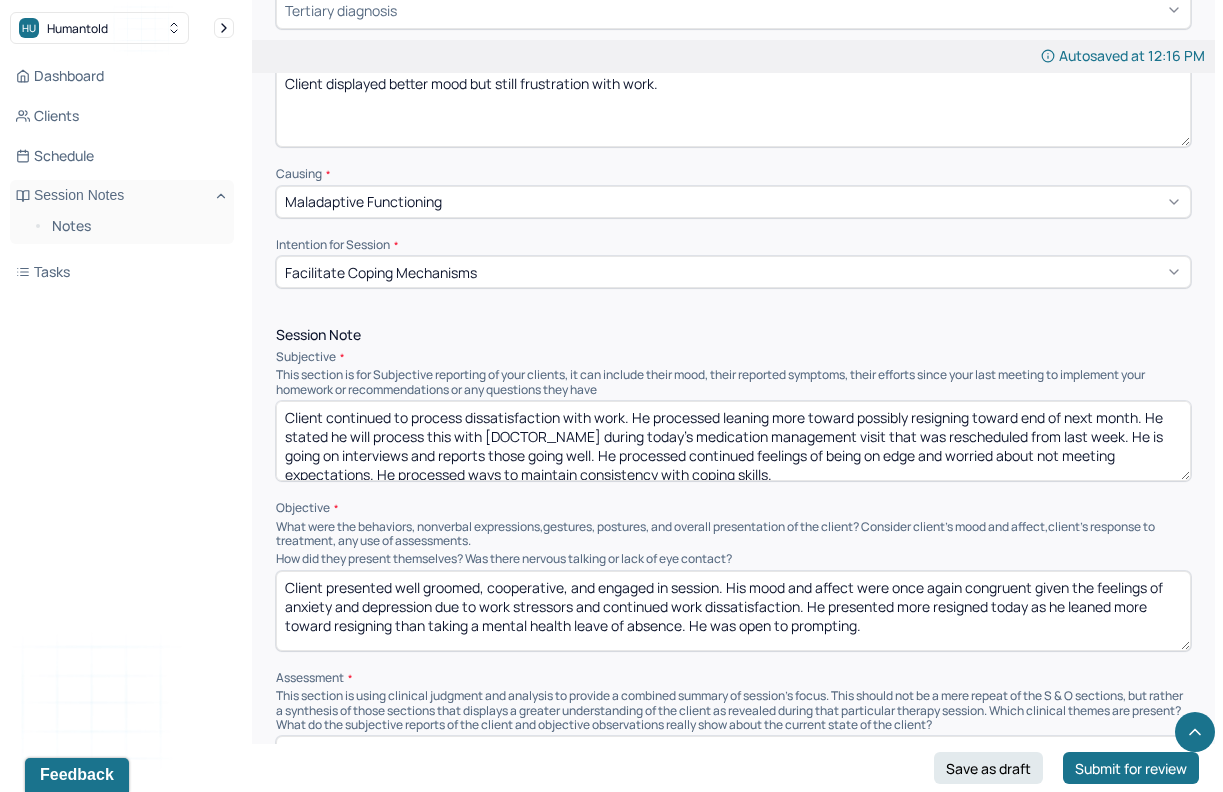 drag, startPoint x: 720, startPoint y: 476, endPoint x: 327, endPoint y: 416, distance: 397.55377 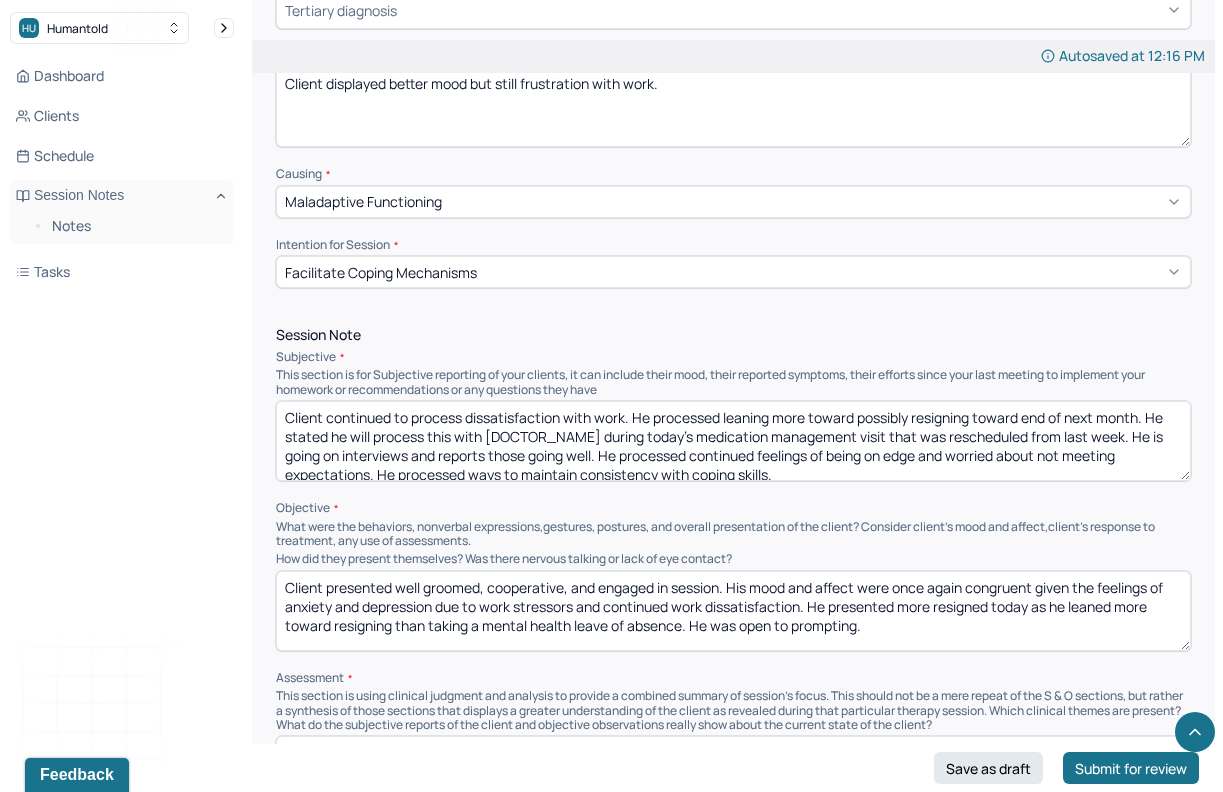 click on "Client continued to process dissatisfaction with work. He processed leaning more toward possibly resigning toward end of next month. He stated he will process this with [DOCTOR_NAME] during today's medication management visit that was rescheduled from last week. He is going on interviews and reports those going well. He processed continued feelings of being on edge and worried about not meeting expectations. He processed ways to maintain consistency with coping skills." at bounding box center [733, 441] 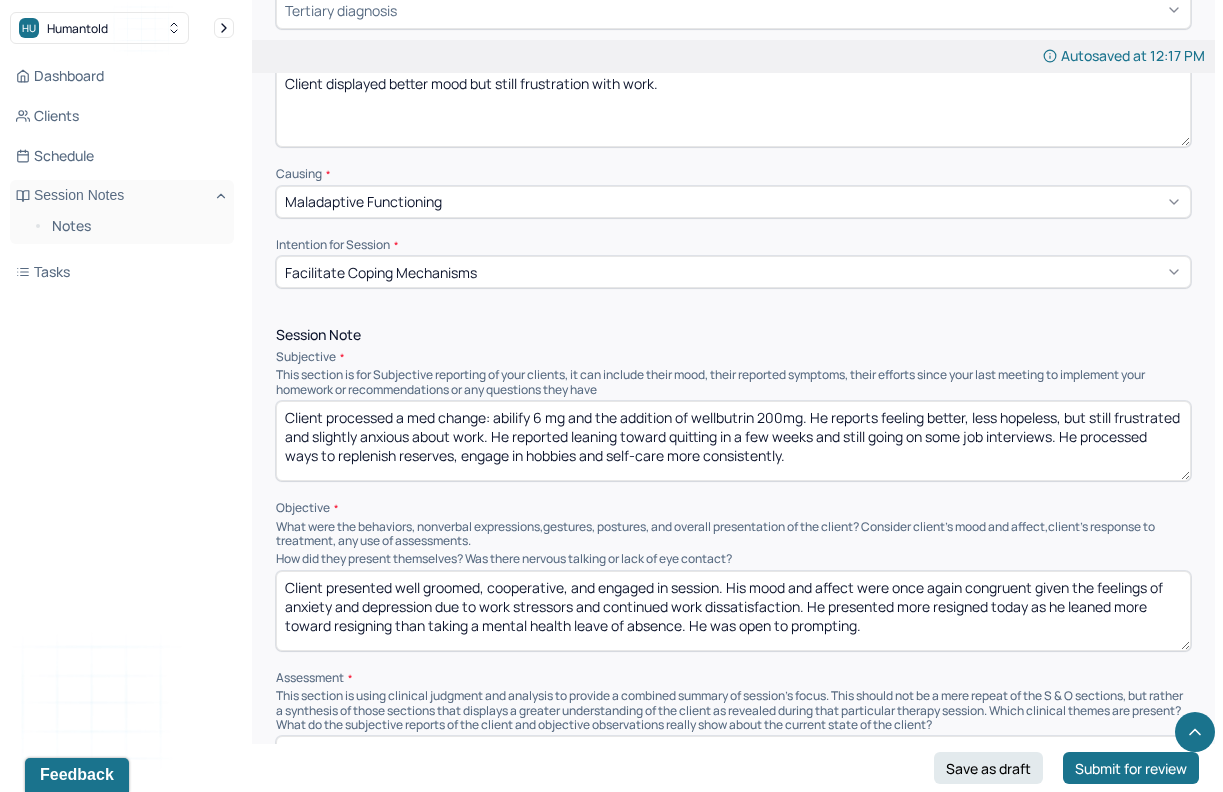 type on "Client processed a med change: abilify 6 mg and the addition of wellbutrin 200mg. He reports feeling better, less hopeless, but still frustrated and slightly anxious about work. He reported leaning toward quitting in a few weeks and still going on some job interviews. He processed ways to replenish reserves, engage in hobbies and self-care more consistently." 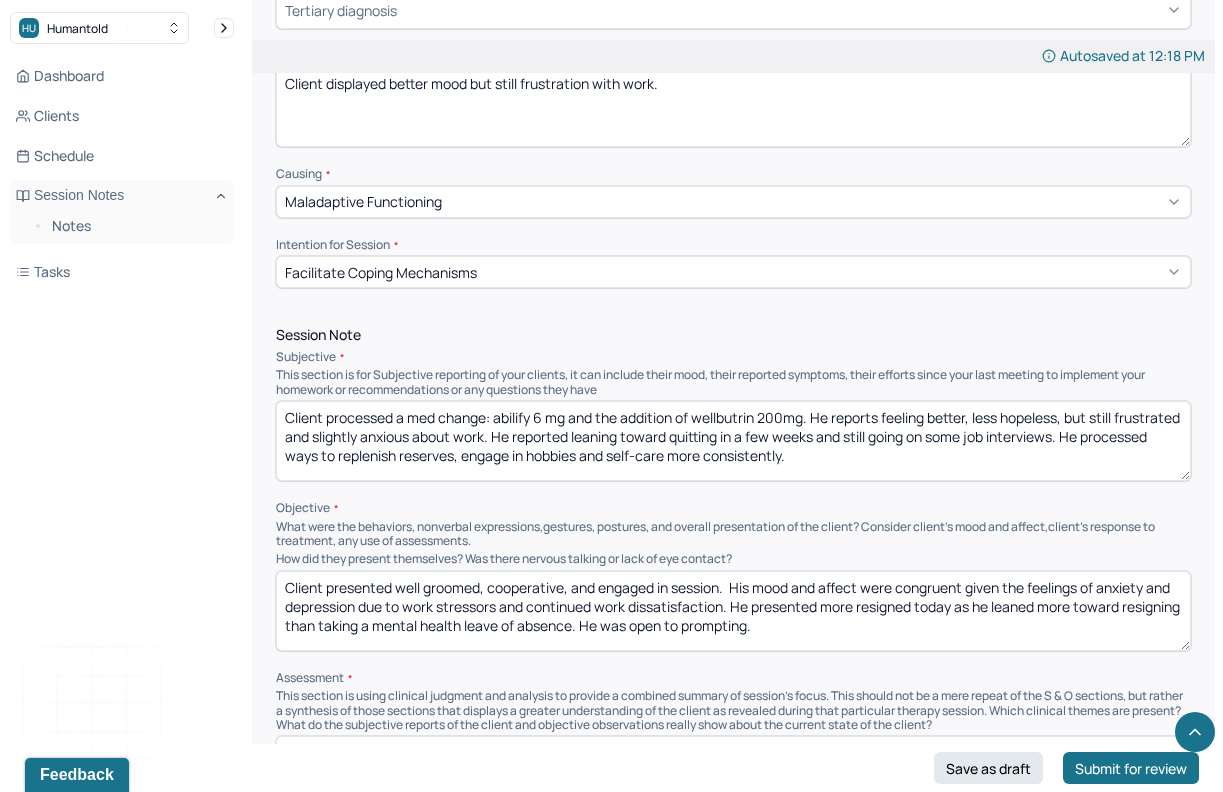 drag, startPoint x: 733, startPoint y: 599, endPoint x: 968, endPoint y: 584, distance: 235.47824 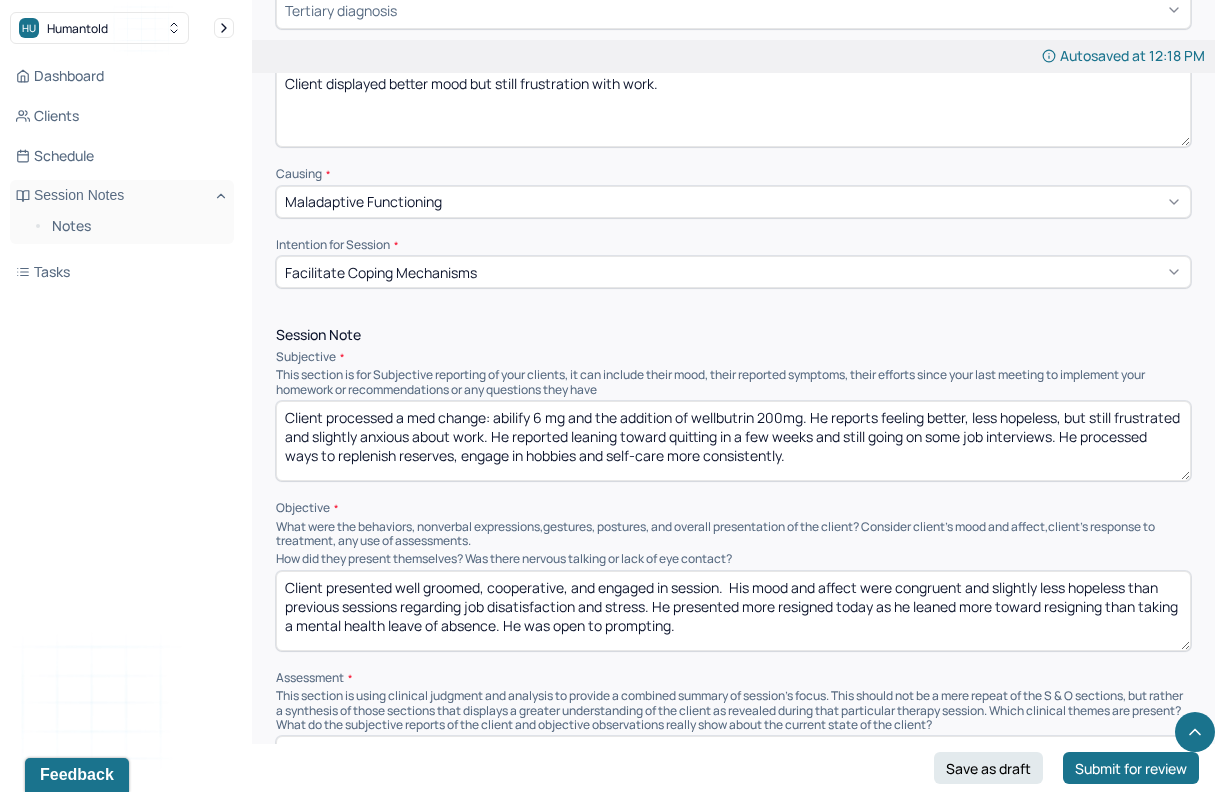 click on "Client presented well groomed, cooperative, and engaged in session.  His mood and affect were congruent and slightly less hopeless than previous sessions regarding job disatisfaction and He presented more resigned today as he leaned more toward resigning than taking a mental health leave of absence. He was open to prompting." at bounding box center [733, 611] 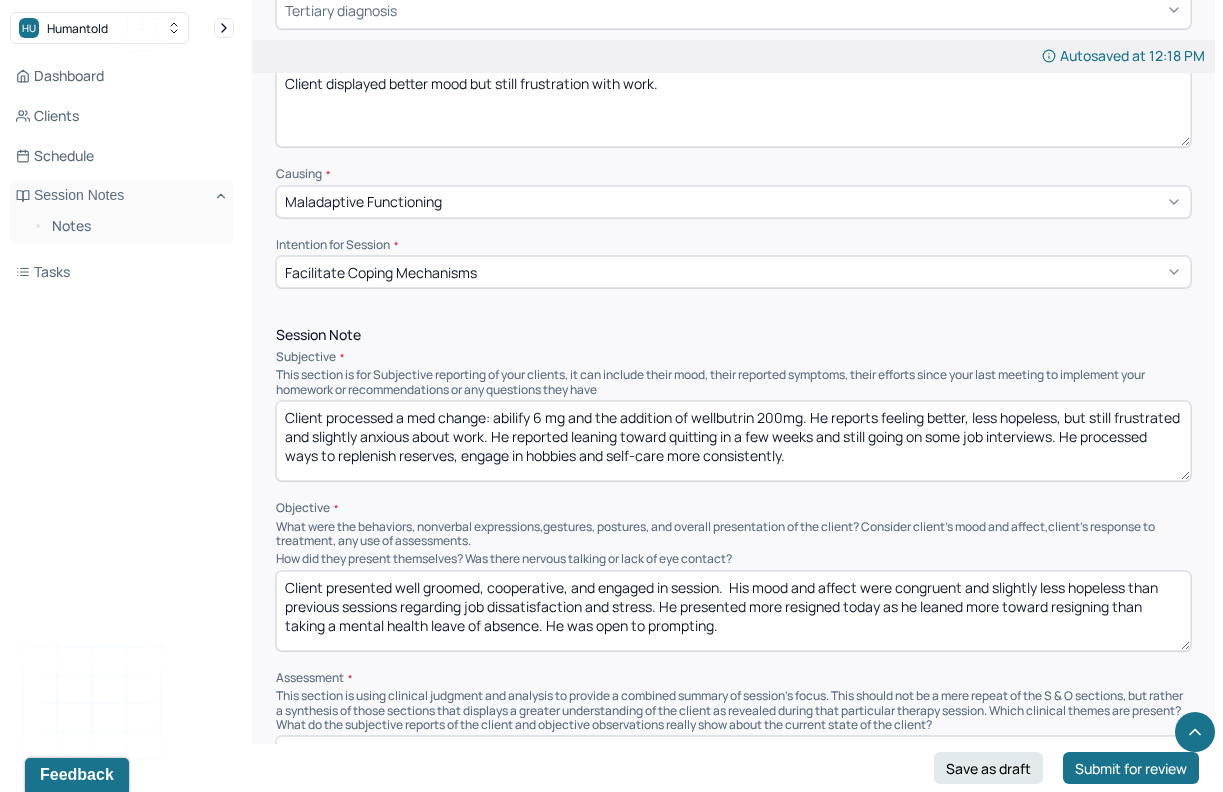 drag, startPoint x: 744, startPoint y: 625, endPoint x: 684, endPoint y: 609, distance: 62.0967 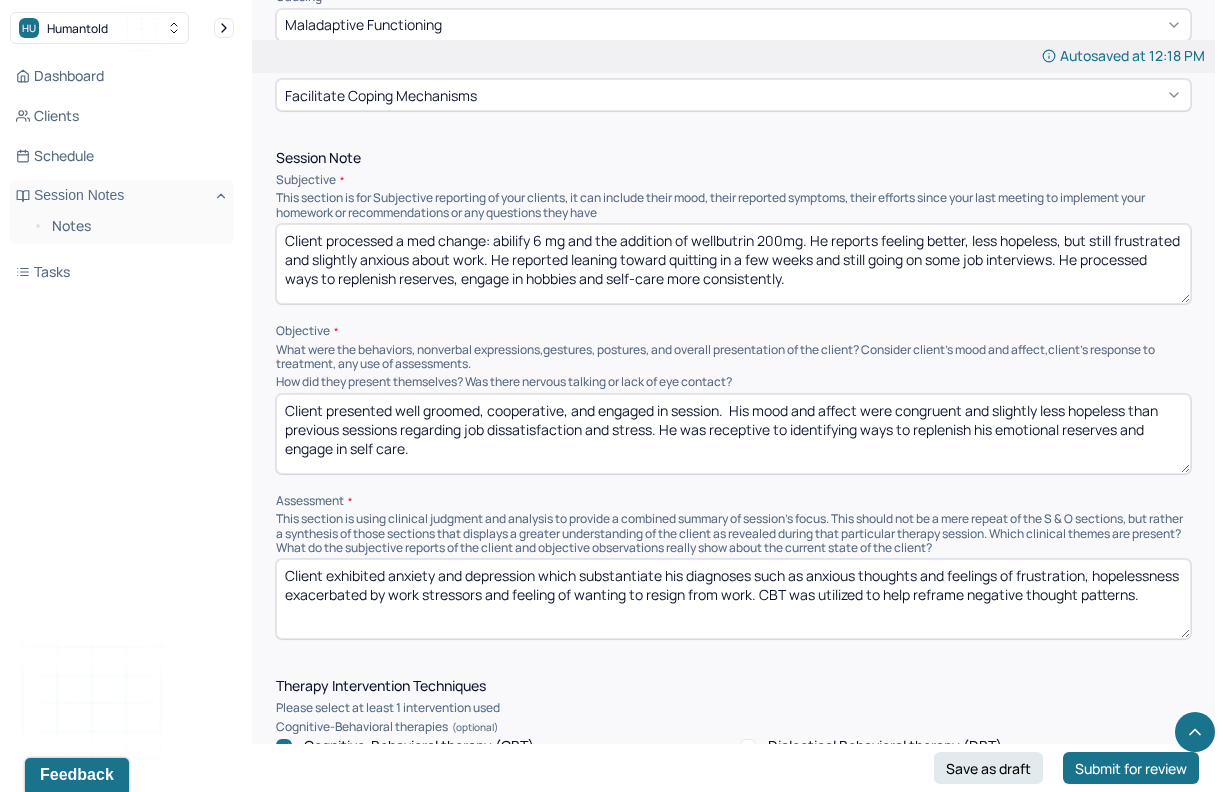 scroll, scrollTop: 903, scrollLeft: 0, axis: vertical 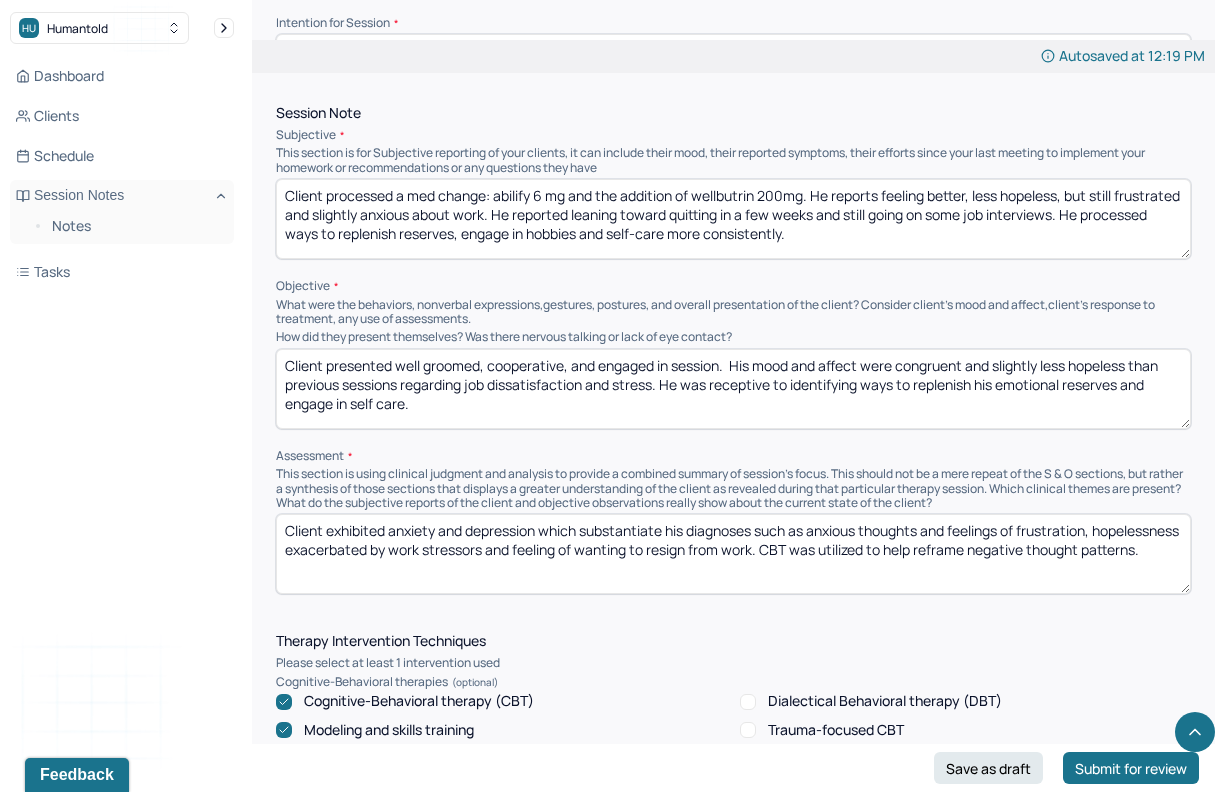 type on "Client presented well groomed, cooperative, and engaged in session.  His mood and affect were congruent and slightly less hopeless than previous sessions regarding job dissatisfaction and stress. He was receptive to identifying ways to replenish his emotional reserves and engage in self care." 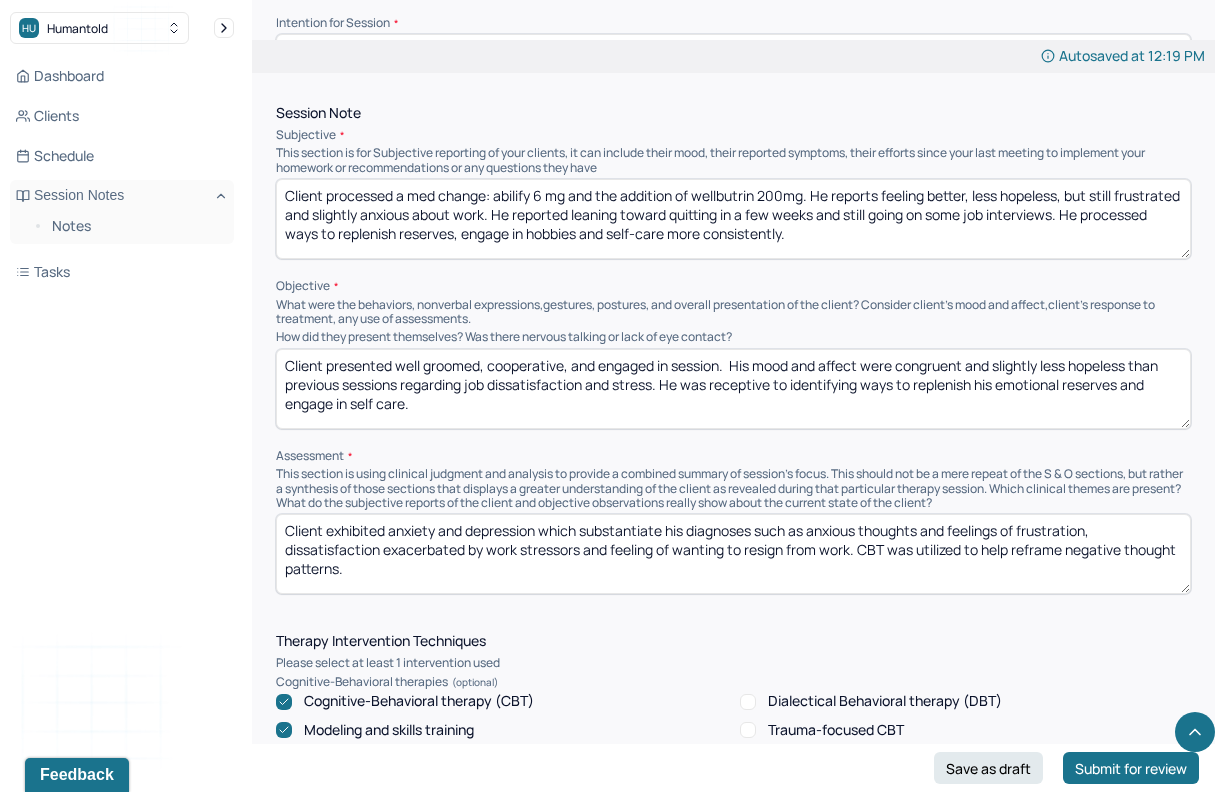 drag, startPoint x: 858, startPoint y: 546, endPoint x: 581, endPoint y: 543, distance: 277.01624 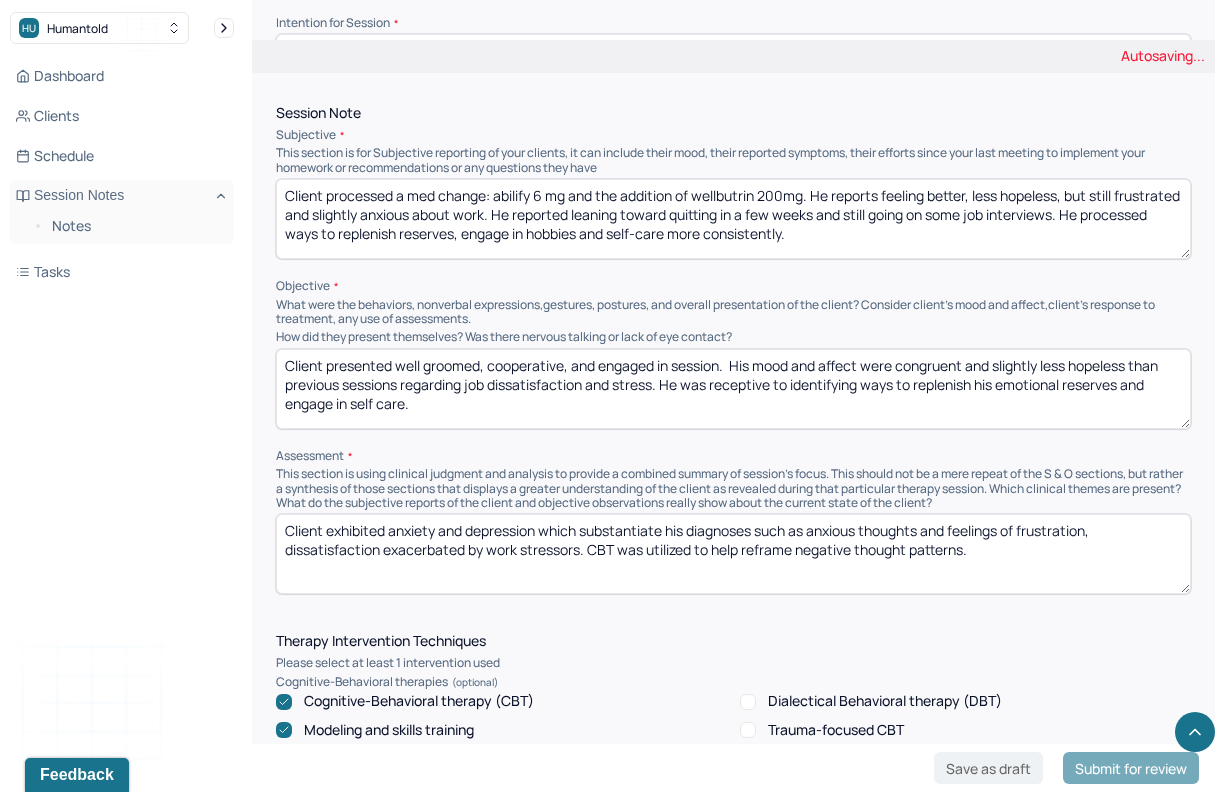 click on "Client exhibited anxiety and depression which substantiate his diagnoses such as anxious thoughts and feelings of frustration, dissatisfaction exacerbated by work stressors and feeling of wanting to resign from work. CBT was utilized to help reframe negative thought patterns." at bounding box center (733, 554) 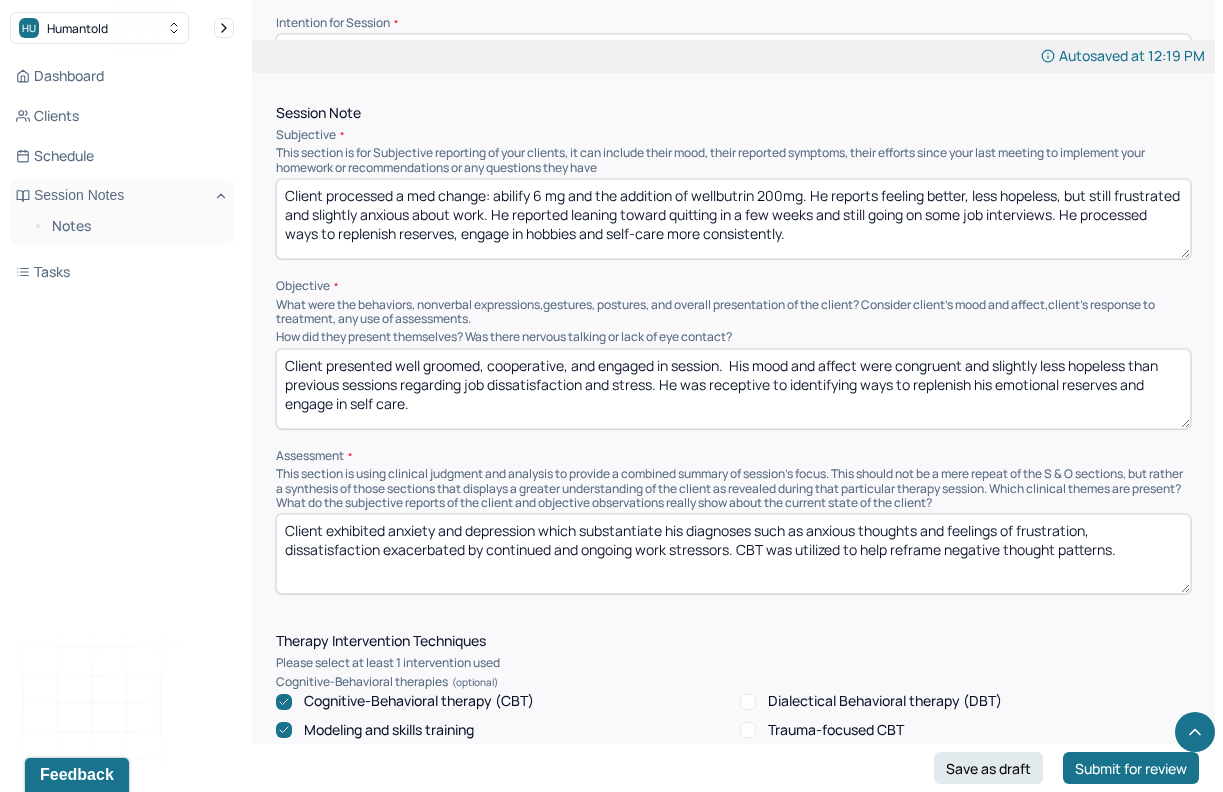 click on "Client exhibited anxiety and depression which substantiate his diagnoses such as anxious thoughts and feelings of frustration, dissatisfaction exacerbated by continued and ongoing work stressors. CBT was utilized to help reframe negative thought patterns." at bounding box center (733, 554) 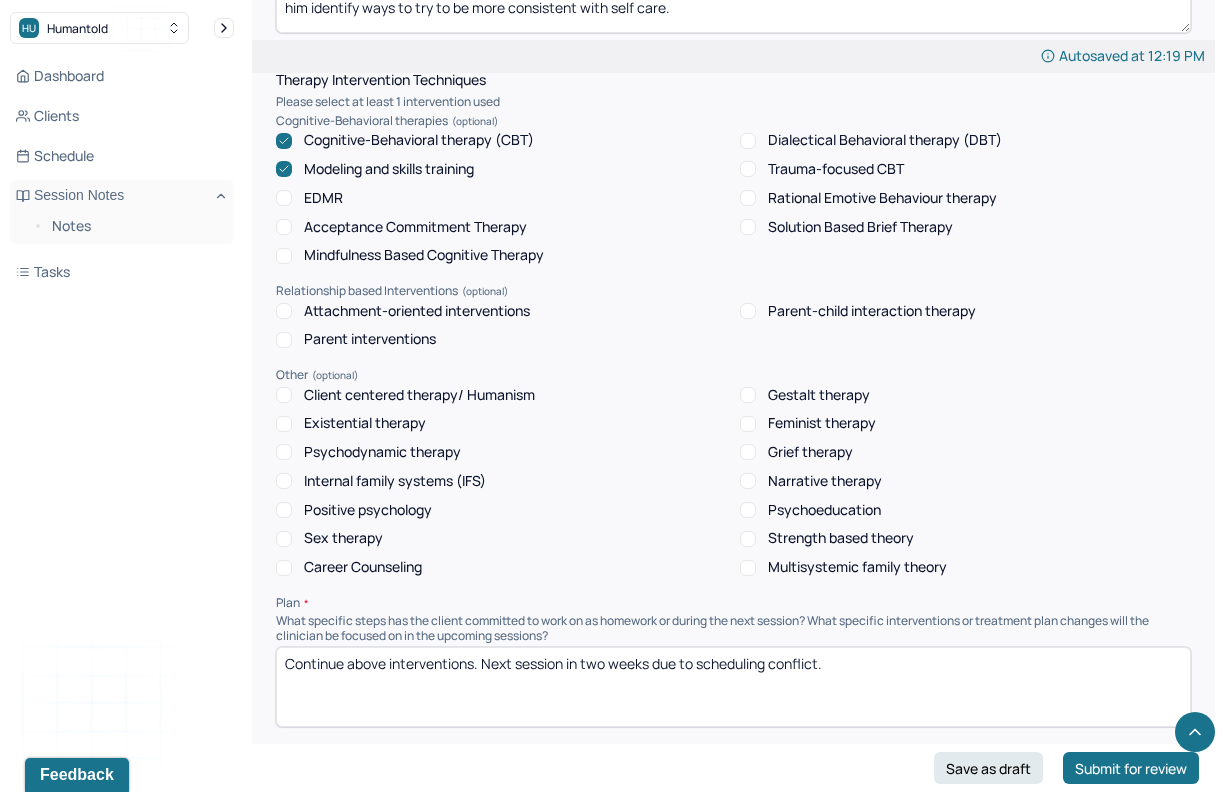 scroll, scrollTop: 1768, scrollLeft: 0, axis: vertical 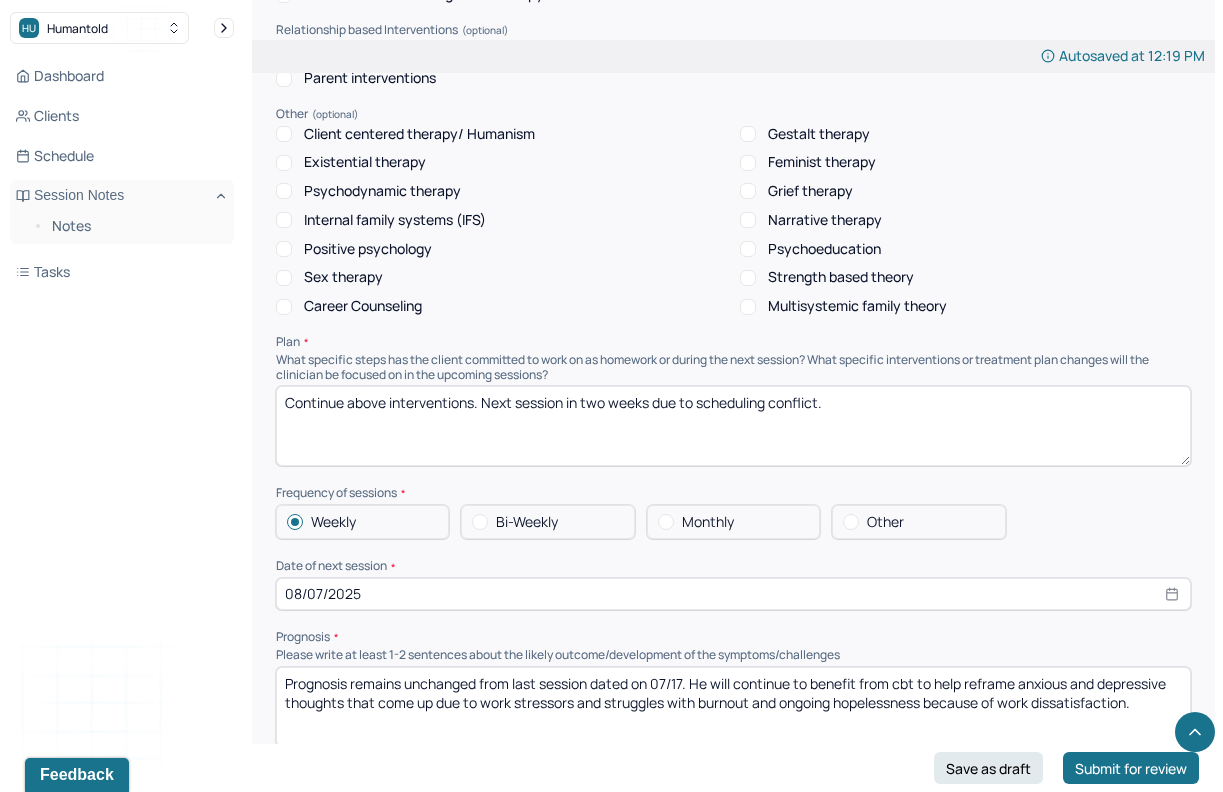 type on "Client exhibited anxiety and depression which substantiate his diagnoses such as anxious thoughts and feelings of frustration, dissatisfaction exacerbated by continued and ongoing work stressors. CBT was utilized to help reframe negative thought patterns to help him identify ways to try to be more consistent with self care." 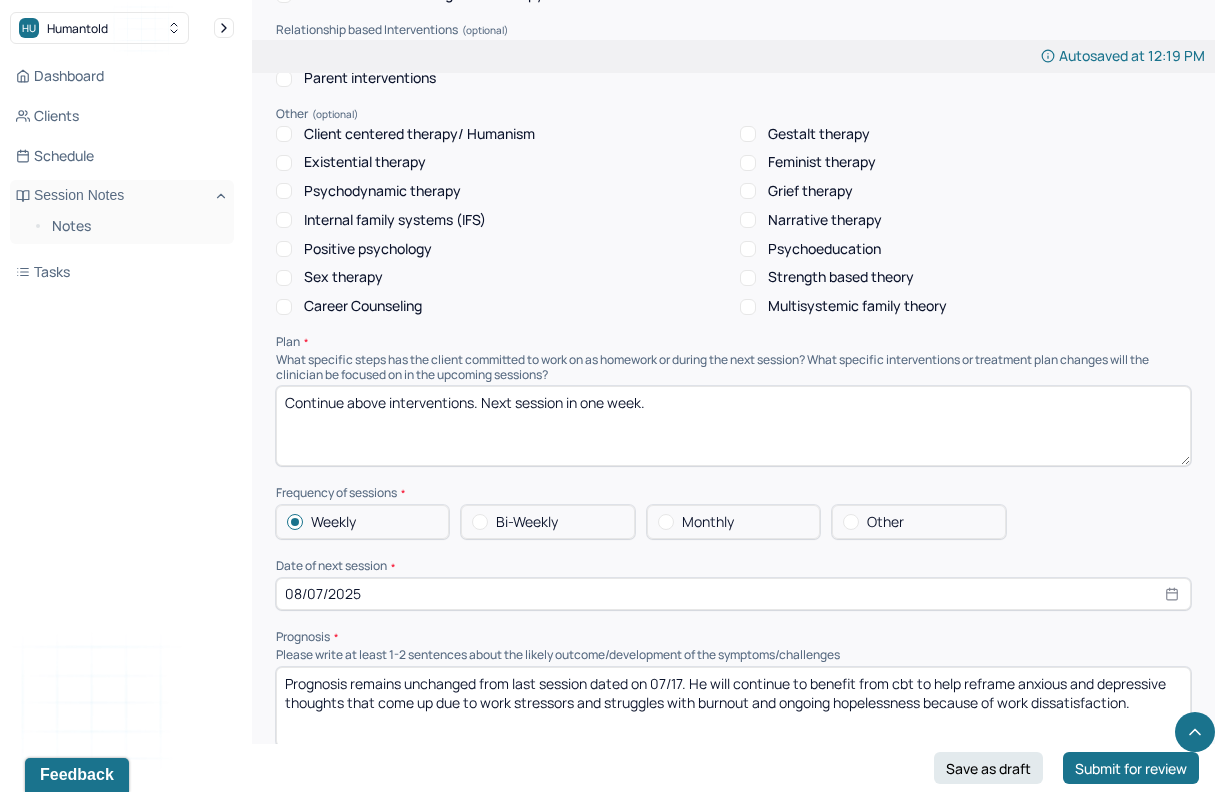 type on "Continue above interventions. Next session in one week." 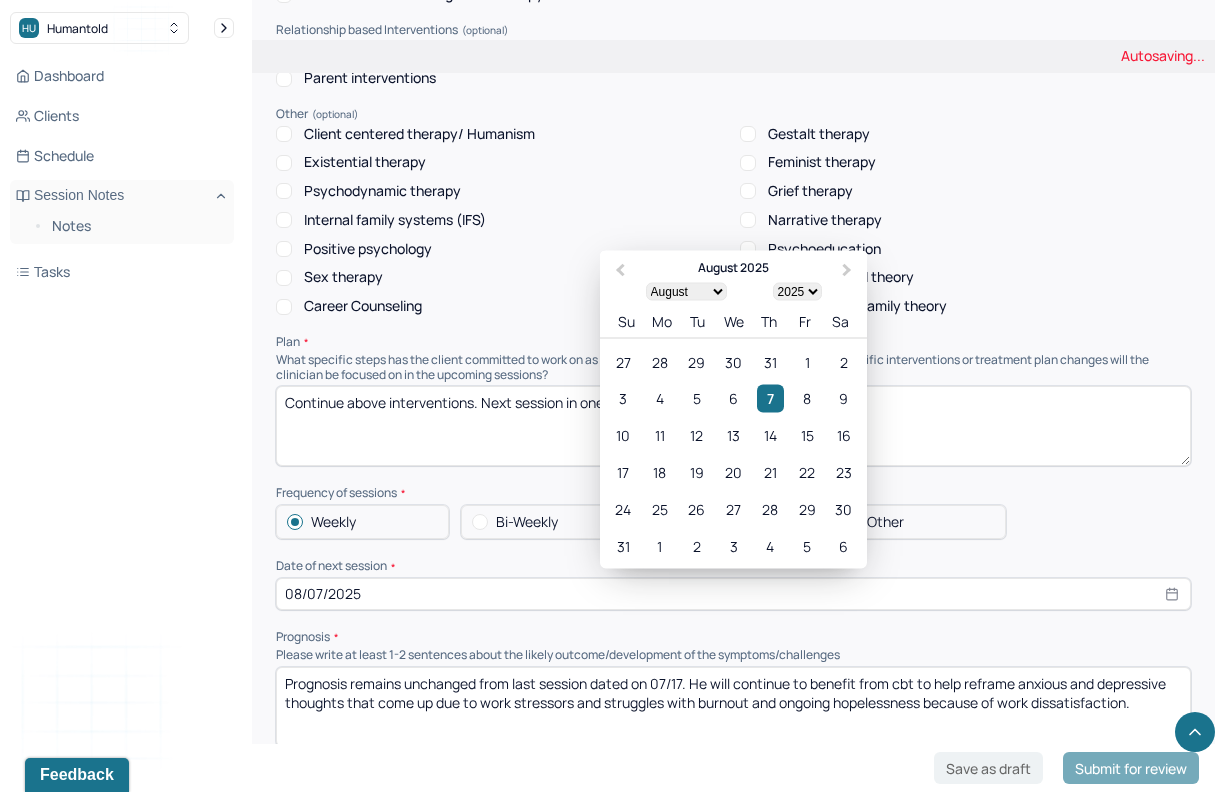 click on "08/07/2025" at bounding box center (733, 594) 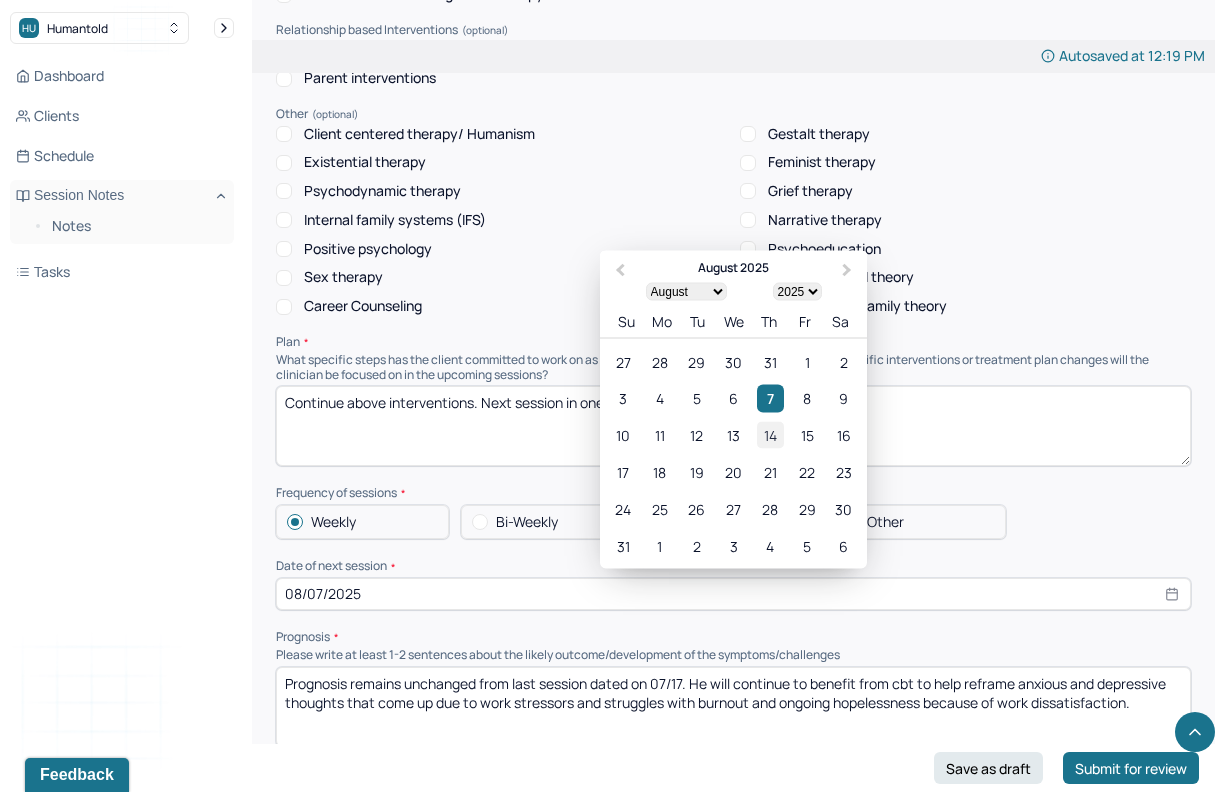 click on "14" at bounding box center (770, 435) 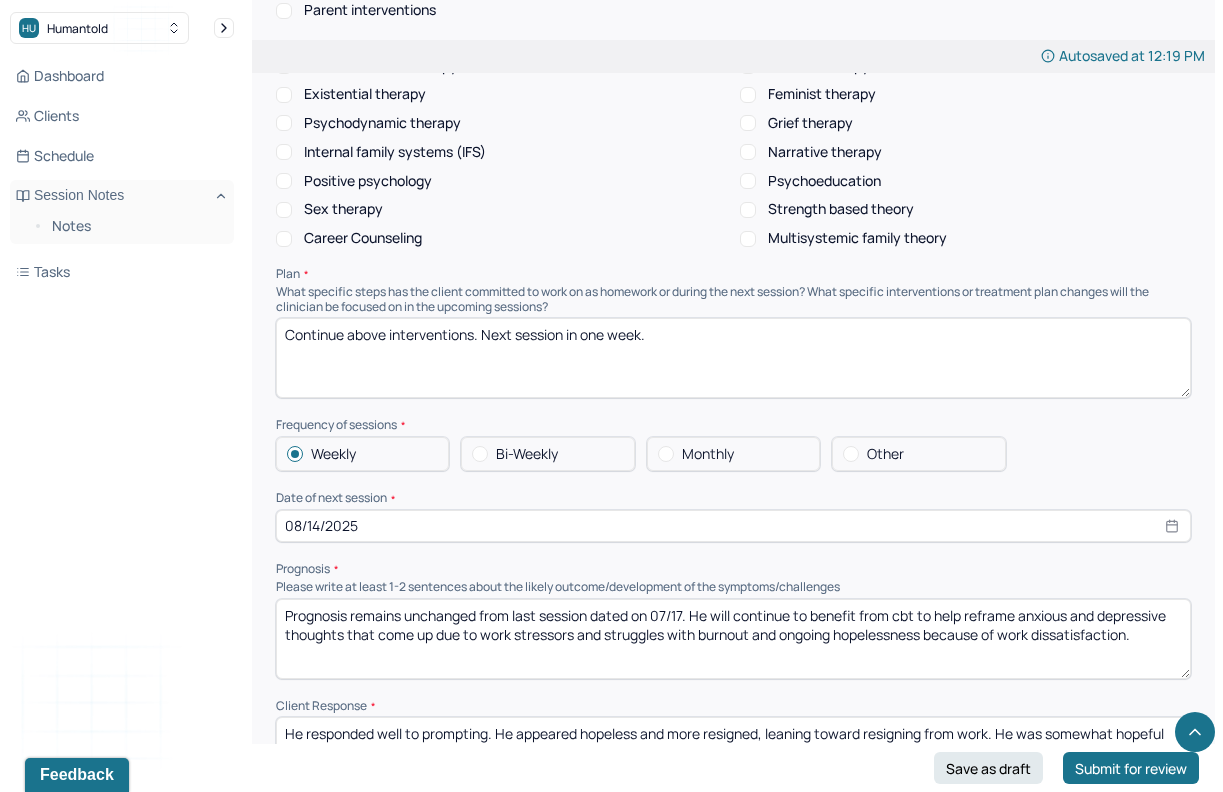 scroll, scrollTop: 1854, scrollLeft: 0, axis: vertical 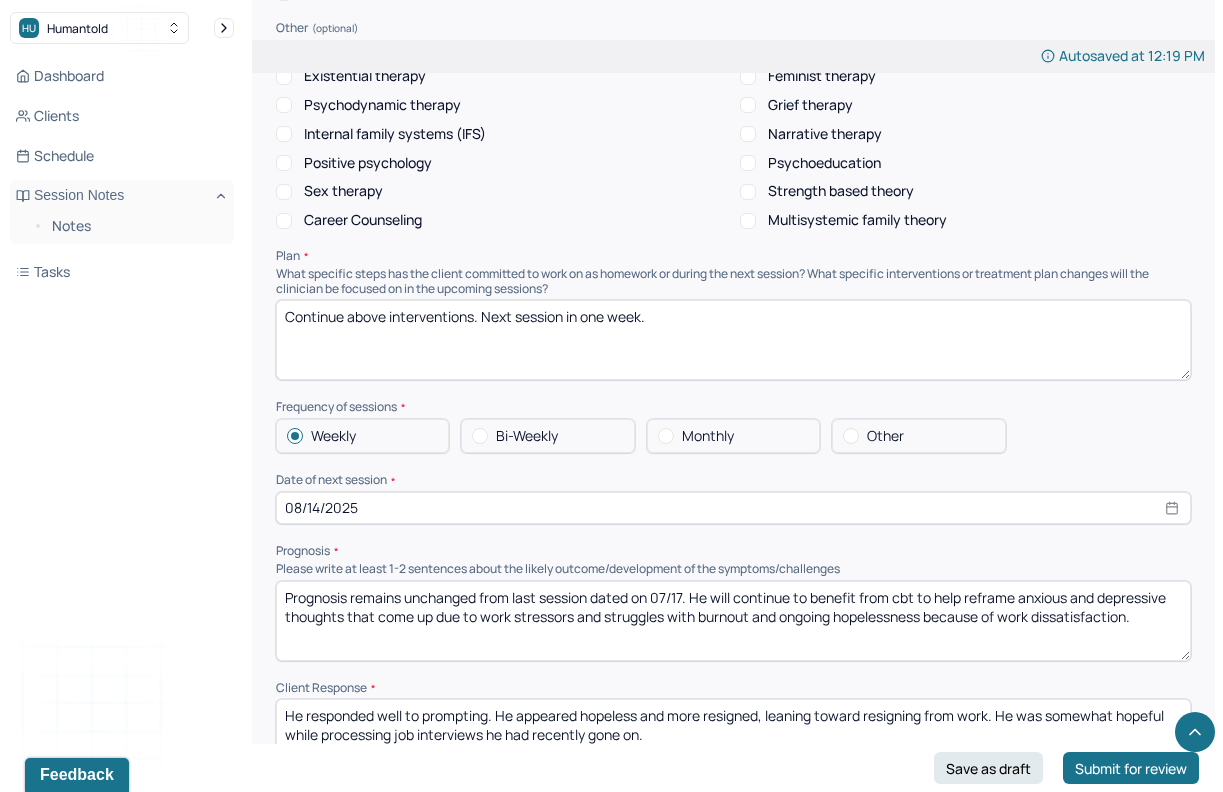 click on "Prognosis remains unchanged from last session dated on 07/17. He will continue to benefit from cbt to help reframe anxious and depressive thoughts that come up due to work stressors and struggles with burnout and ongoing hopelessness because of work dissatisfaction." at bounding box center (733, 621) 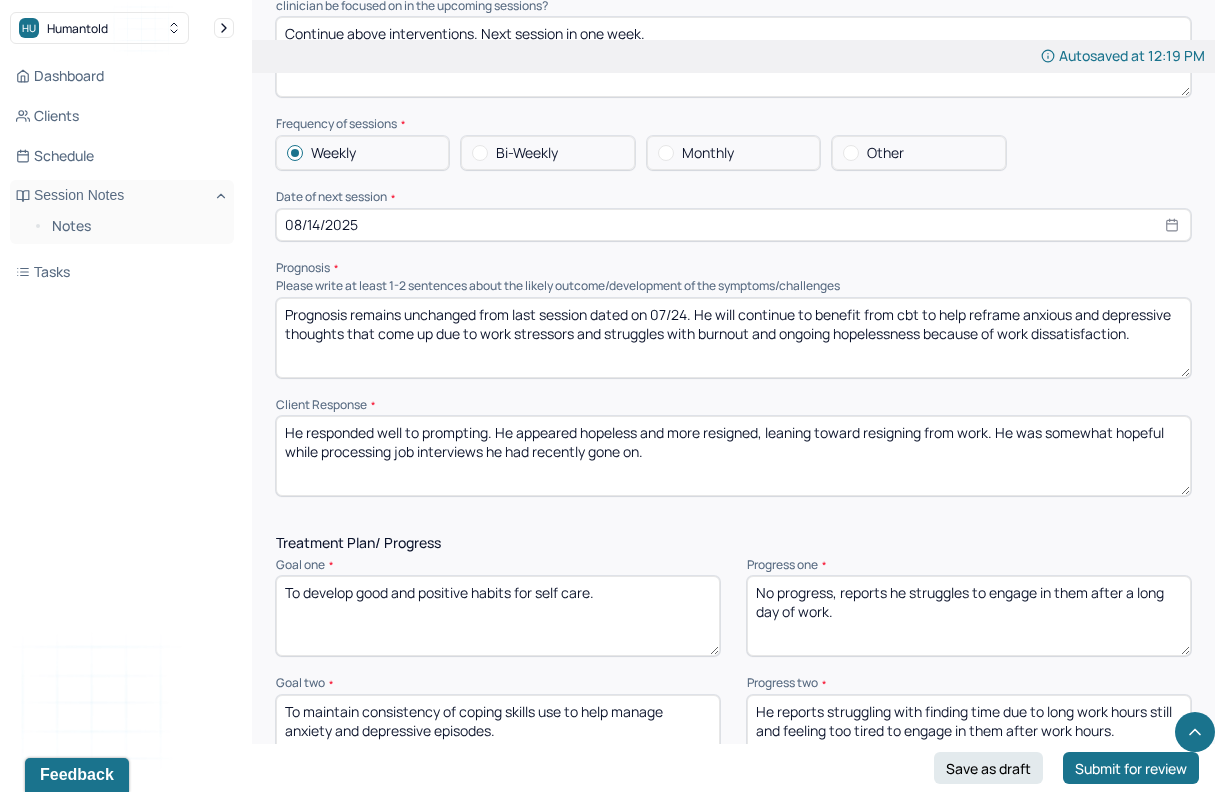 scroll, scrollTop: 2136, scrollLeft: 0, axis: vertical 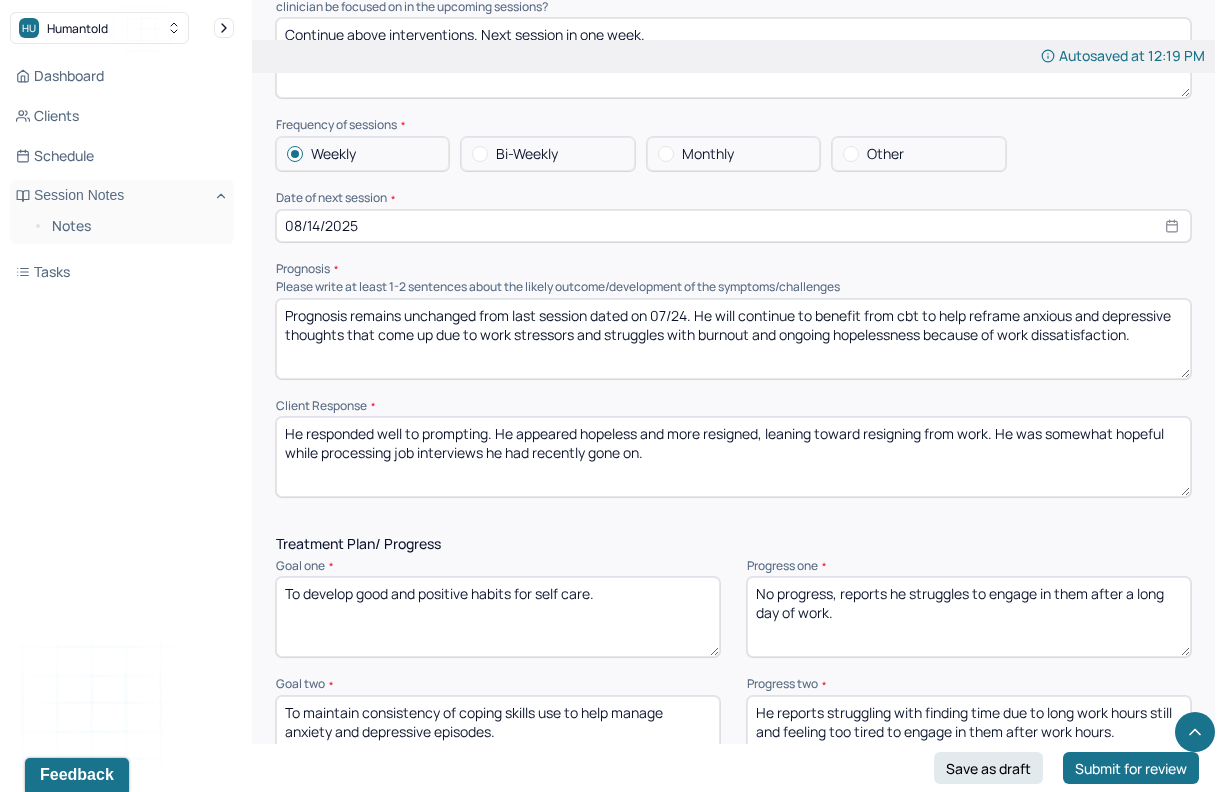 type on "Prognosis remains unchanged from last session dated on 07/24. He will continue to benefit from cbt to help reframe anxious and depressive thoughts that come up due to work stressors and struggles with burnout and ongoing hopelessness because of work dissatisfaction." 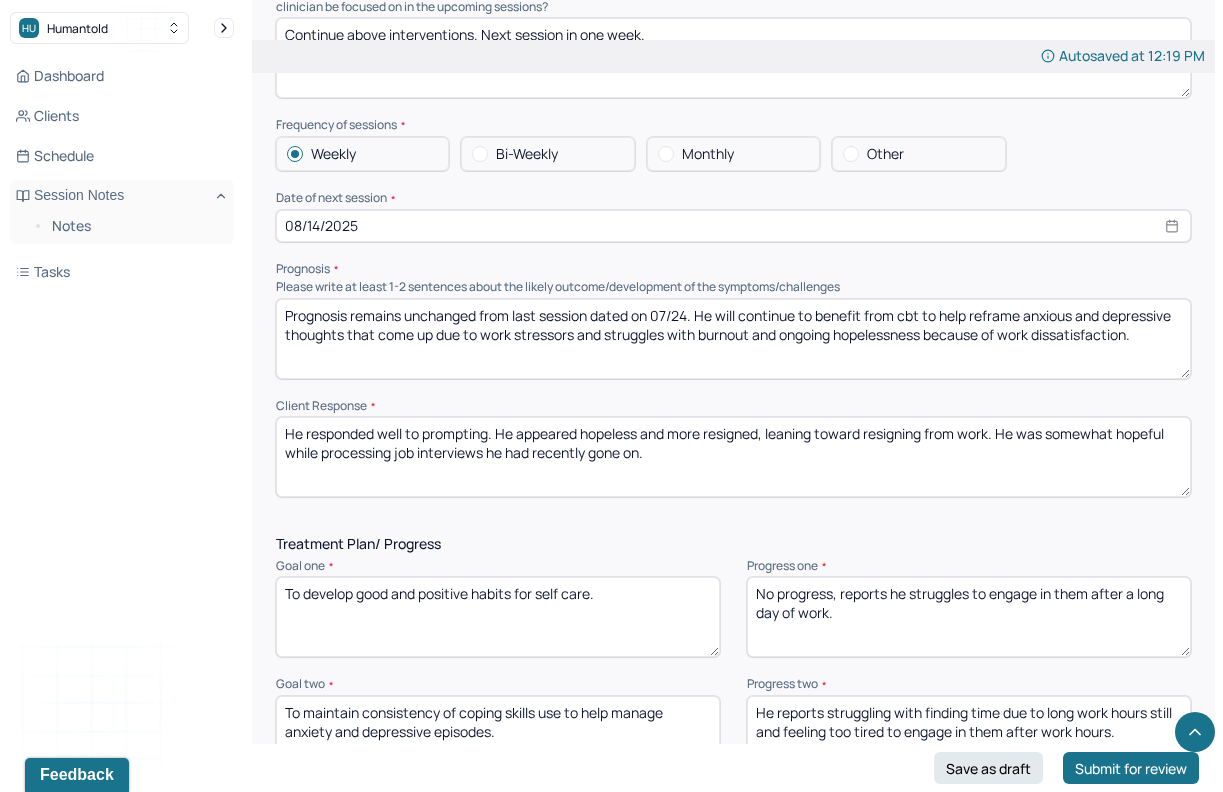 drag, startPoint x: 673, startPoint y: 456, endPoint x: 272, endPoint y: 428, distance: 401.97638 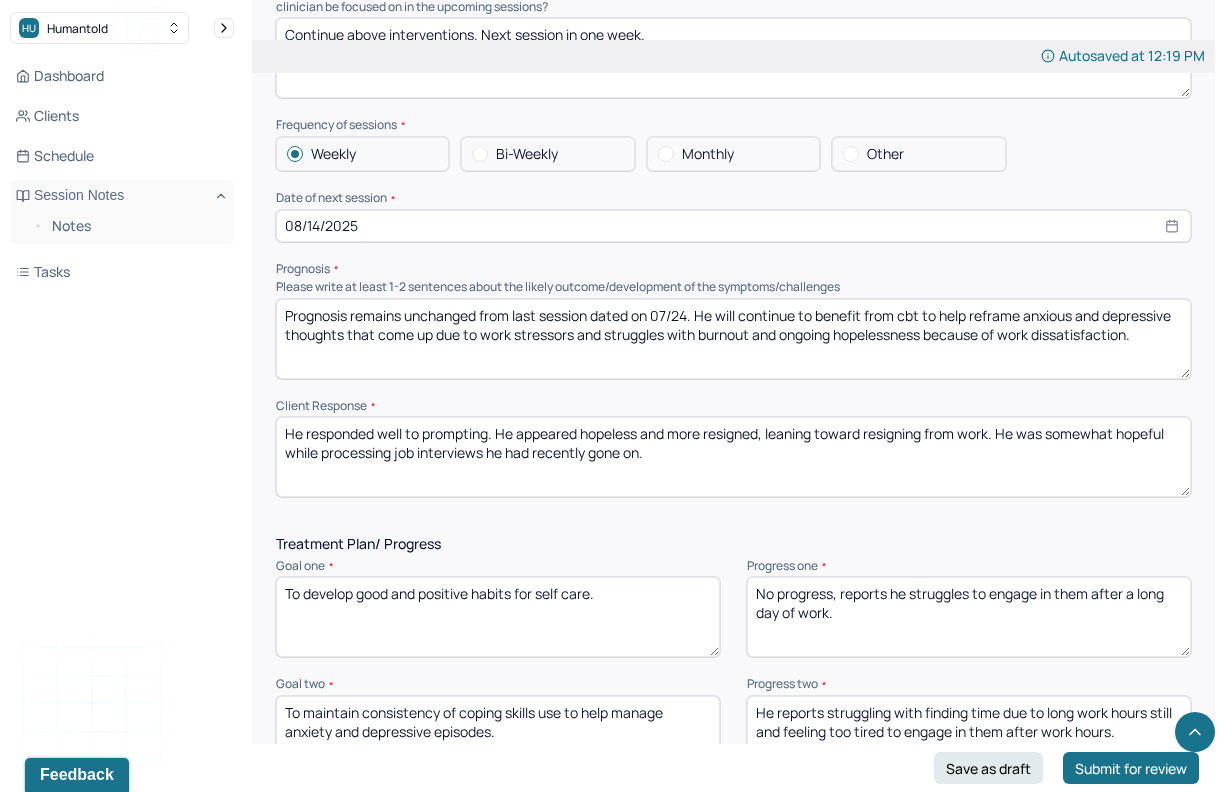 click on "Autosaved at [TIME] Appointment Details Client name [FIRST] [LAST] Date of service [DATE] Time [TIME] - [TIME] Duration 1hr Appointment type individual therapy Provider name [FIRST] [LAST] Note type Individual soap note Load previous session note Instructions The fields marked with an asterisk ( * ) are required before you can submit your notes. Before you can submit your session notes, they must be signed. You have the option to save your notes as a draft before making a submission. Appointment location * In person Primary diagnosis * F34.1 PERSISTENT DEPRESSIVE DISORDER (DYSTHYMIA) Secondary diagnosis (optional) F41.1 GENERALIZED ANXIETY DISORDER Tertiary diagnosis (optional) Tertiary diagnosis Emotional / Behavioural symptoms demonstrated * Client displayed better mood but still frustration with work. Causing * Maladaptive Functioning Intention for Session * Facilitate coping mechanisms Session Note Subjective Objective Assessment Therapy Intervention Techniques Cognitive-Behavioral therapies EDMR *" at bounding box center [733, -299] 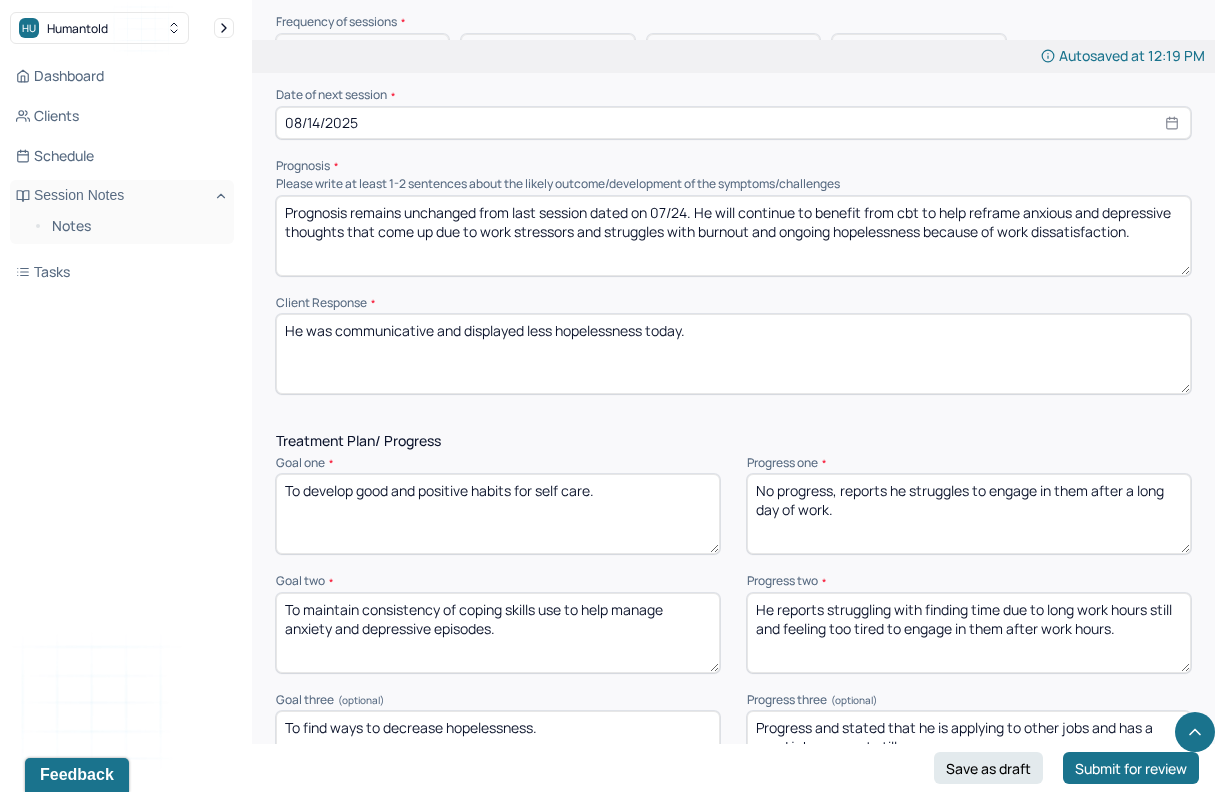scroll, scrollTop: 2273, scrollLeft: 0, axis: vertical 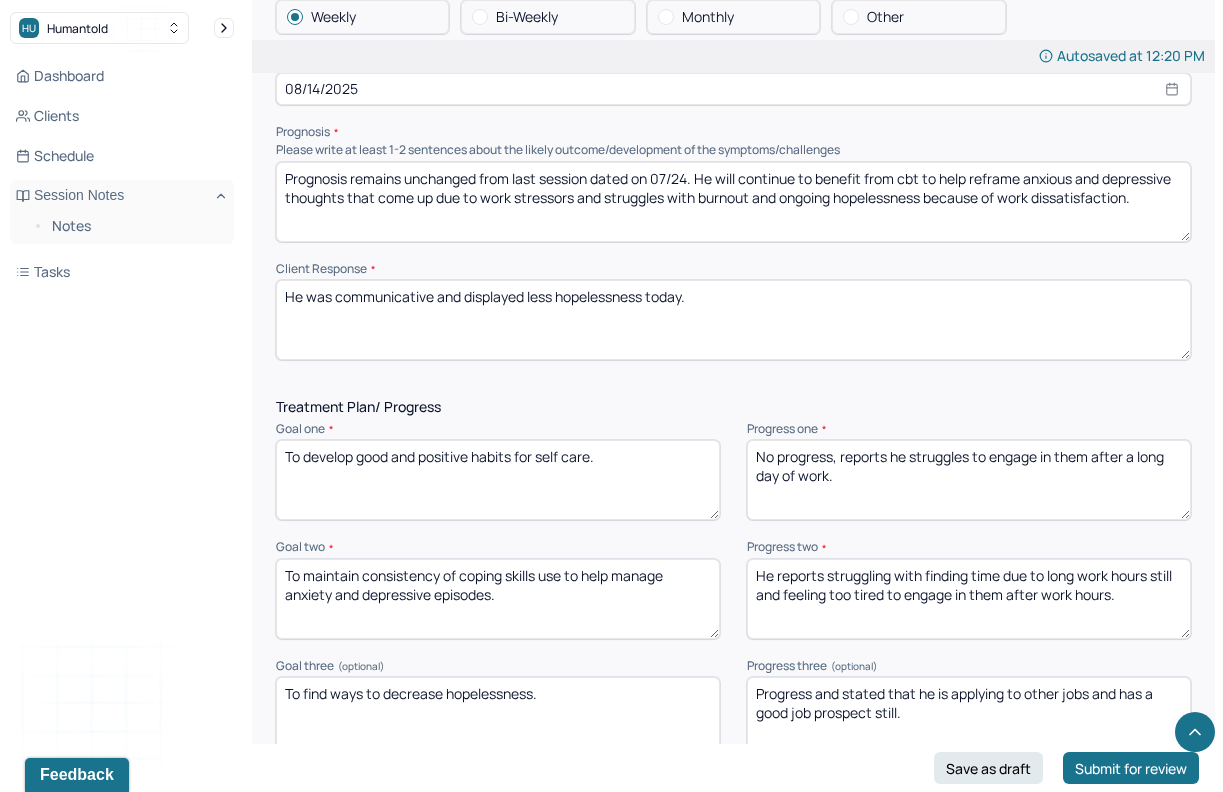 type on "He was communicative and displayed less hopelessness today." 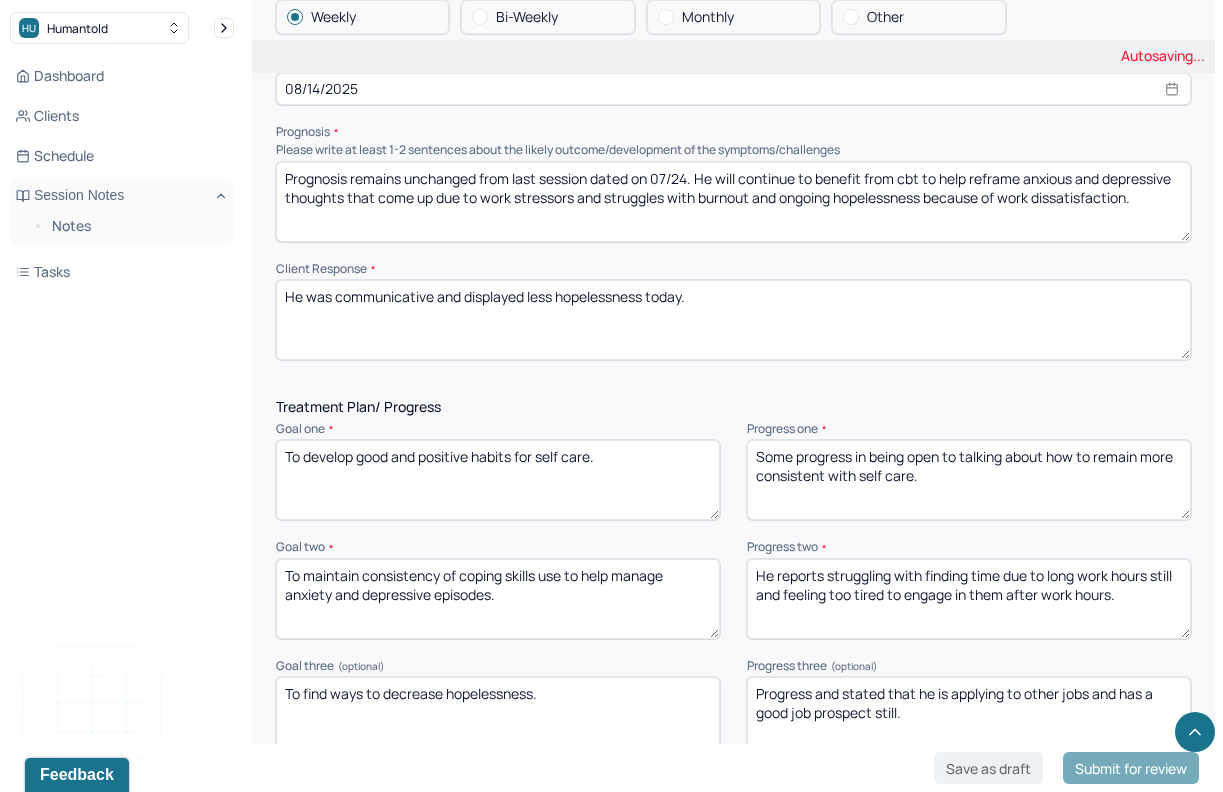 type on "Some progress in being open to talking about how to remain more consistent with self care." 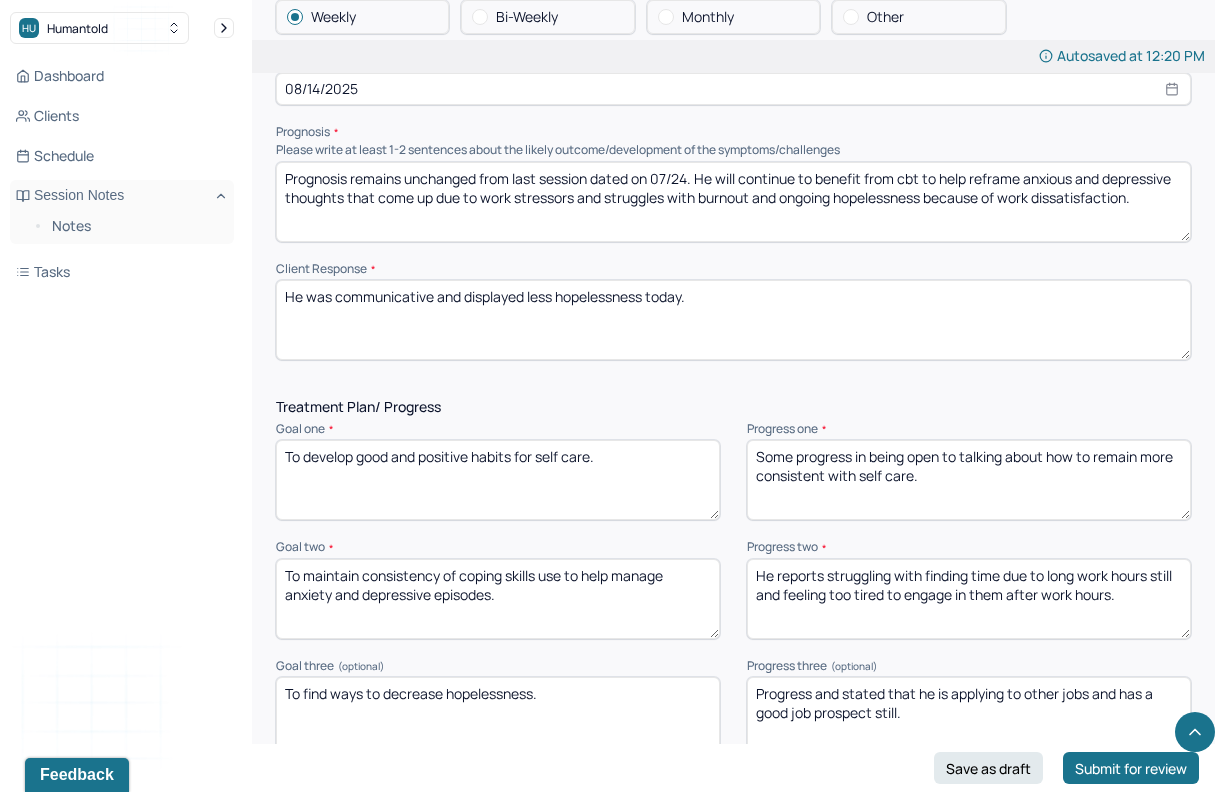 drag, startPoint x: 1130, startPoint y: 593, endPoint x: 747, endPoint y: 532, distance: 387.82727 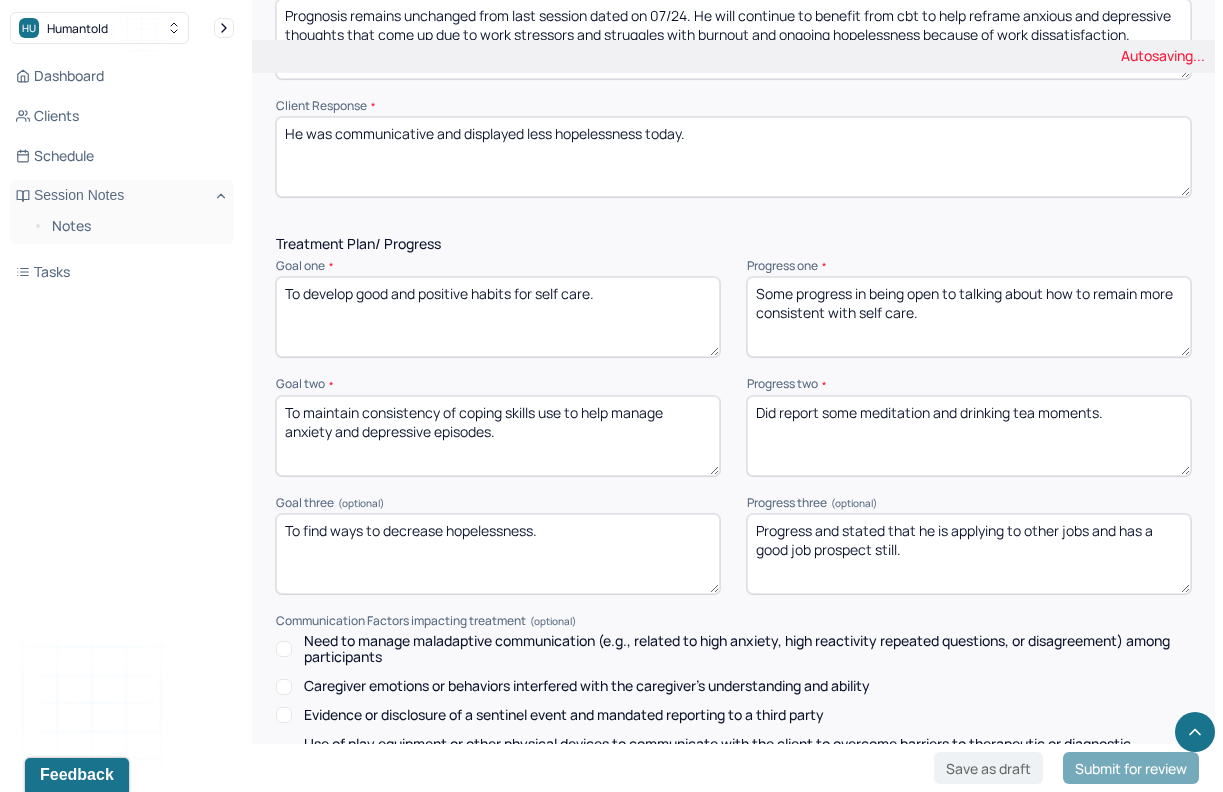 scroll, scrollTop: 2452, scrollLeft: 0, axis: vertical 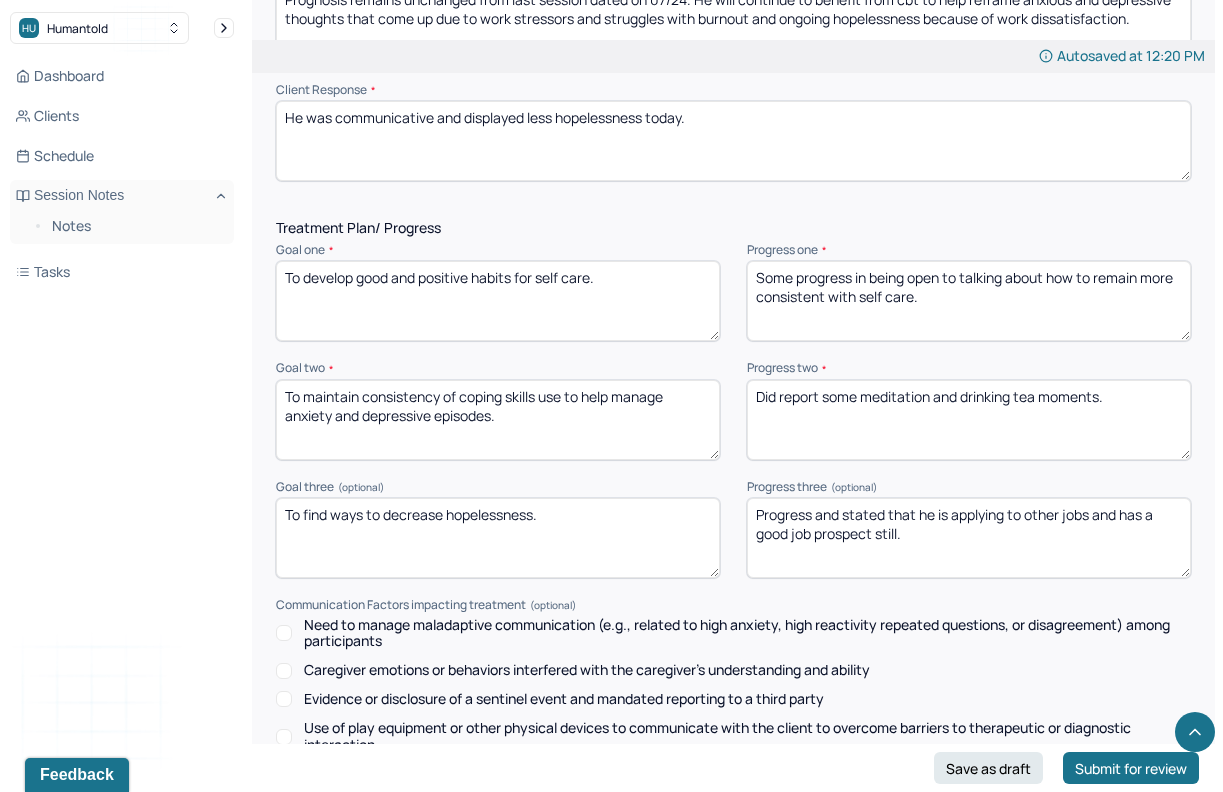 type on "Did report some meditation and drinking tea moments." 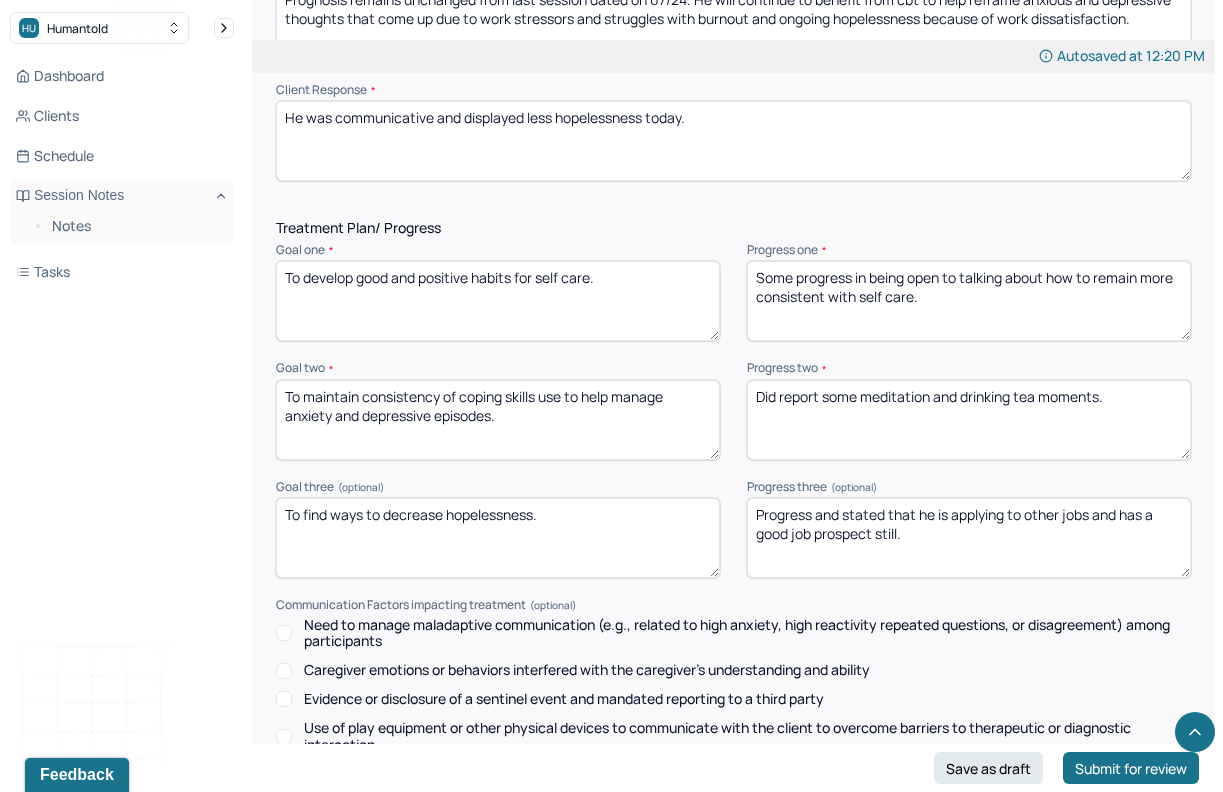drag, startPoint x: 930, startPoint y: 543, endPoint x: 846, endPoint y: 512, distance: 89.537704 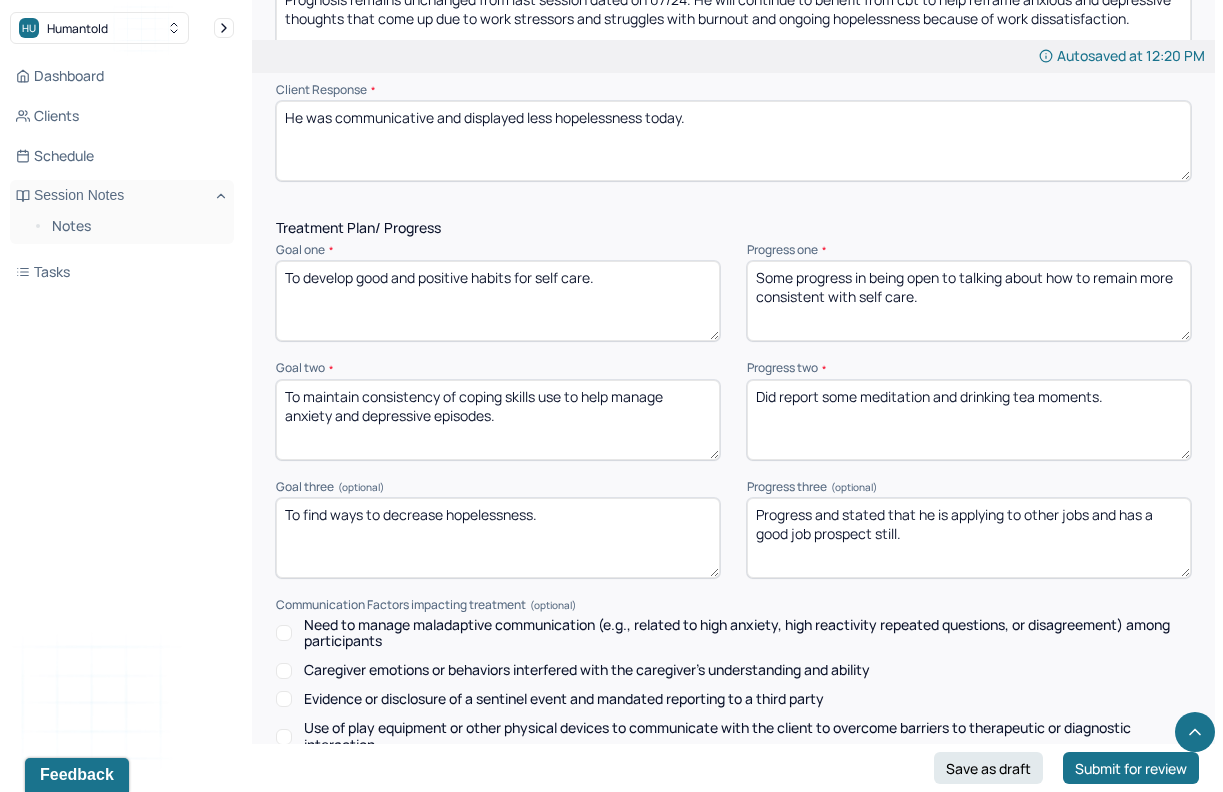 click on "Progress and stated that he is applying to other jobs and has a good job prospect still." at bounding box center [969, 538] 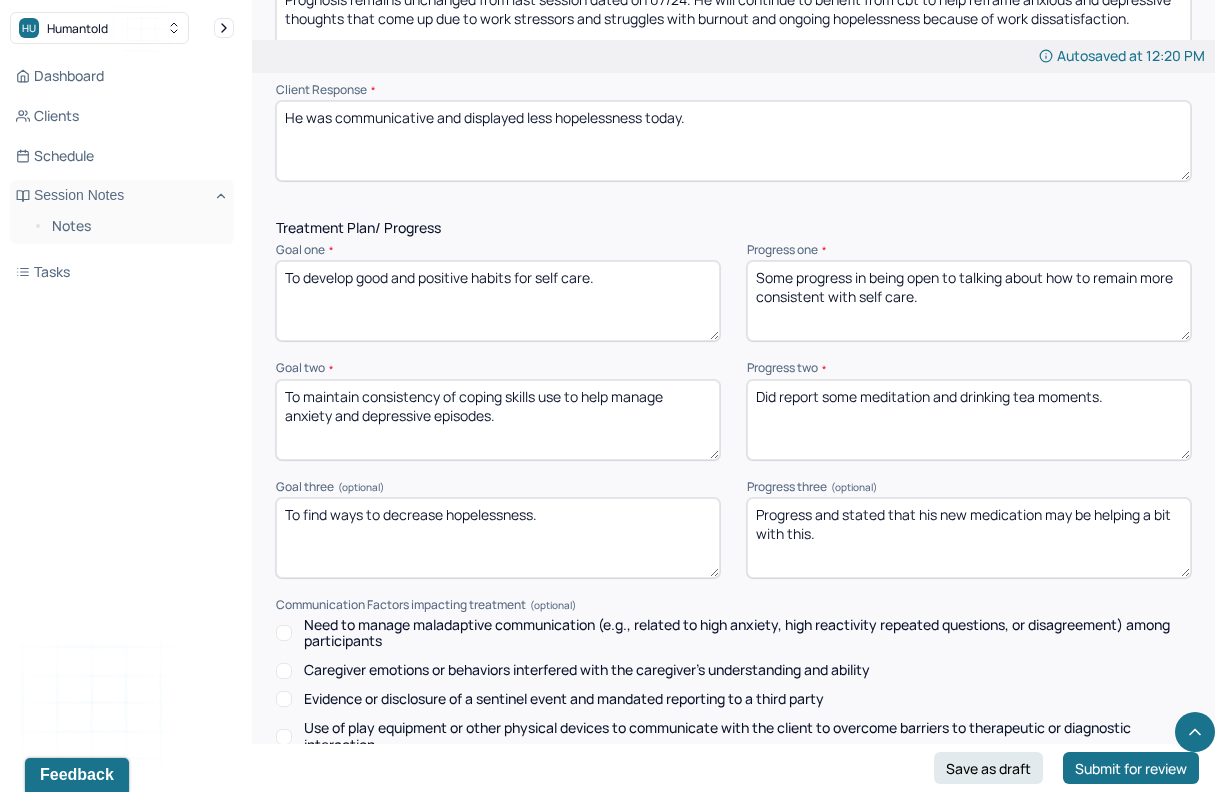 scroll, scrollTop: 2816, scrollLeft: 0, axis: vertical 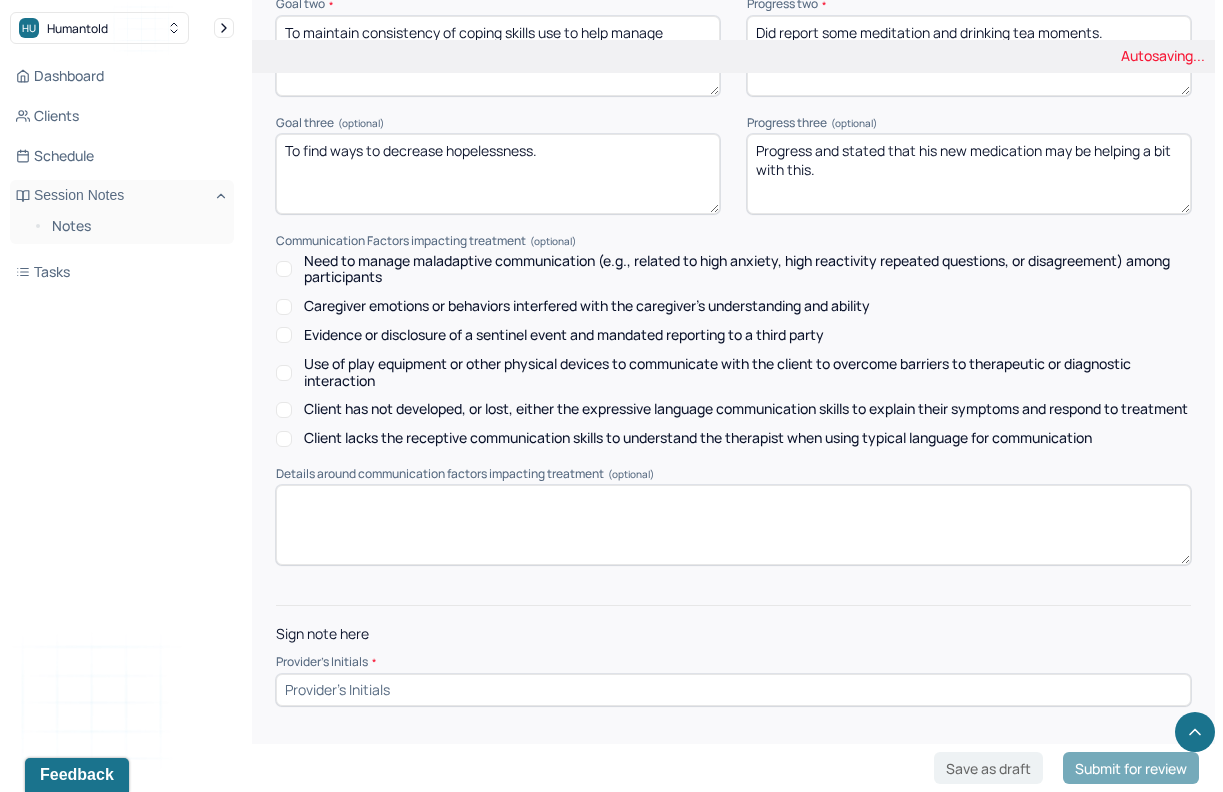 type on "Progress and stated that his new medication may be helping a bit with this." 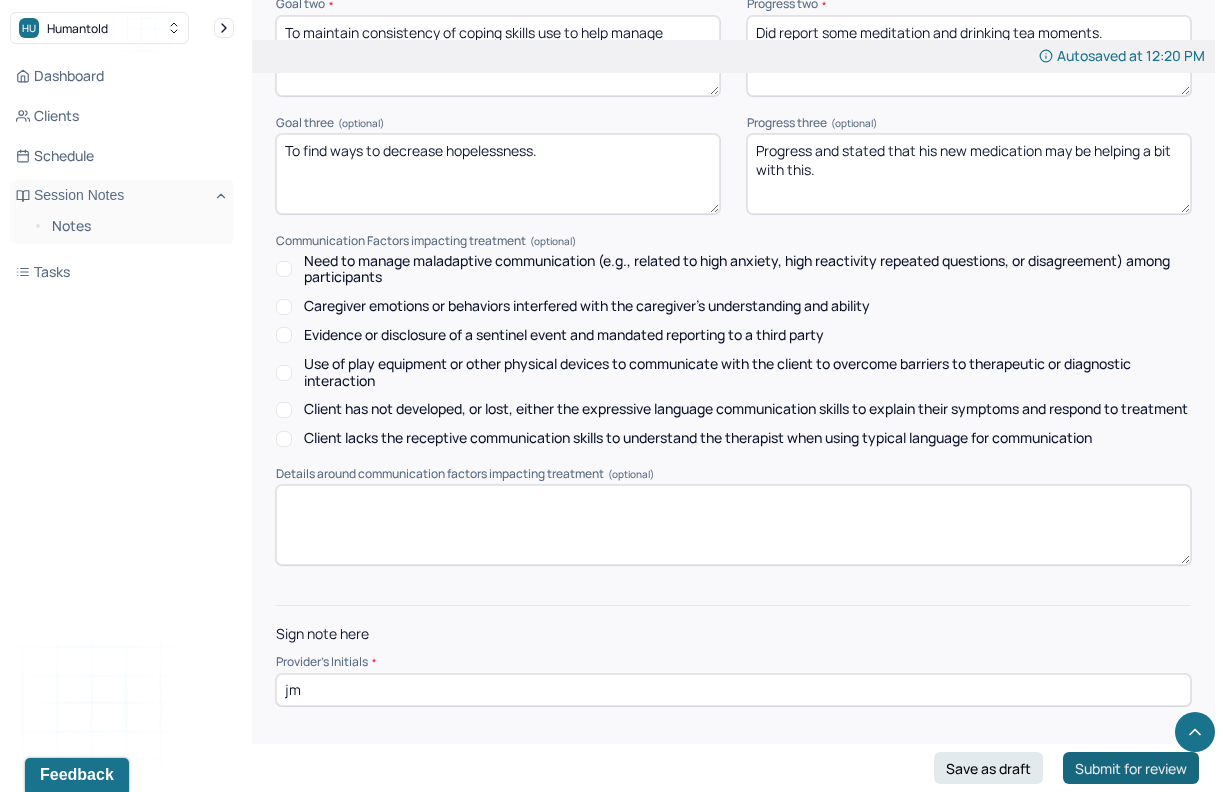 type on "jm" 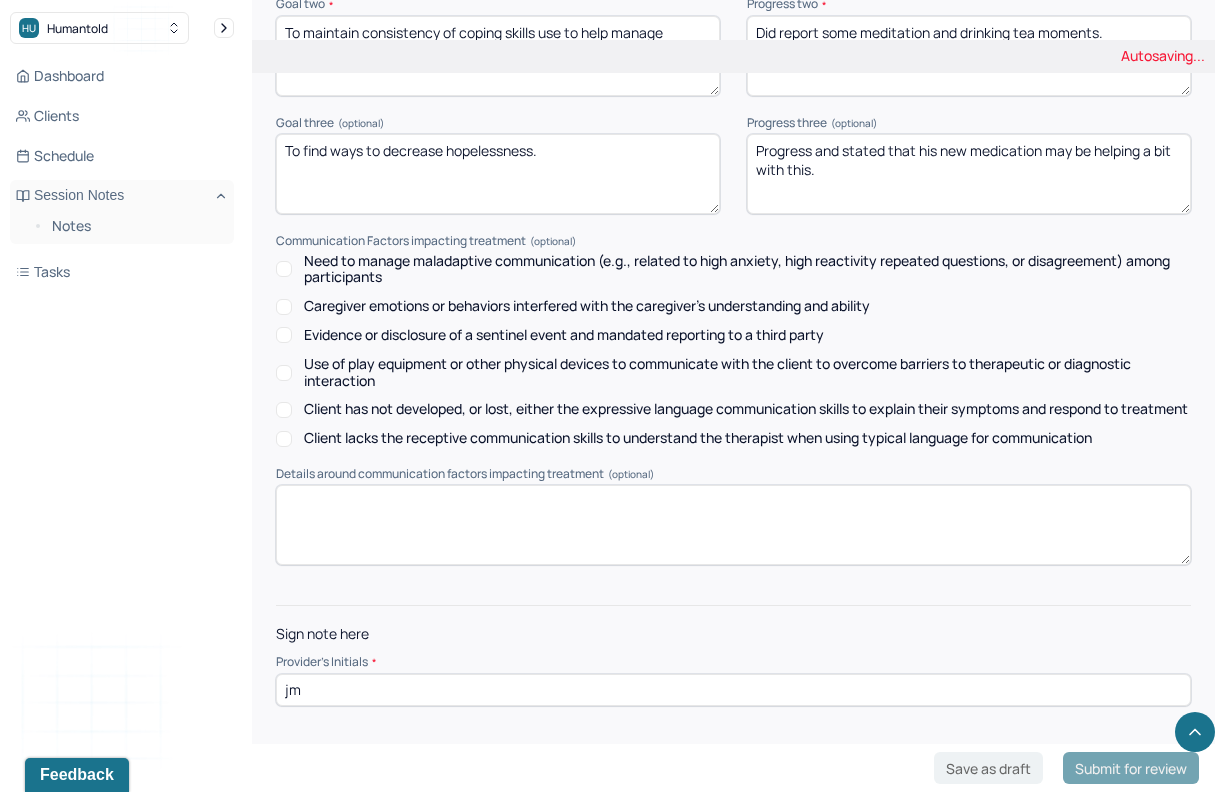 click on "Submit for review" at bounding box center [1131, 768] 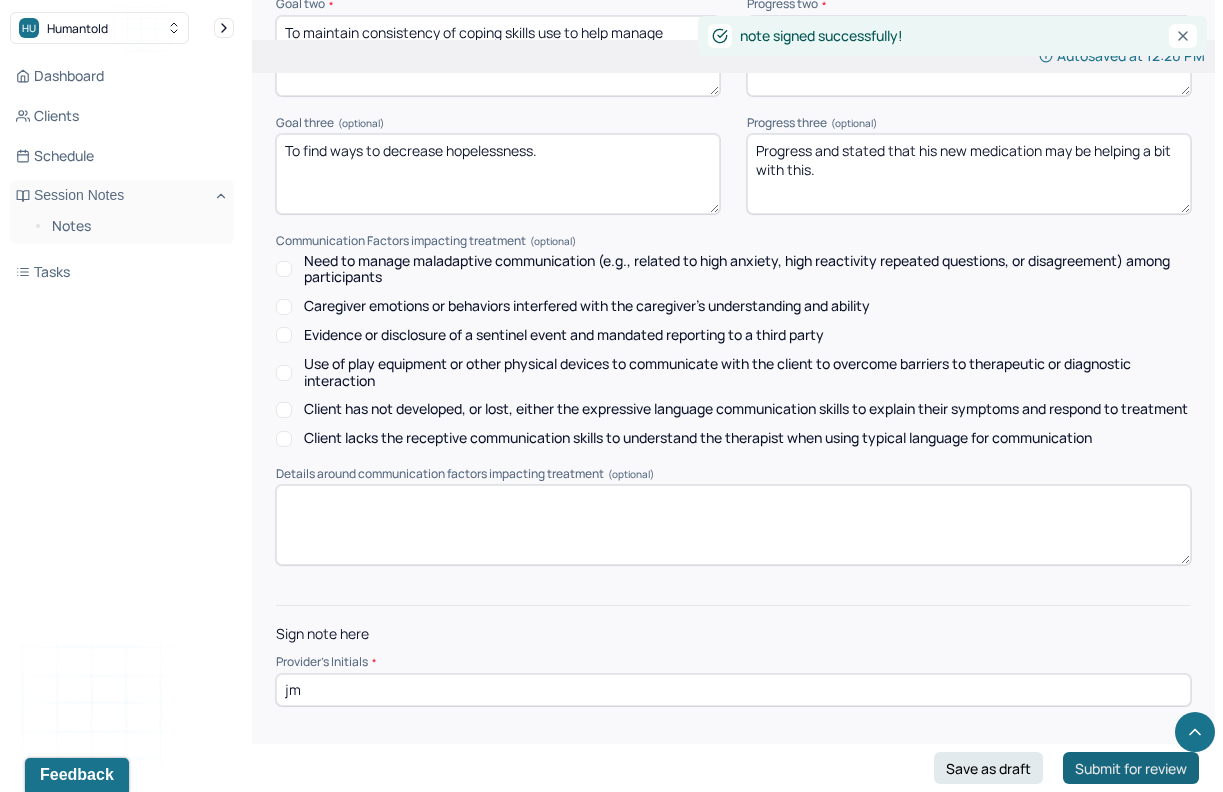 scroll, scrollTop: 0, scrollLeft: 0, axis: both 